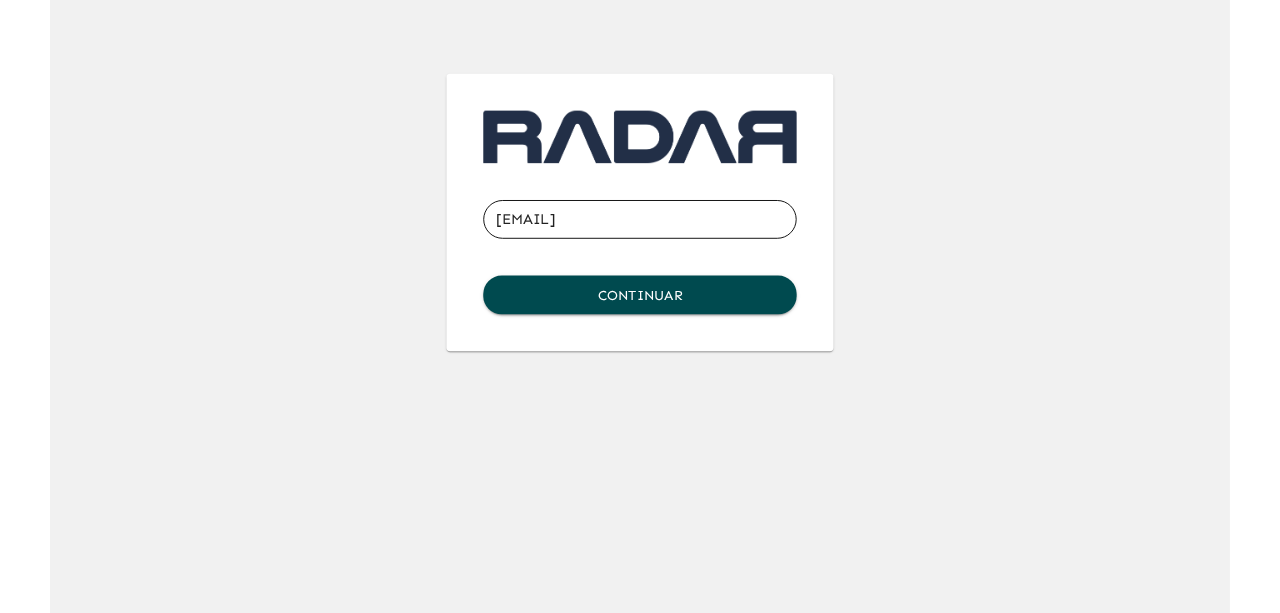 scroll, scrollTop: 0, scrollLeft: 0, axis: both 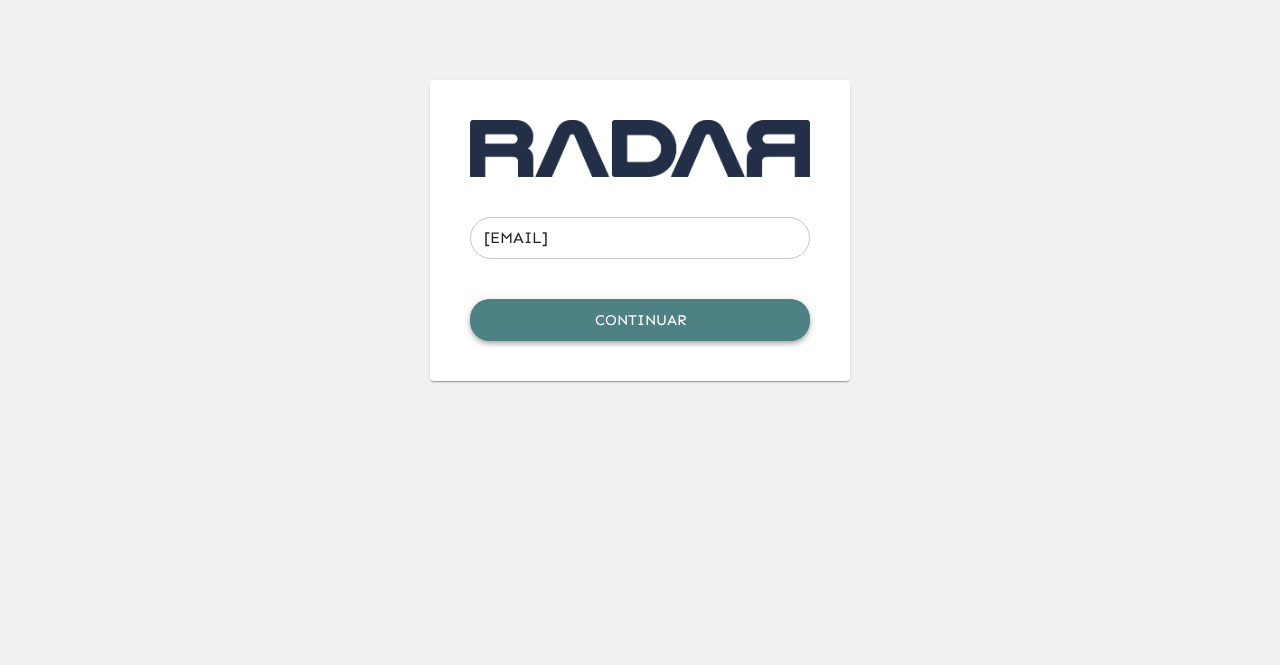 click on "Continuar" at bounding box center [640, 320] 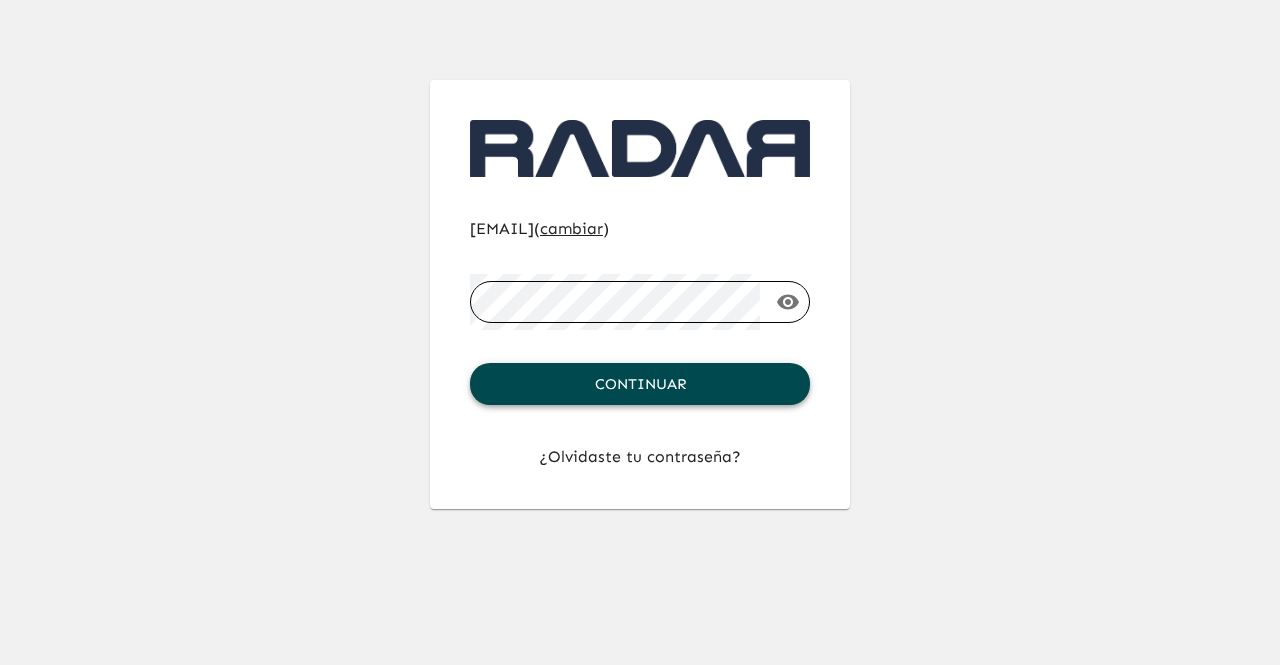 click on "Continuar" at bounding box center [640, 384] 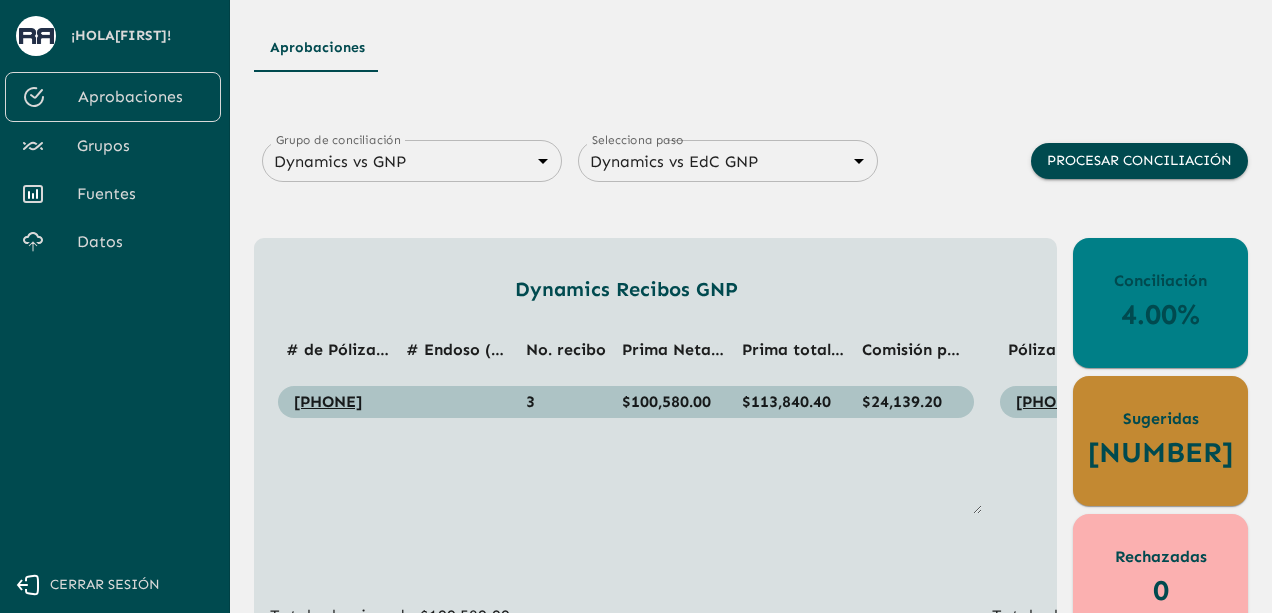 click on "Aprobaciones" at bounding box center [751, 48] 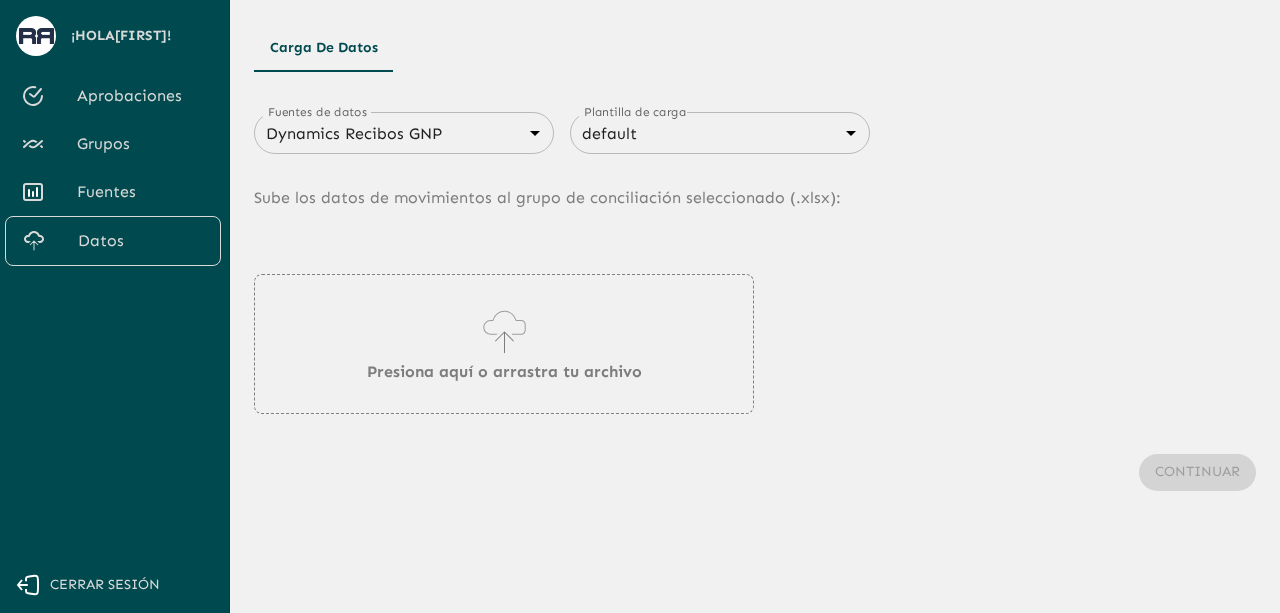 drag, startPoint x: 919, startPoint y: 273, endPoint x: 850, endPoint y: 245, distance: 74.46476 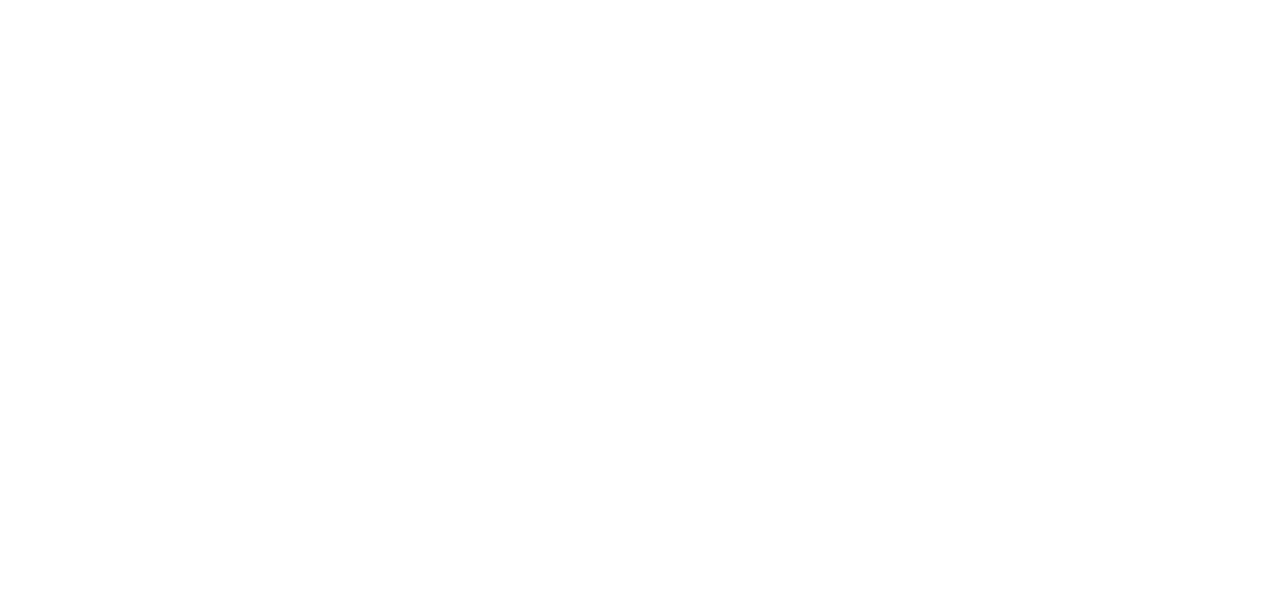 scroll, scrollTop: 0, scrollLeft: 0, axis: both 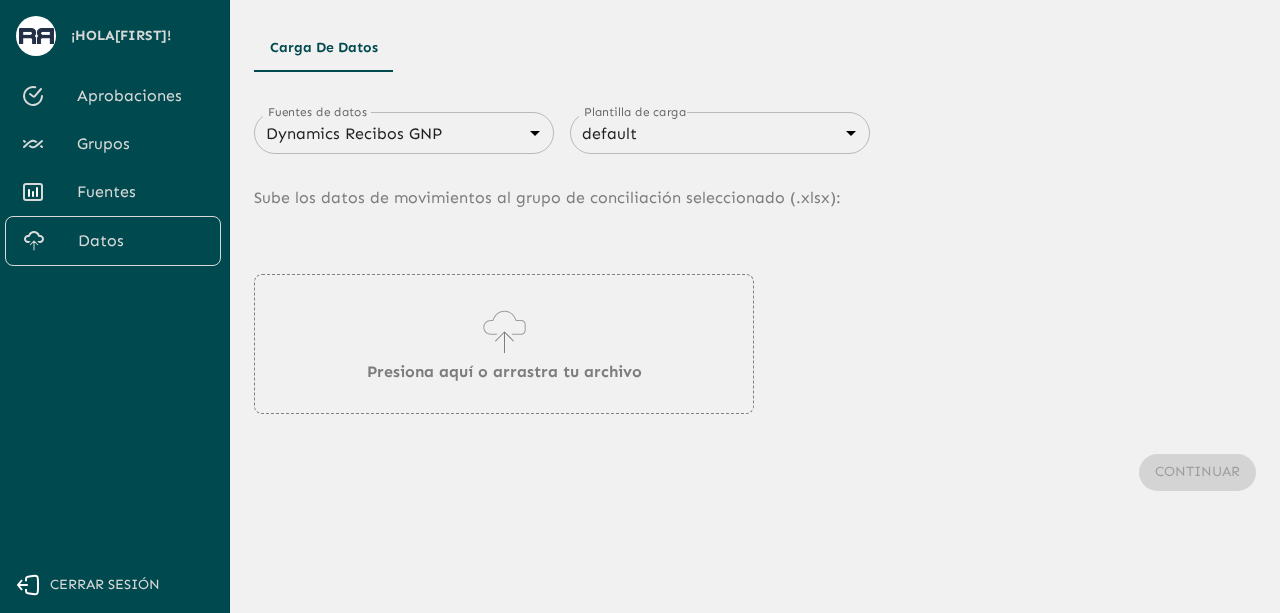 click on "Se están procesando los movimientos. Algunas acciones permanecerán deshabilitadas, por favor espera... ¡Hola  [FIRST] ! Aprobaciones Grupos Fuentes Datos   Cerrar sesión   Carga de Datos Fuentes de datos Dynamics Recibos GNP [UUID] Fuentes de datos Plantilla de carga default [UUID] Fuentes de datos Sube los datos de movimientos al grupo de conciliación seleccionado (. xlsx ): Presiona aquí o arrastra tu archivo   Continuar" at bounding box center [640, 306] 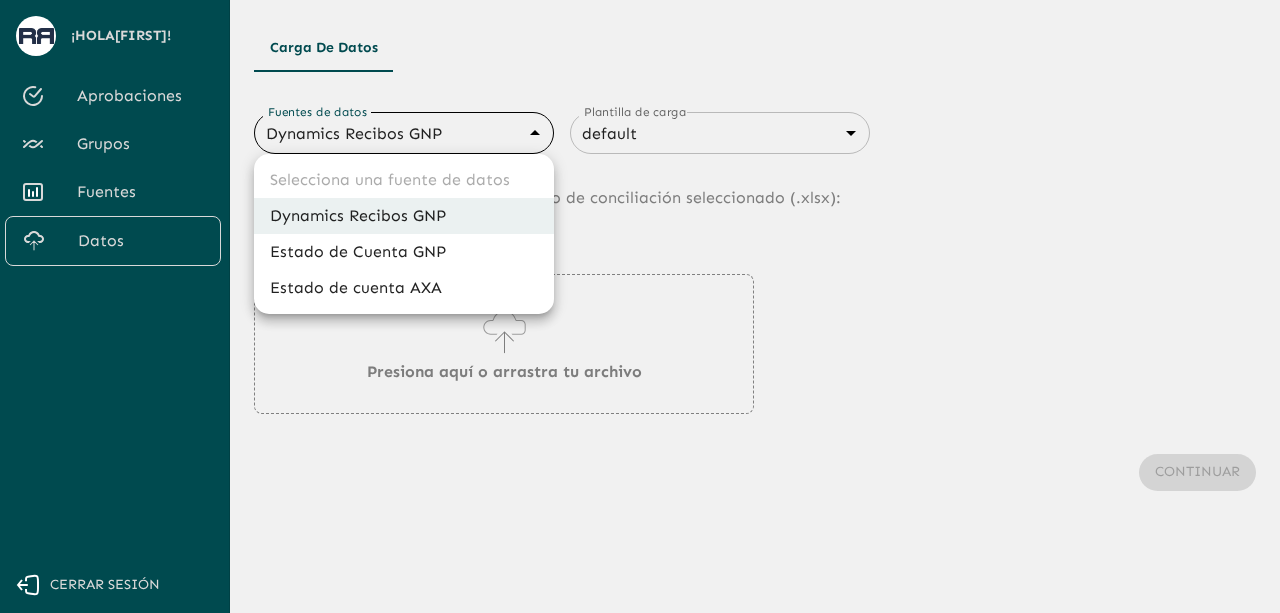click on "Dynamics Recibos GNP" at bounding box center (404, 216) 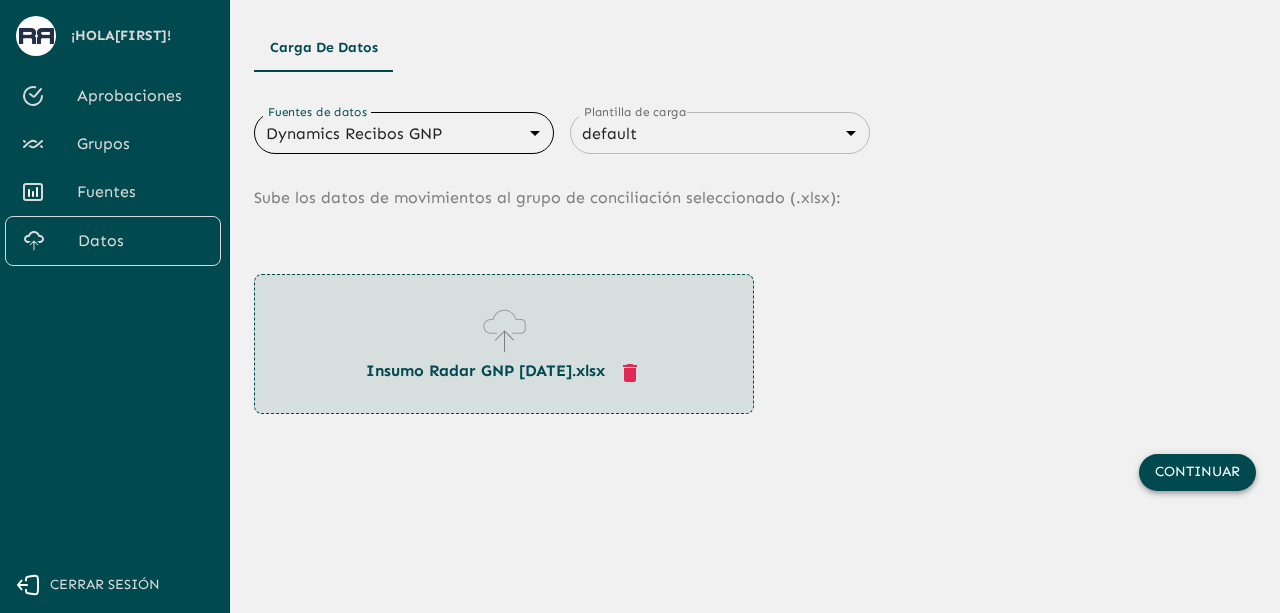 click on "Continuar" at bounding box center (1197, 472) 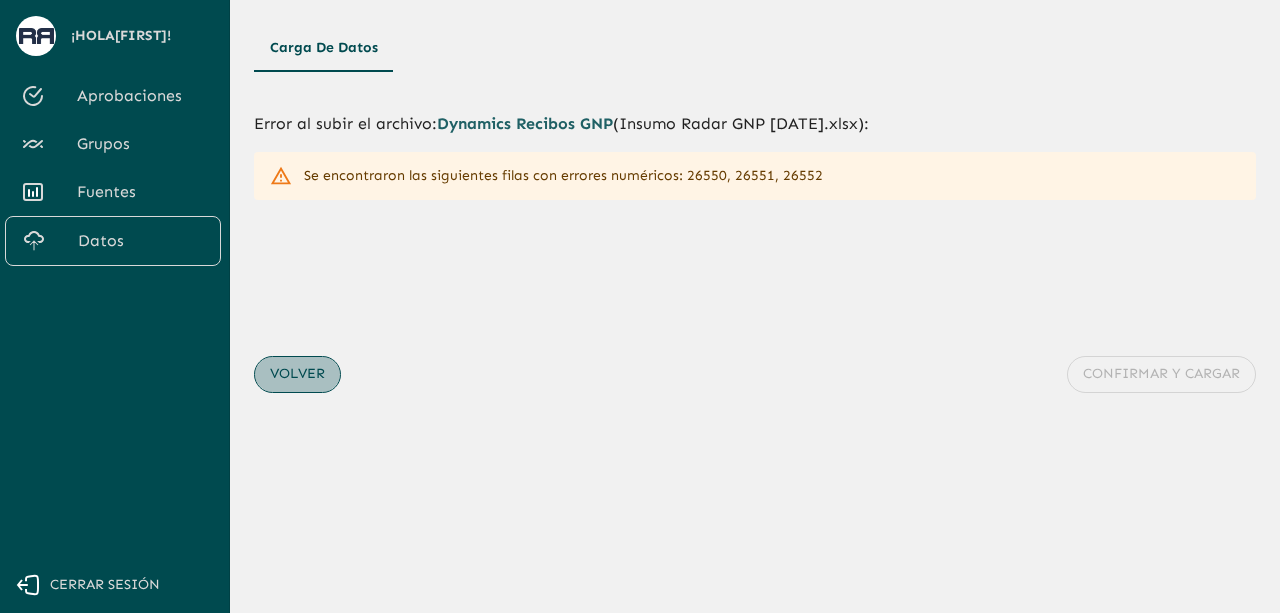 click on "Volver" at bounding box center (297, 374) 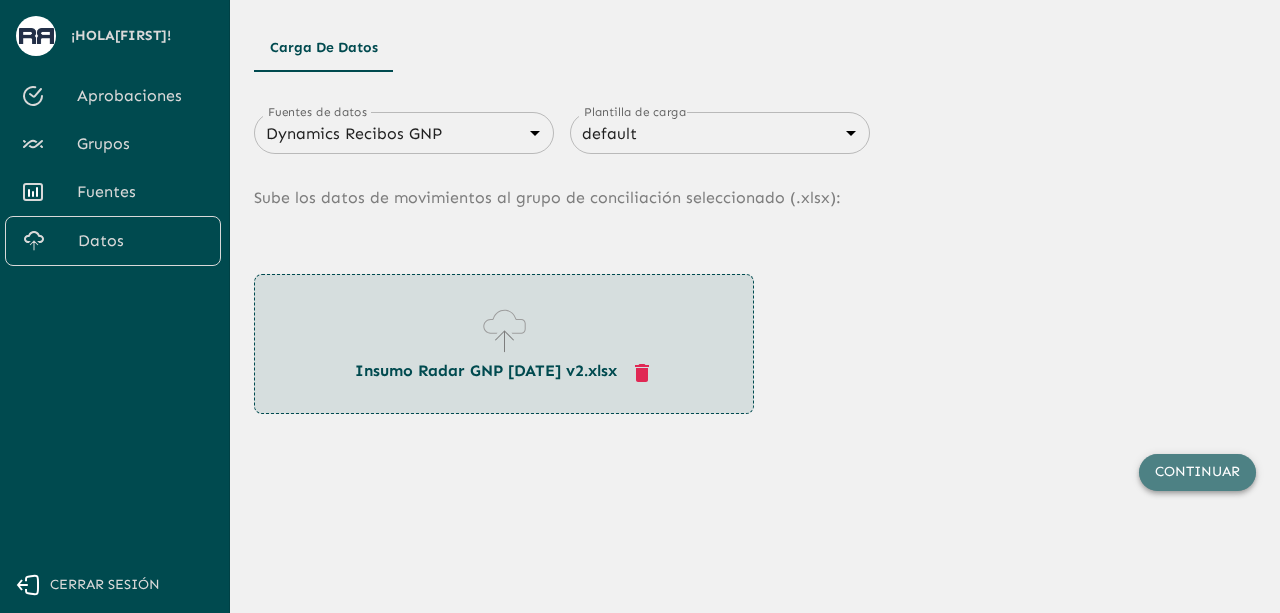 click on "Continuar" at bounding box center (1197, 472) 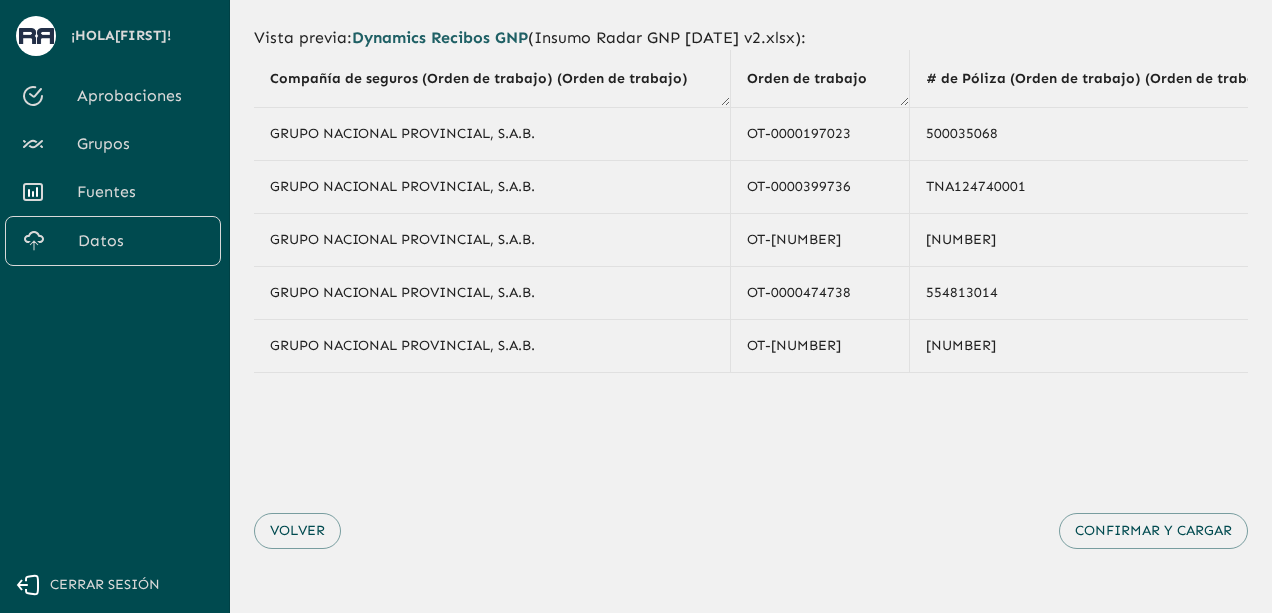 scroll, scrollTop: 192, scrollLeft: 0, axis: vertical 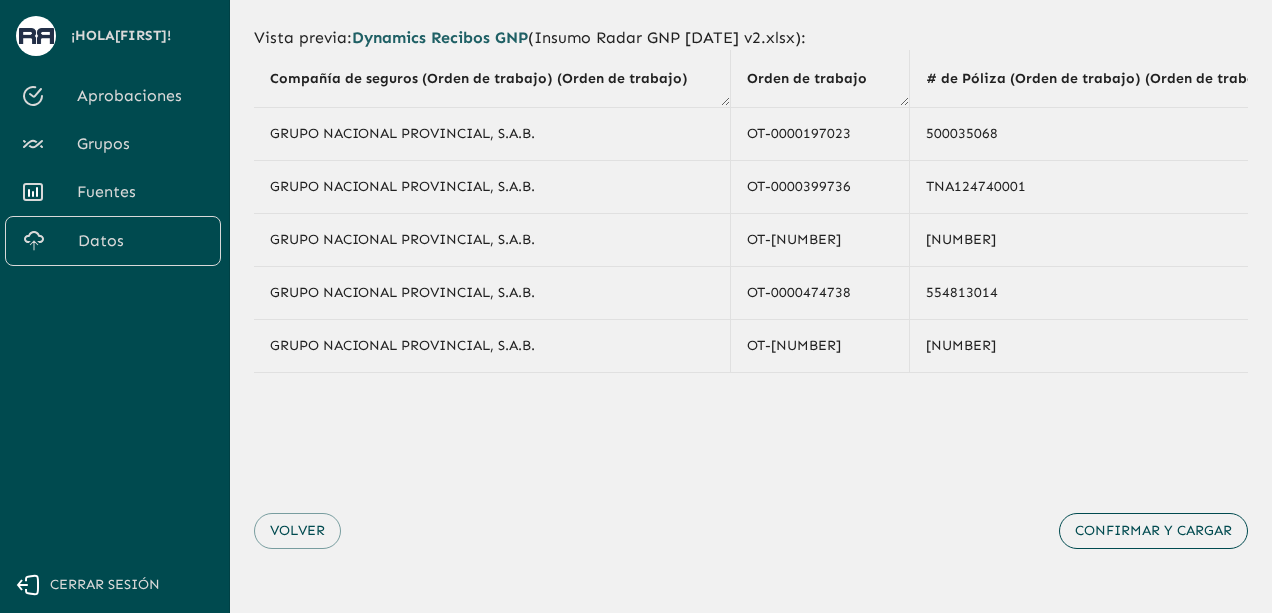 click on "Confirmar y cargar" at bounding box center [1153, 531] 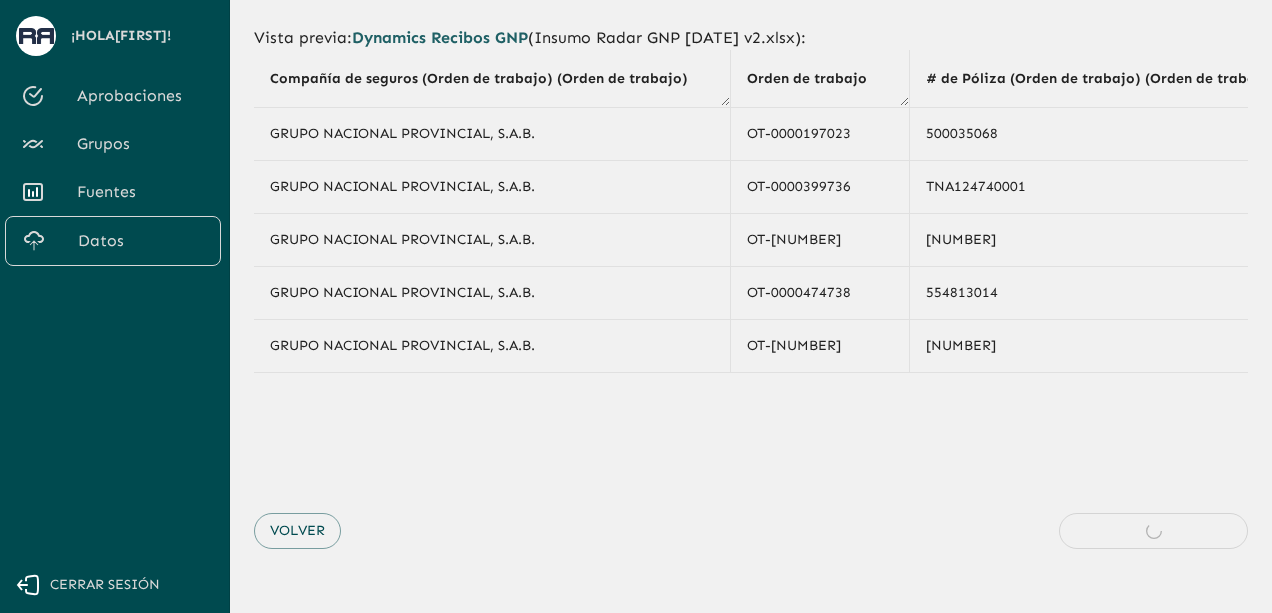 scroll, scrollTop: 0, scrollLeft: 0, axis: both 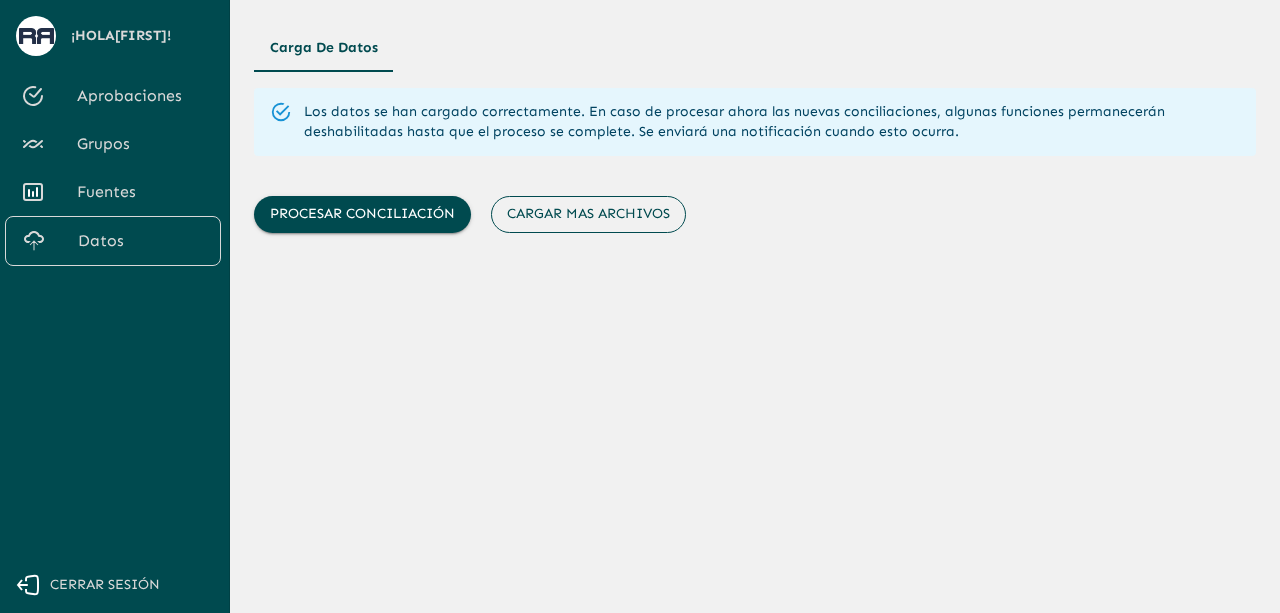click on "Cargar mas archivos" at bounding box center (588, 214) 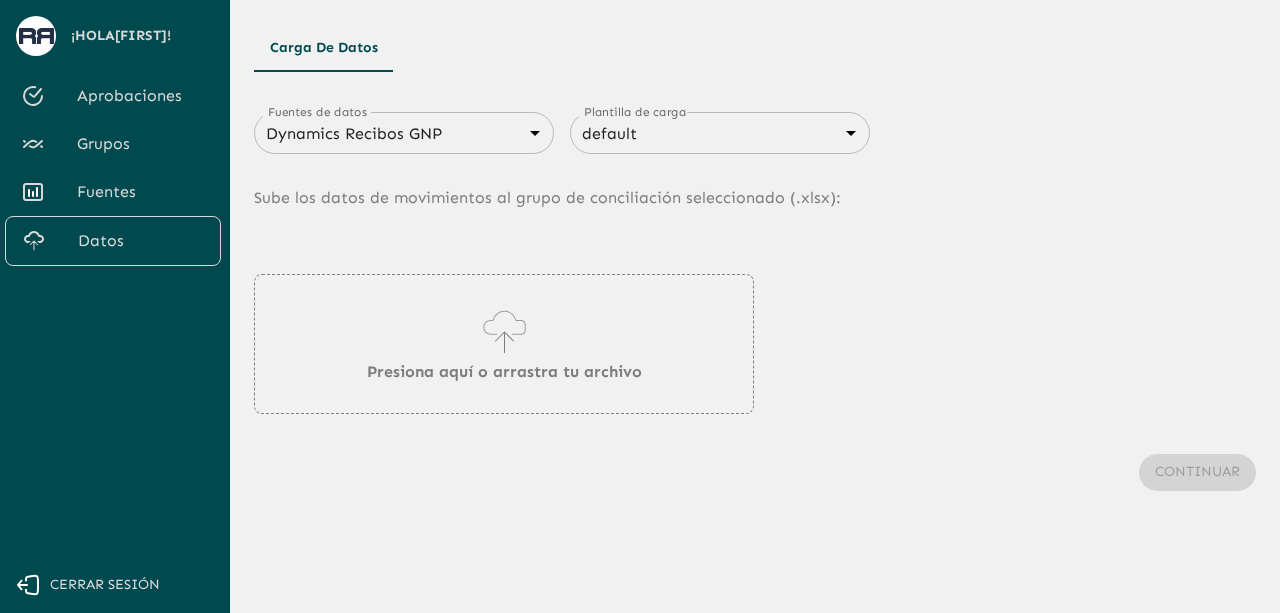 click on "Se están procesando los movimientos. Algunas acciones permanecerán deshabilitadas, por favor espera... ¡Hola  Miguel ! Aprobaciones Grupos Fuentes Datos   Cerrar sesión   Carga de Datos Fuentes de datos Dynamics Recibos GNP 683f283f336112e7999fc7c3 Fuentes de datos Plantilla de carga default 68434fd2750312d599d841be Fuentes de datos Sube los datos de movimientos al grupo de conciliación seleccionado (. xlsx ): Presiona aquí o arrastra tu archivo   Continuar" at bounding box center (640, 306) 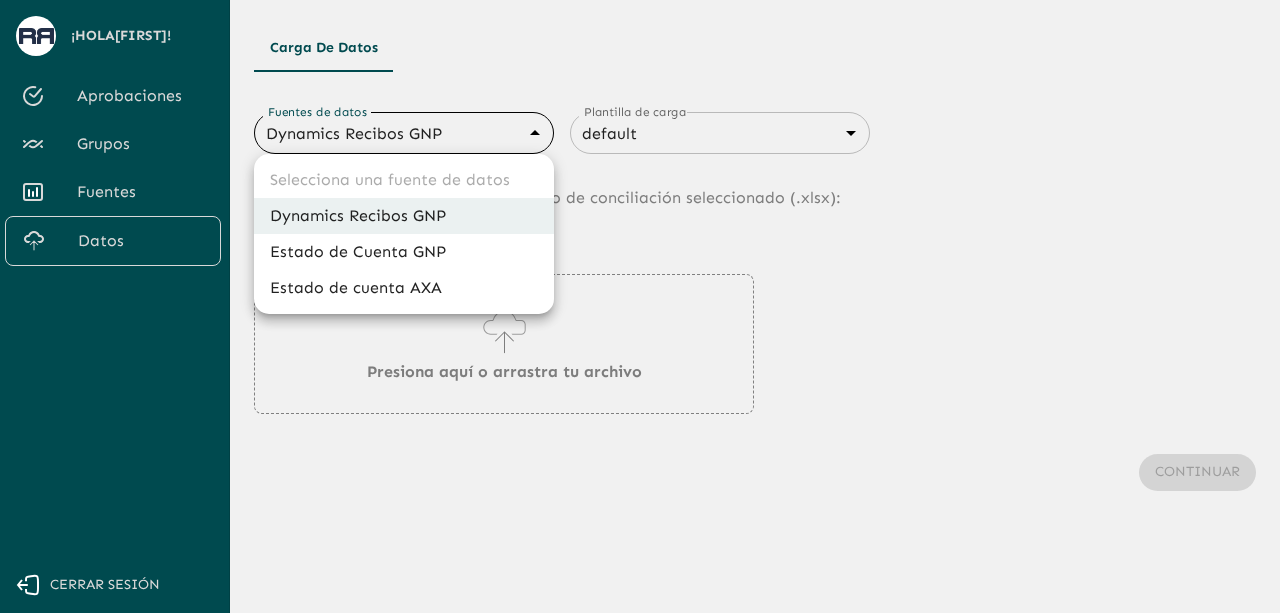 click on "Estado de Cuenta GNP" at bounding box center (404, 252) 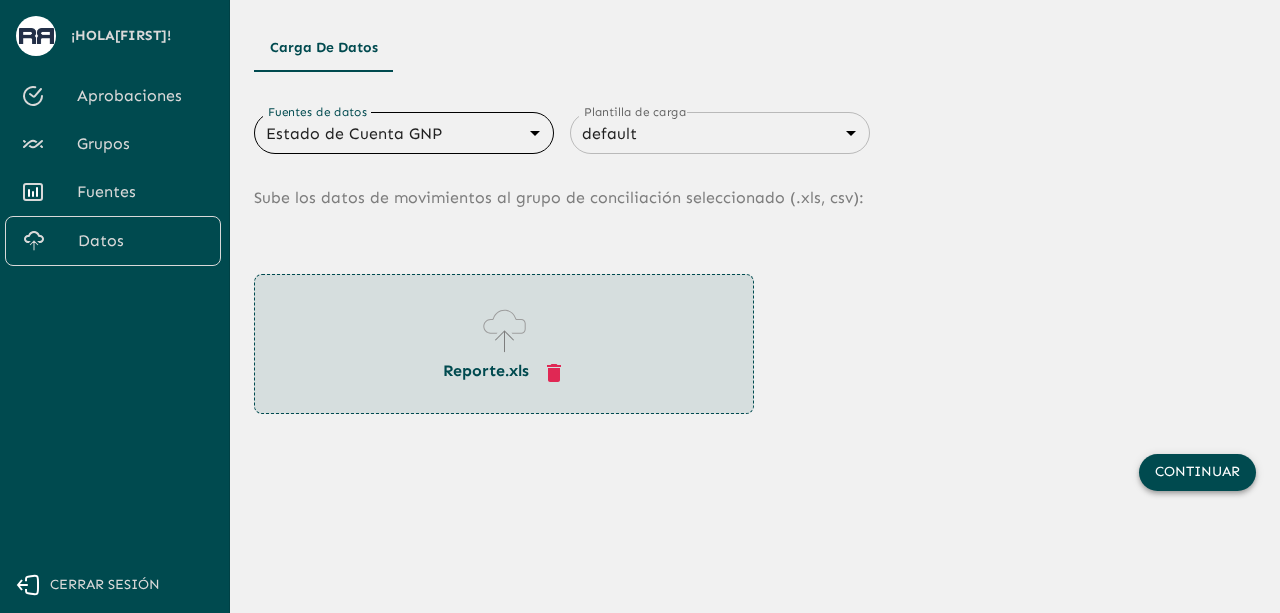 click on "Continuar" at bounding box center (1197, 472) 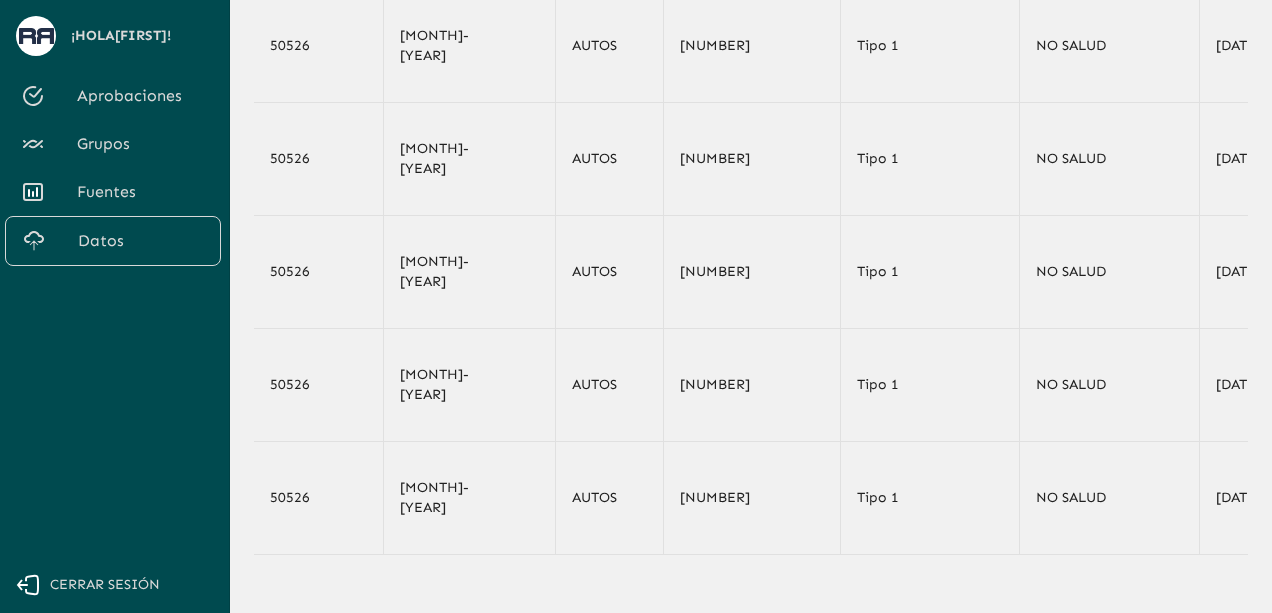 scroll, scrollTop: 292, scrollLeft: 0, axis: vertical 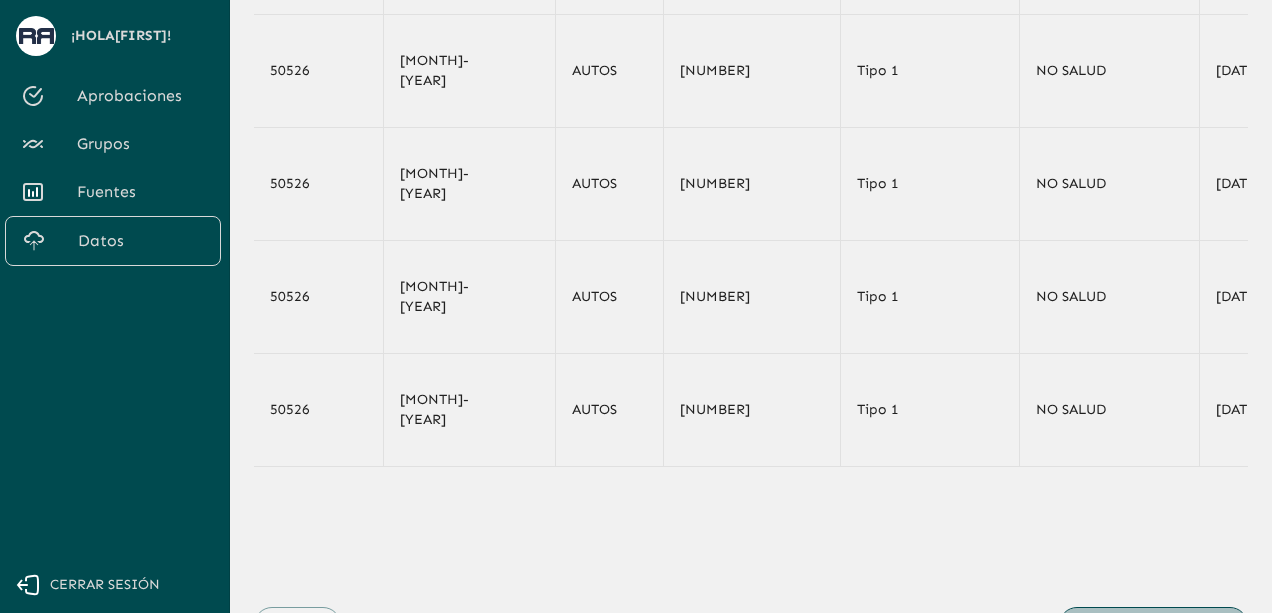 click on "Confirmar y cargar" at bounding box center (1153, 625) 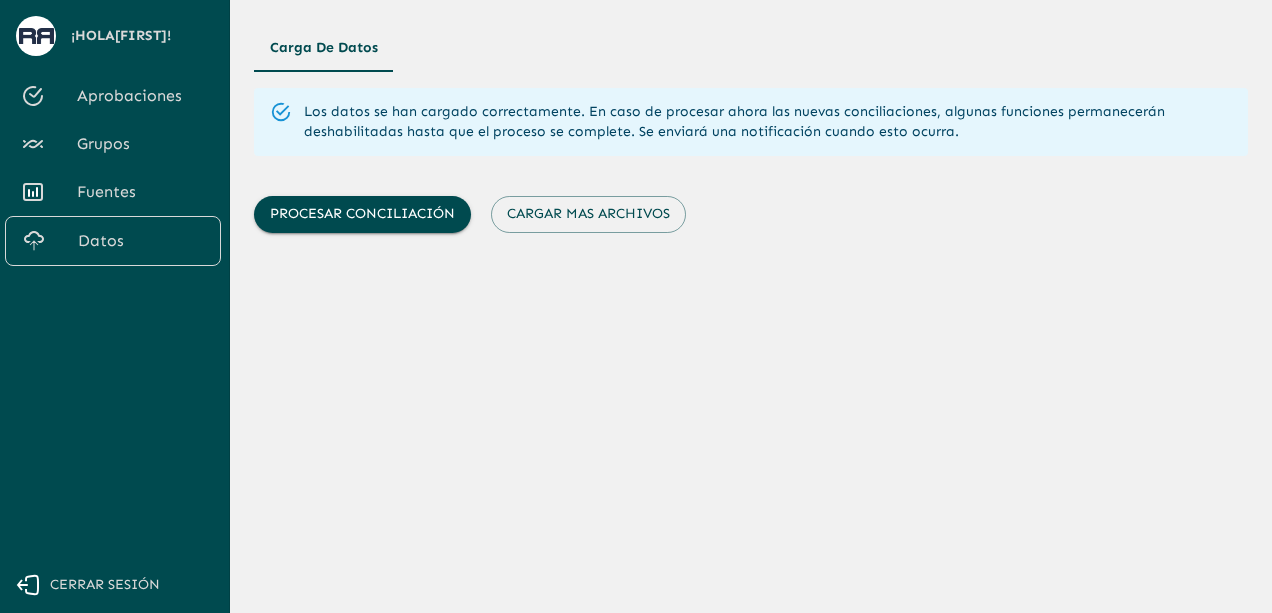 scroll, scrollTop: 0, scrollLeft: 0, axis: both 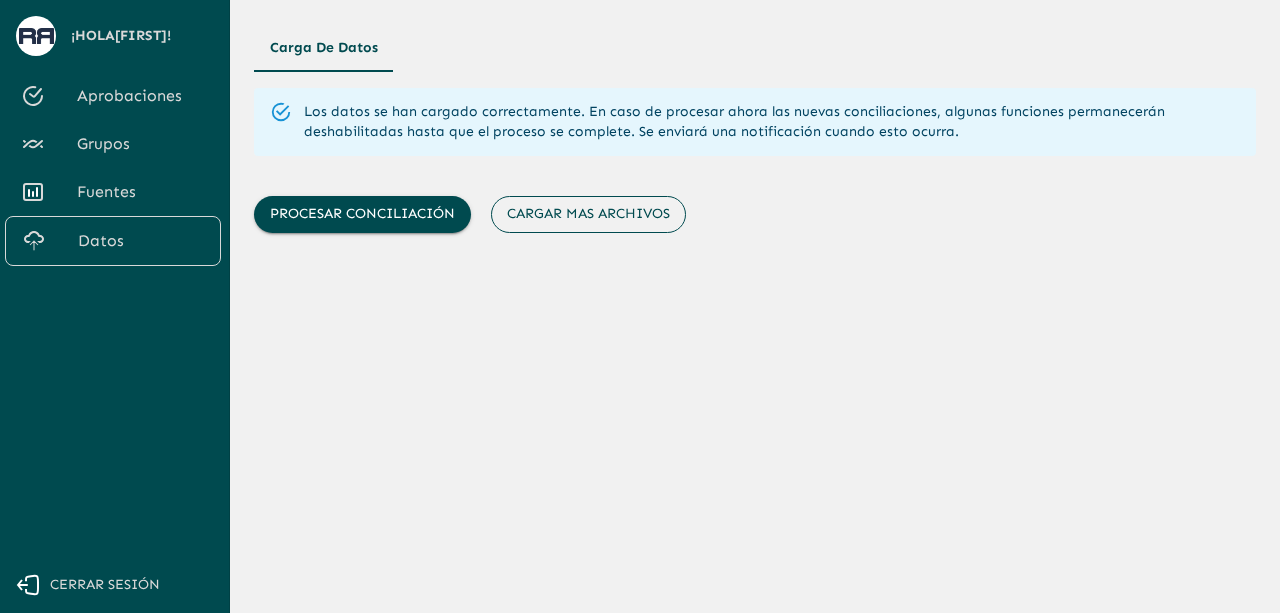 click on "Cargar mas archivos" at bounding box center [588, 214] 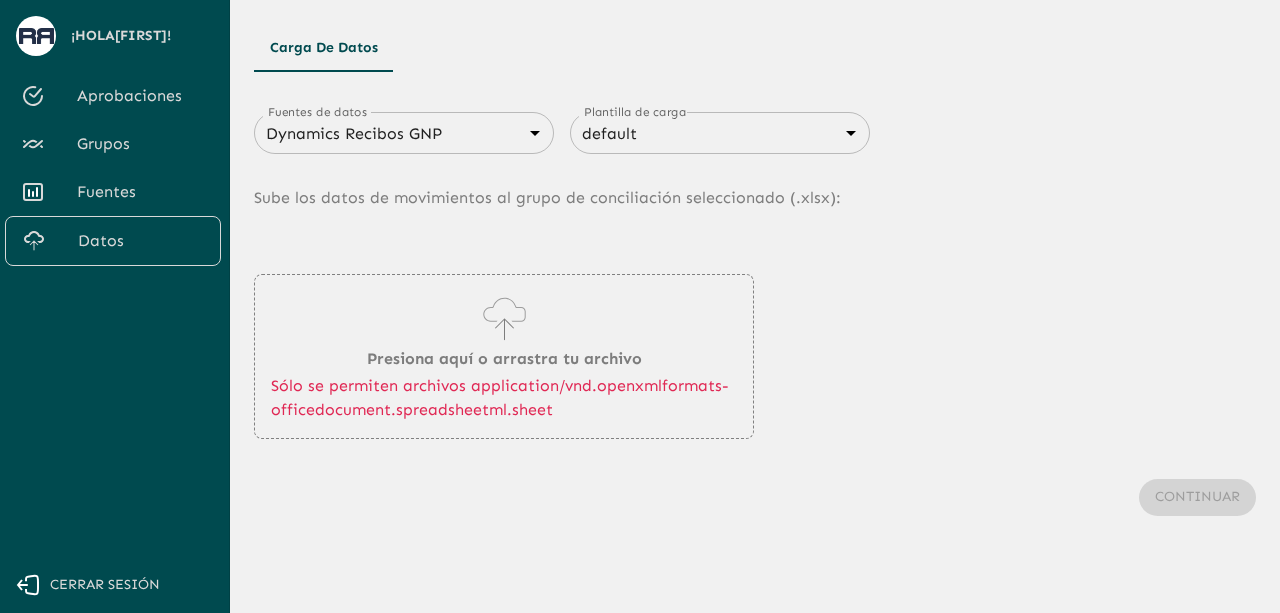 click on "Se están procesando los movimientos. Algunas acciones permanecerán deshabilitadas, por favor espera... ¡Hola  Miguel ! Aprobaciones Grupos Fuentes Datos   Cerrar sesión   Carga de Datos Fuentes de datos Dynamics Recibos GNP 683f283f336112e7999fc7c3 Fuentes de datos Plantilla de carga default 68434fd2750312d599d841be Fuentes de datos Sube los datos de movimientos al grupo de conciliación seleccionado (. xlsx ): Presiona aquí o arrastra tu archivo   Sólo se permiten archivos application/vnd.openxmlformats-officedocument.spreadsheetml.sheet Continuar" at bounding box center [640, 306] 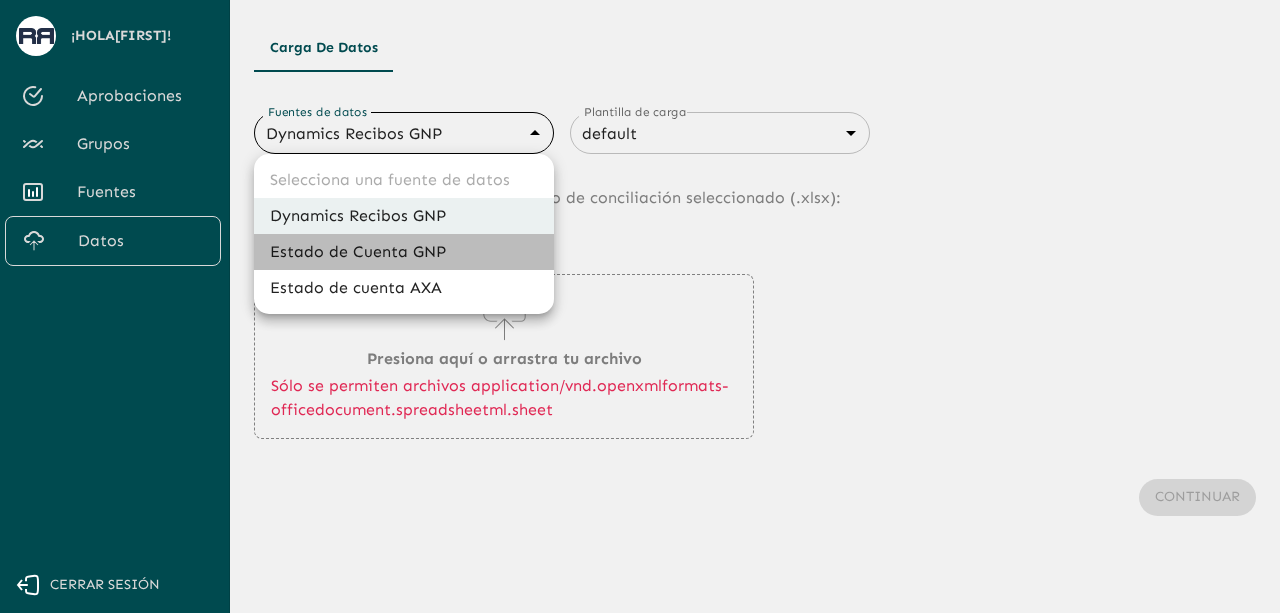 click on "Estado de Cuenta GNP" at bounding box center [404, 252] 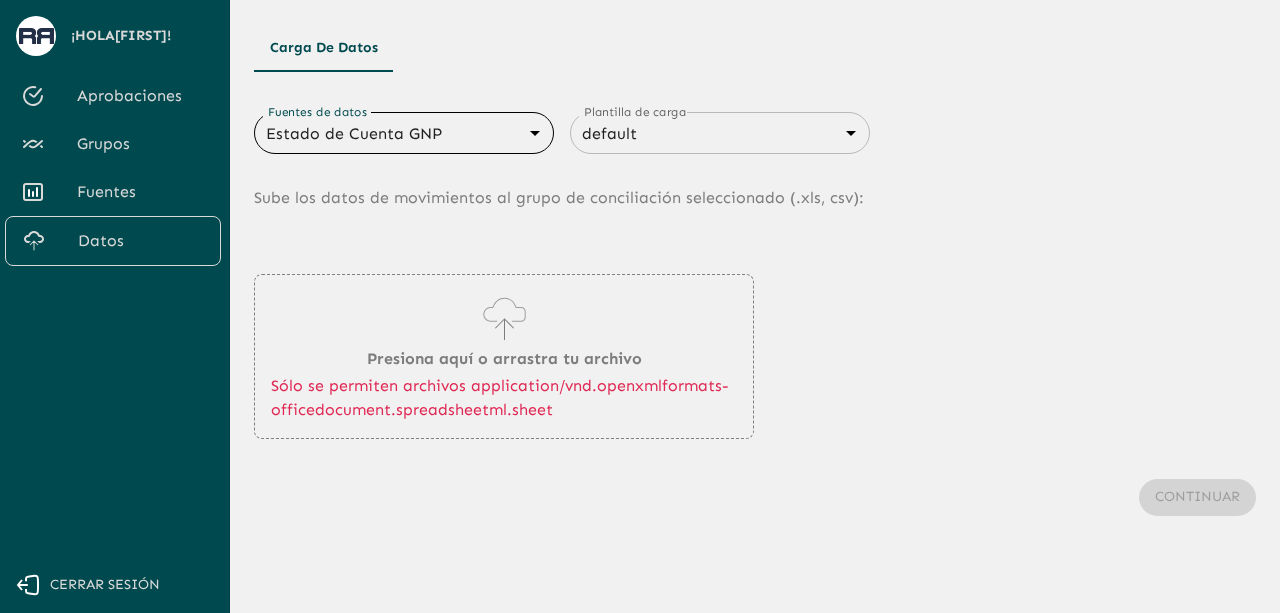 click on "Presiona aquí o arrastra tu archivo   Sólo se permiten archivos application/vnd.openxmlformats-officedocument.spreadsheetml.sheet" at bounding box center (755, 356) 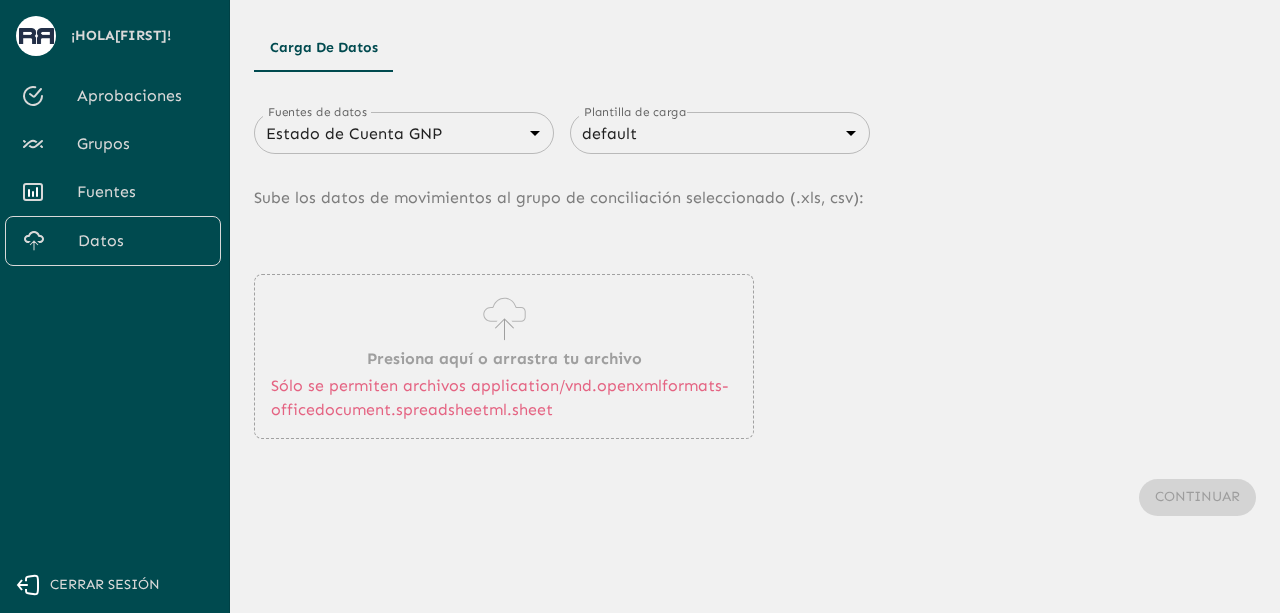 click on "Presiona aquí o arrastra tu archivo   Sólo se permiten archivos application/vnd.openxmlformats-officedocument.spreadsheetml.sheet" at bounding box center (504, 356) 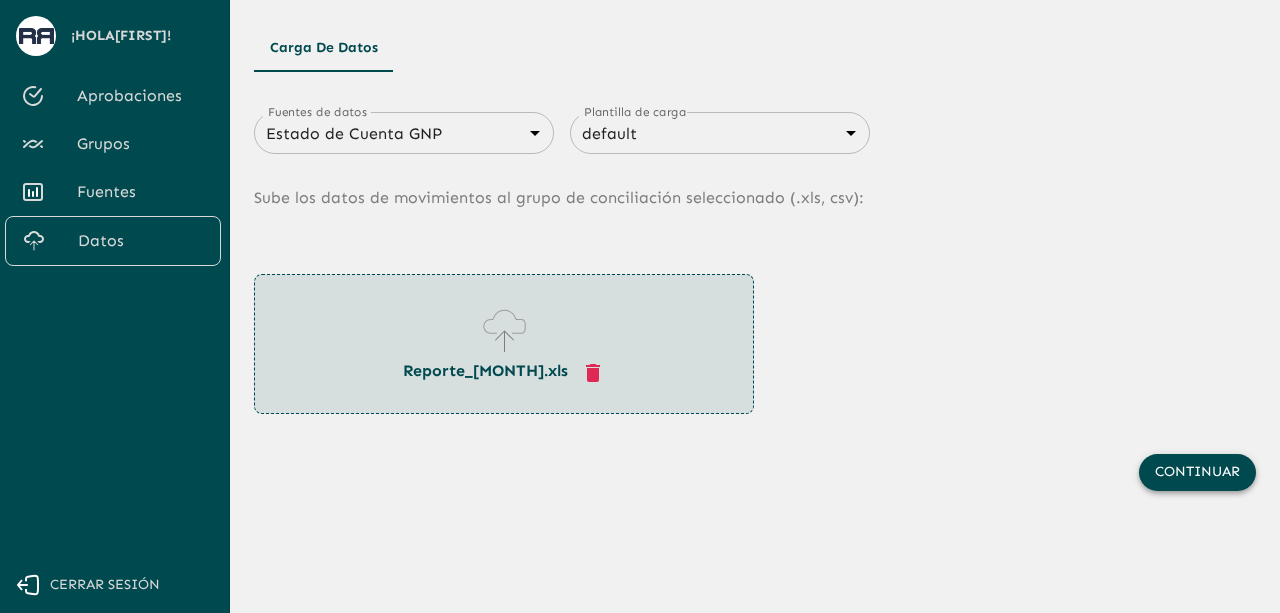 click on "Continuar" at bounding box center (1197, 472) 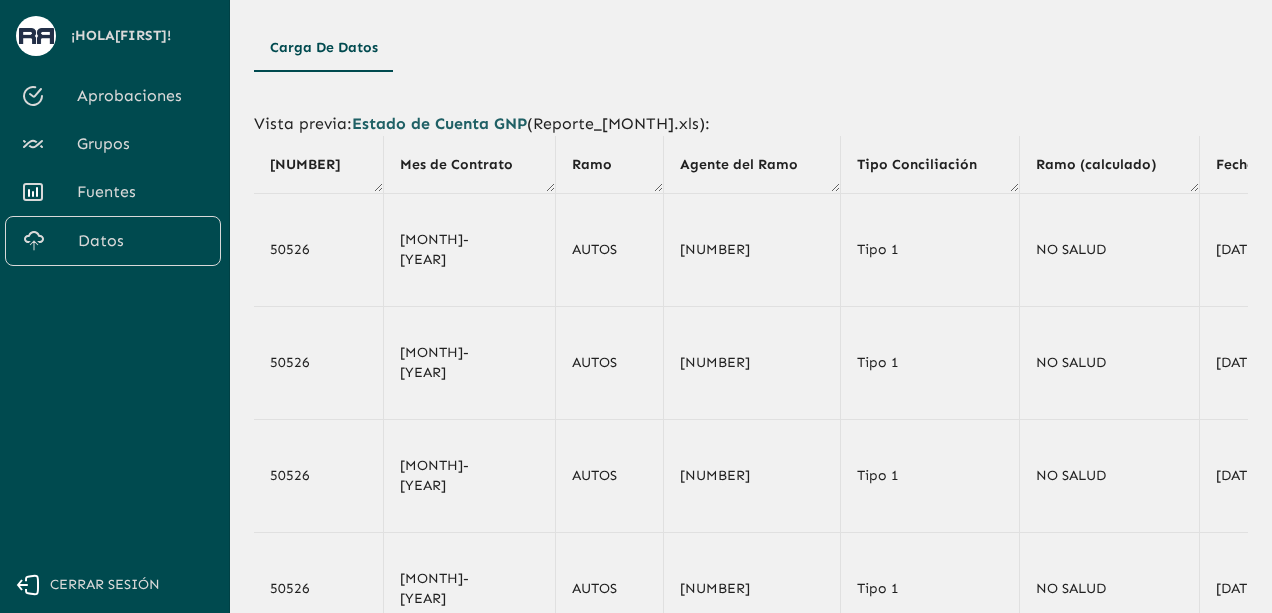 scroll, scrollTop: 292, scrollLeft: 0, axis: vertical 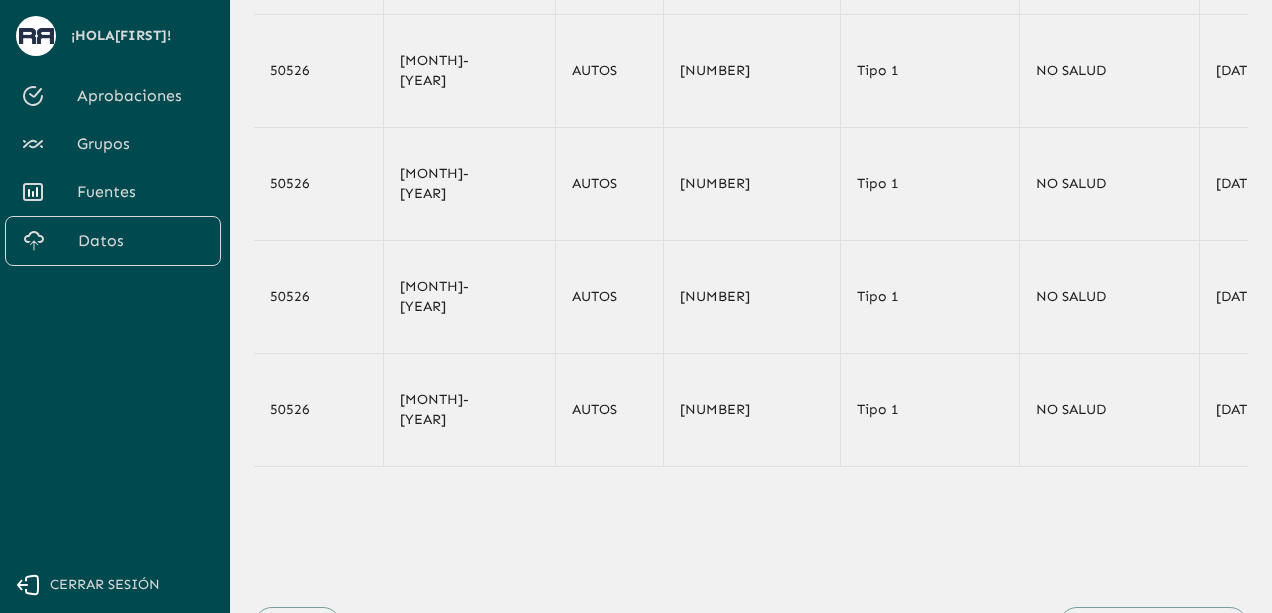 drag, startPoint x: 1136, startPoint y: 535, endPoint x: 1094, endPoint y: 537, distance: 42.047592 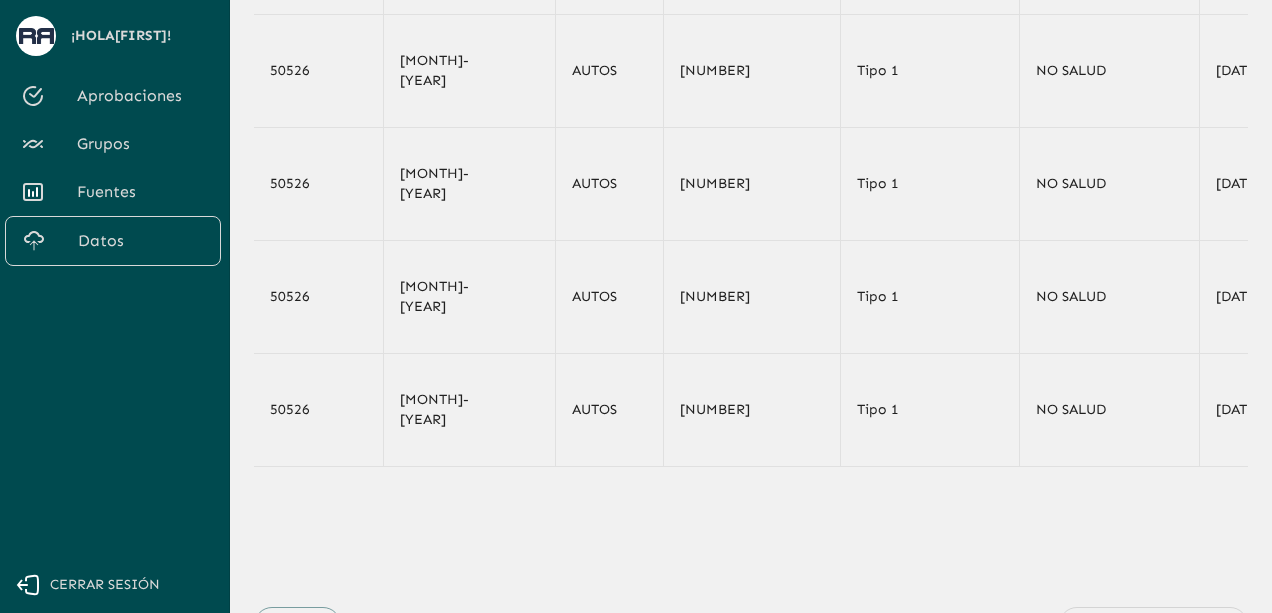 scroll, scrollTop: 0, scrollLeft: 0, axis: both 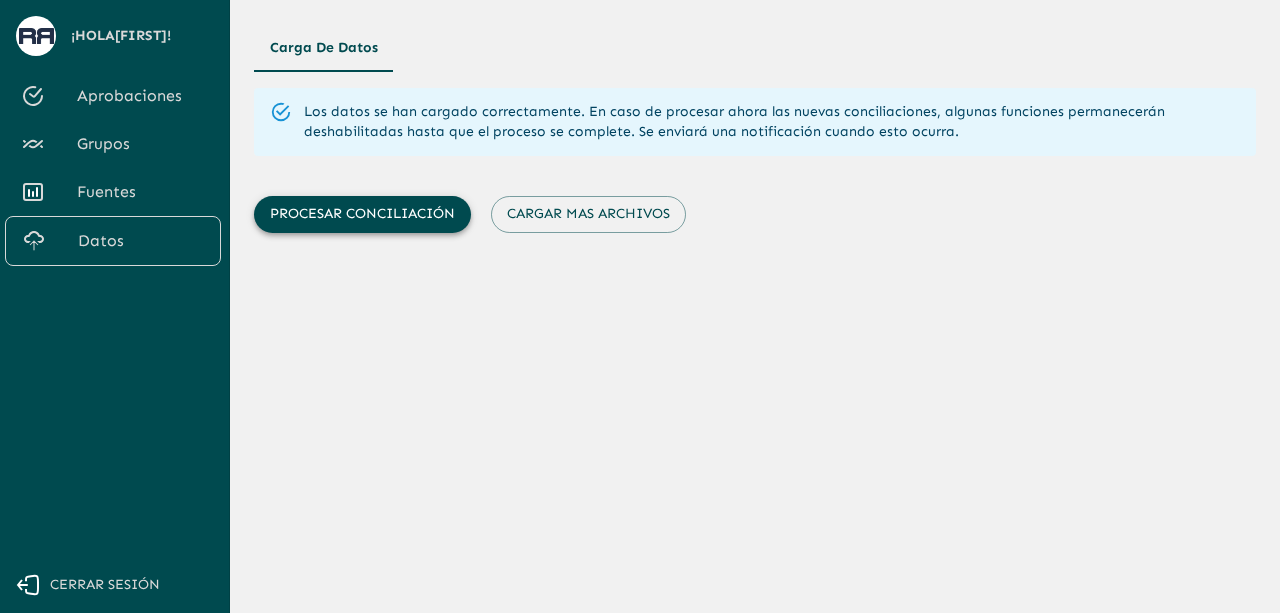 click on "Procesar conciliación" at bounding box center (362, 214) 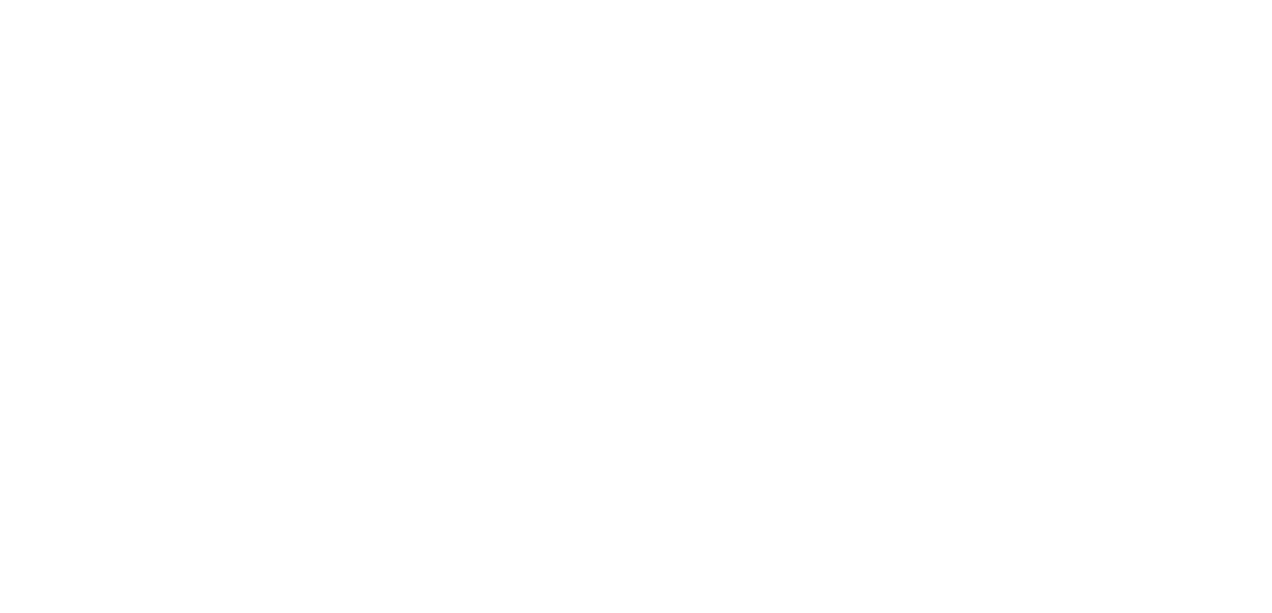 scroll, scrollTop: 0, scrollLeft: 0, axis: both 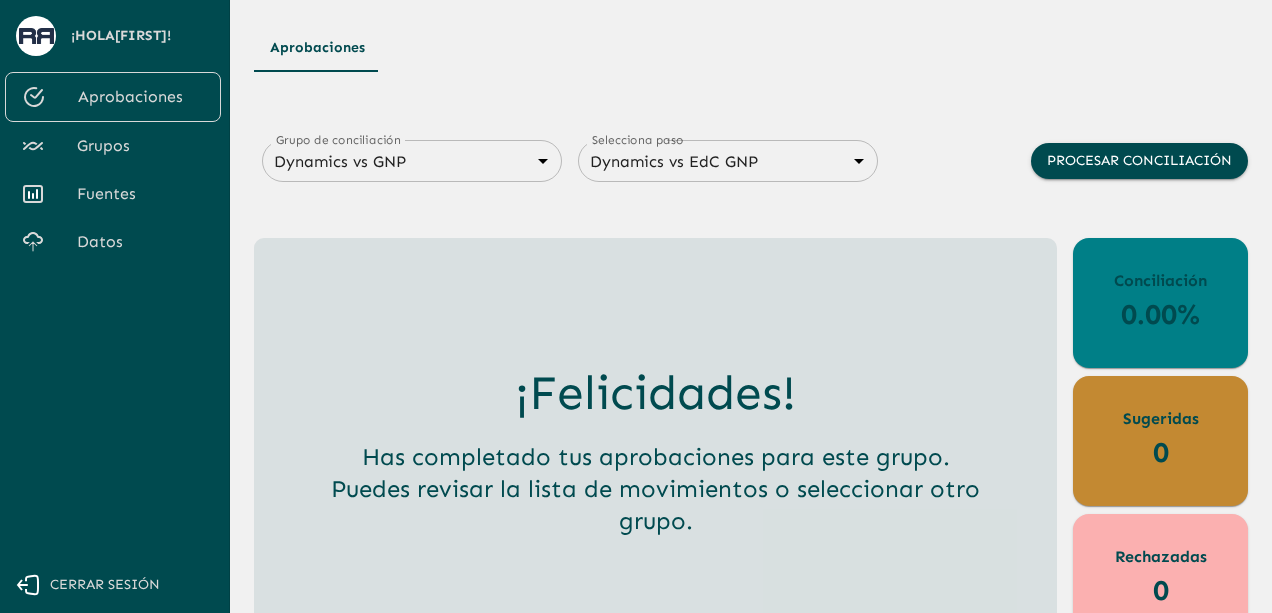 drag, startPoint x: 1100, startPoint y: 157, endPoint x: 1061, endPoint y: 163, distance: 39.45884 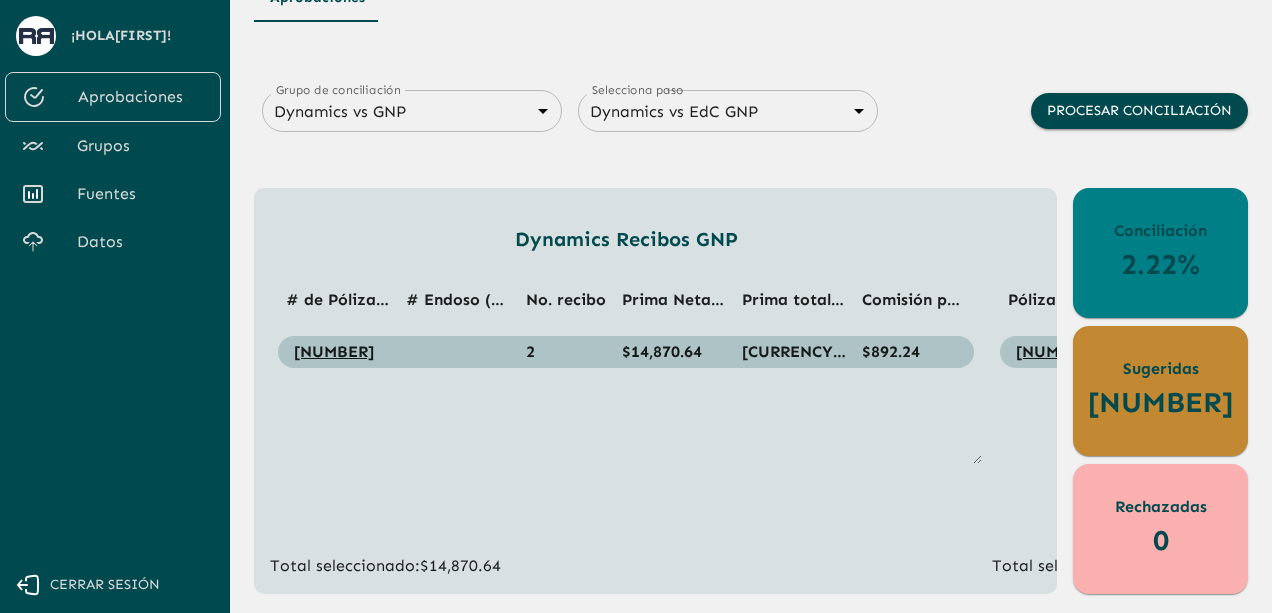 scroll, scrollTop: 112, scrollLeft: 0, axis: vertical 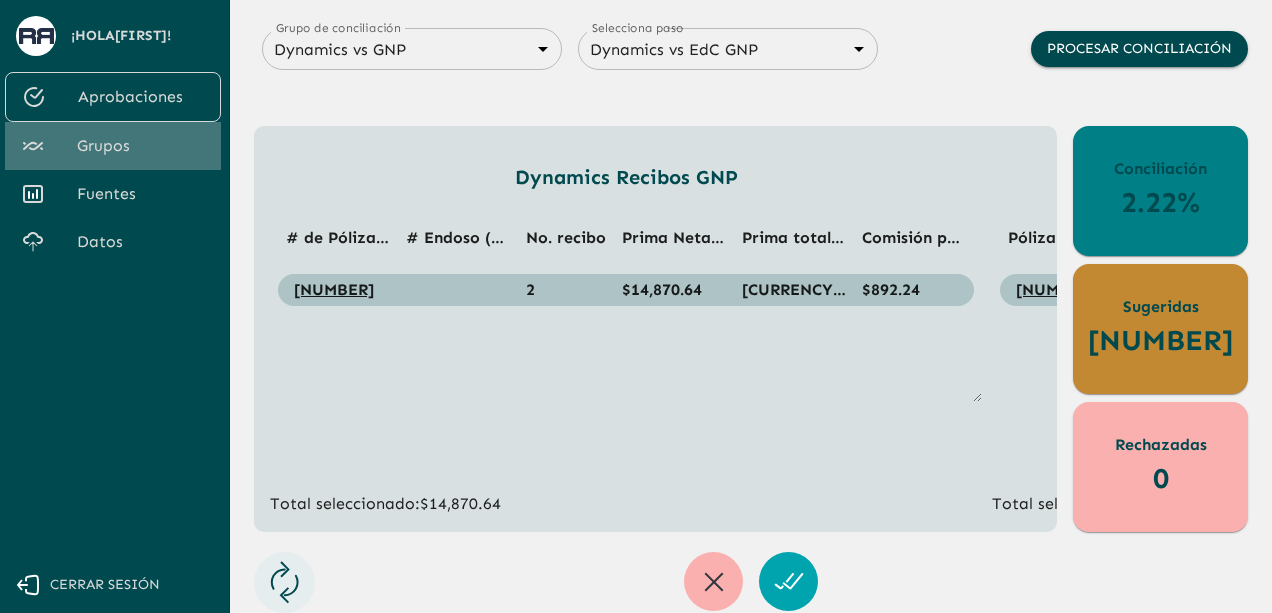 click on "Grupos" at bounding box center [141, 146] 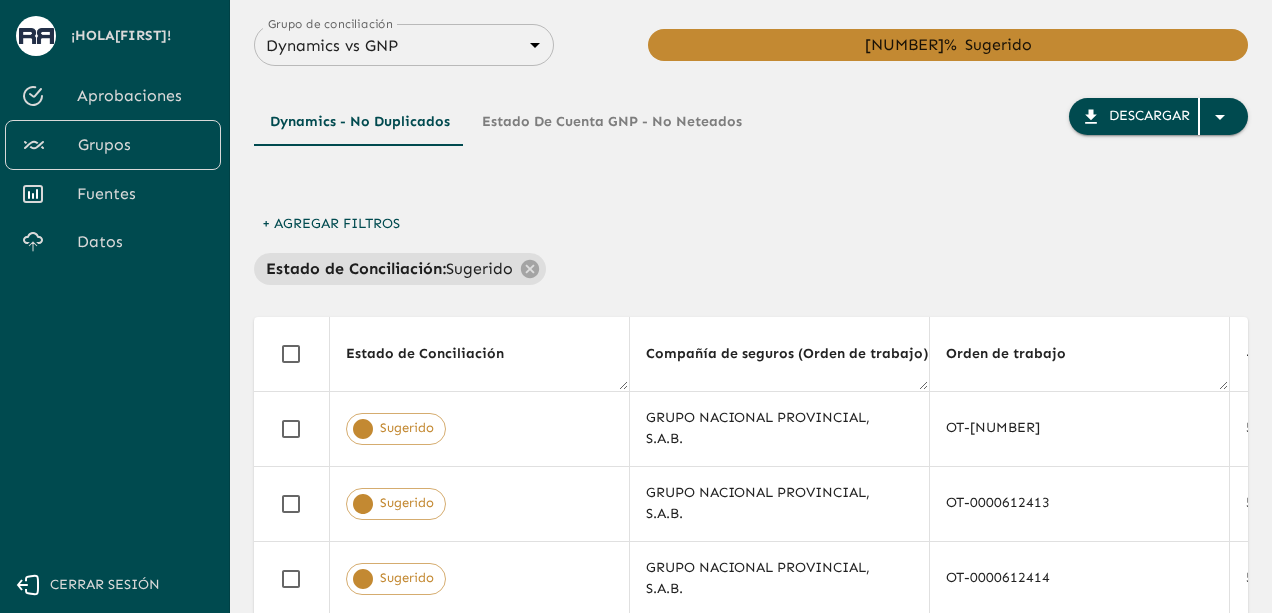 scroll, scrollTop: 100, scrollLeft: 0, axis: vertical 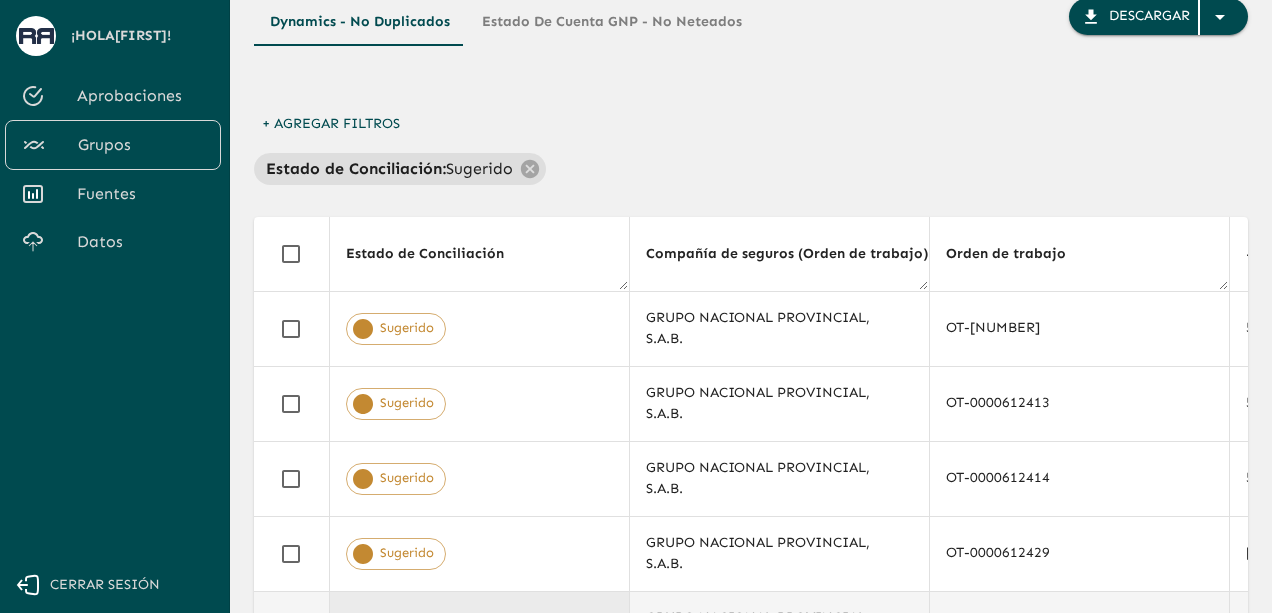 drag, startPoint x: 452, startPoint y: 609, endPoint x: 515, endPoint y: 608, distance: 63.007935 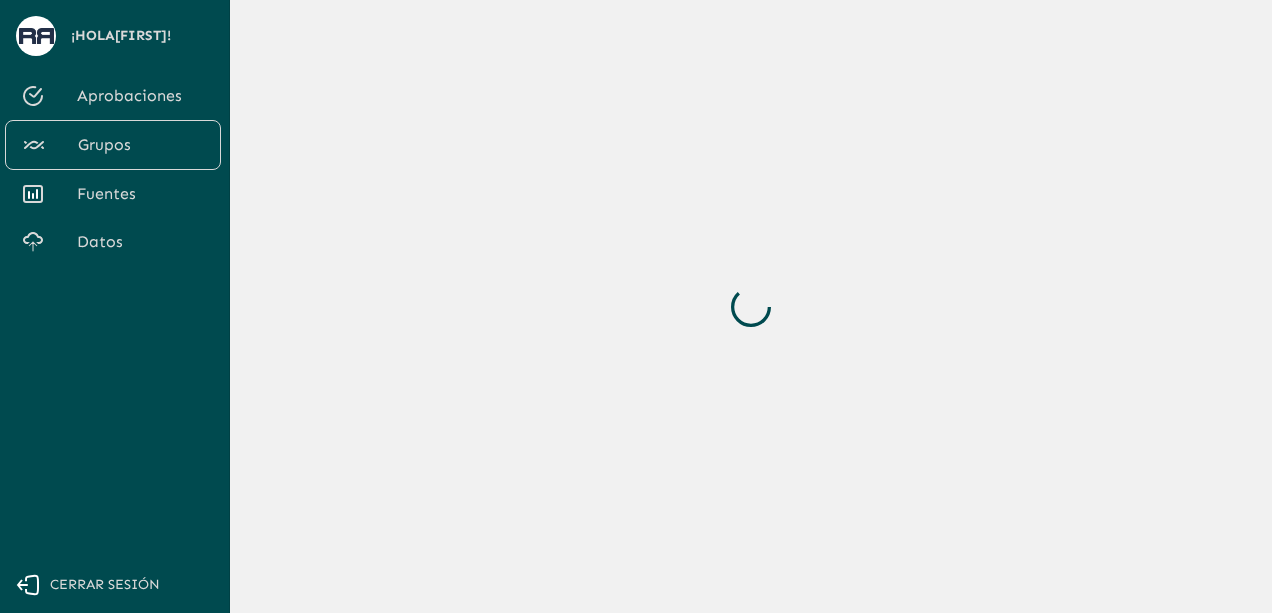 scroll, scrollTop: 0, scrollLeft: 0, axis: both 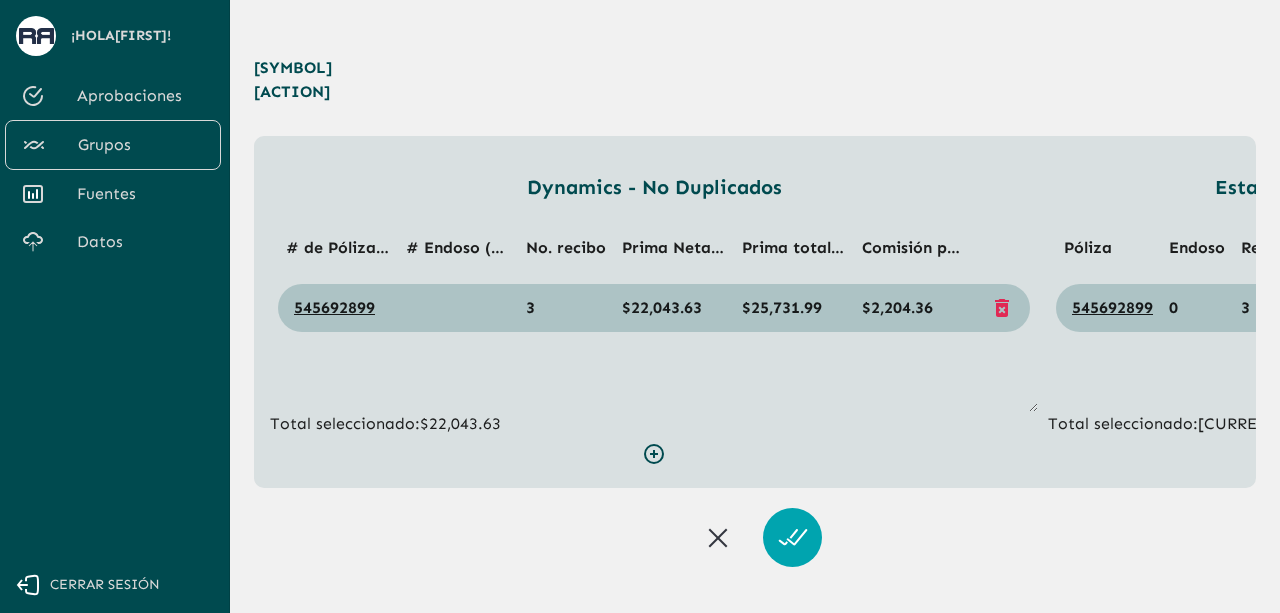 click 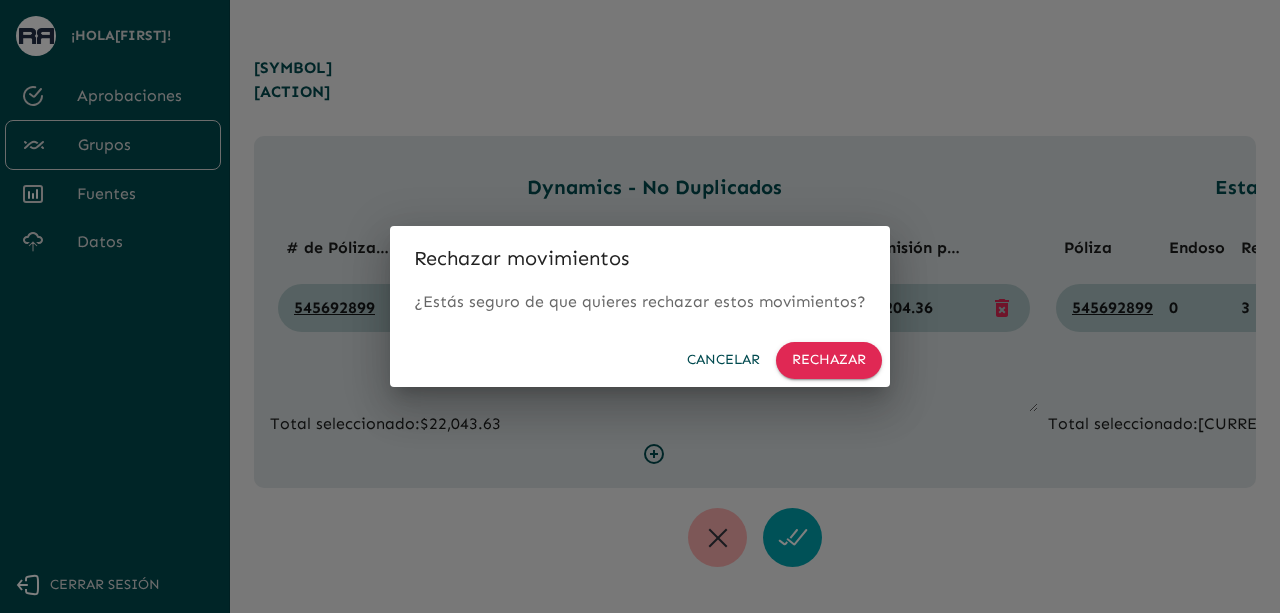 click on "Cancelar" at bounding box center [723, 360] 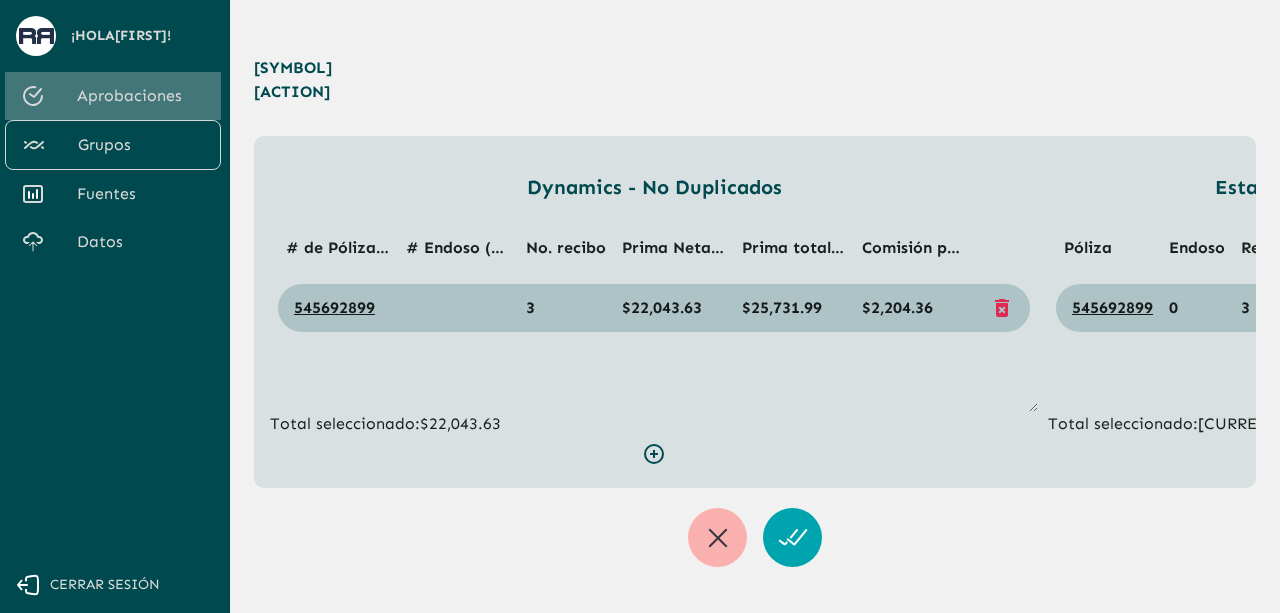 click on "Aprobaciones" at bounding box center [141, 96] 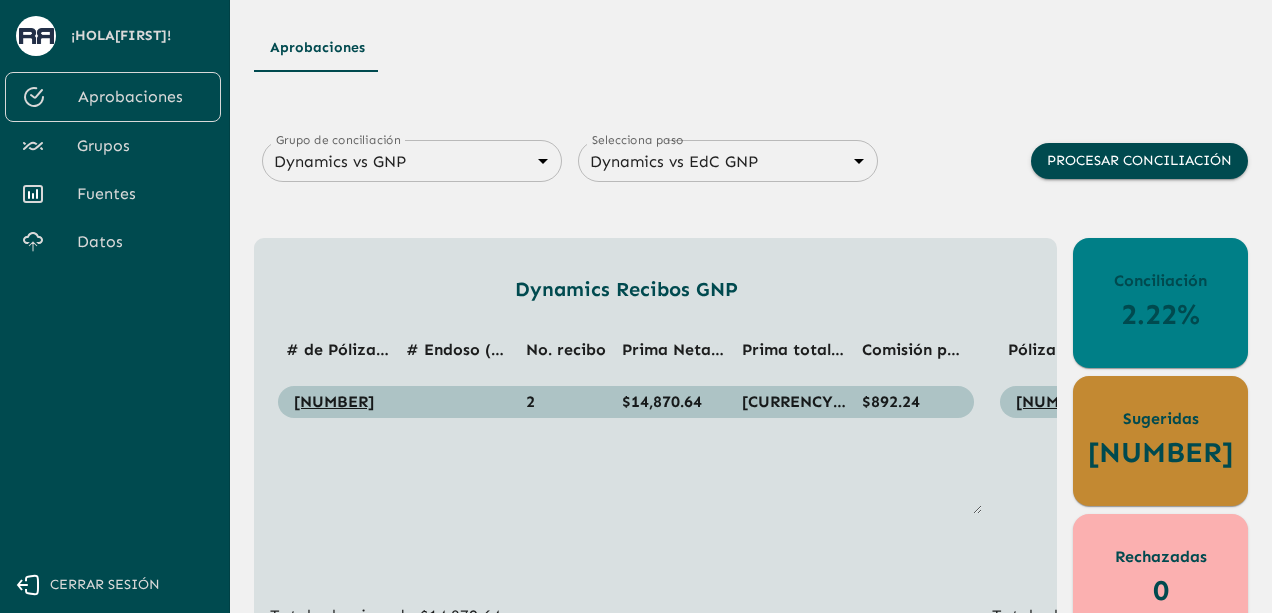 click on "Grupos" at bounding box center [141, 146] 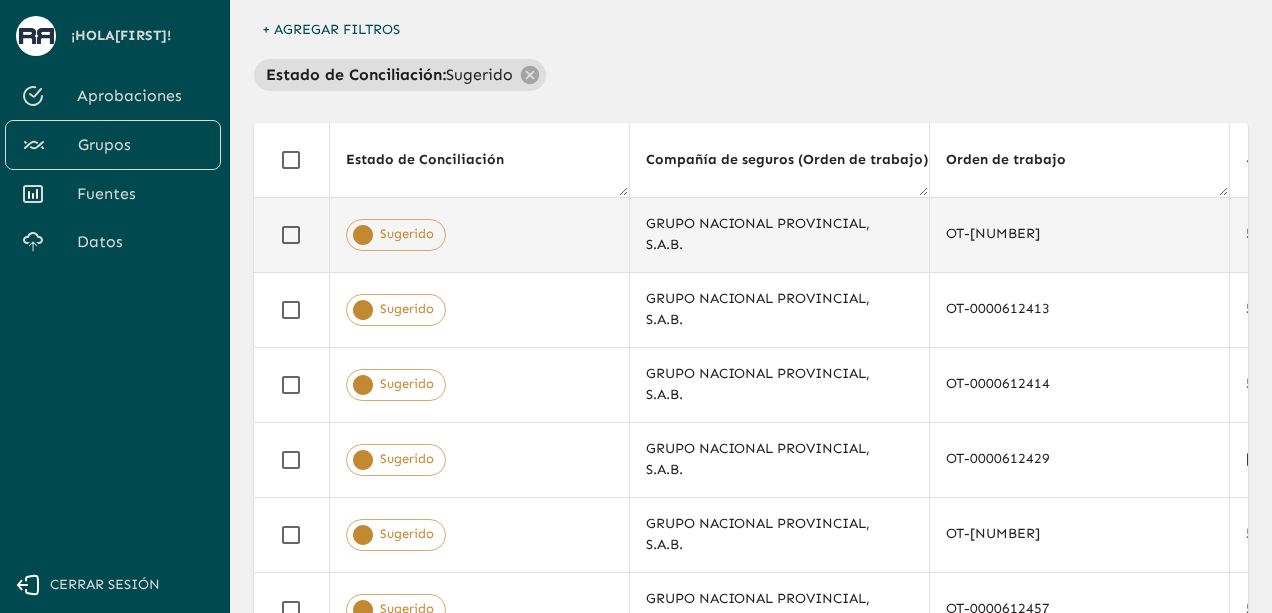 scroll, scrollTop: 200, scrollLeft: 0, axis: vertical 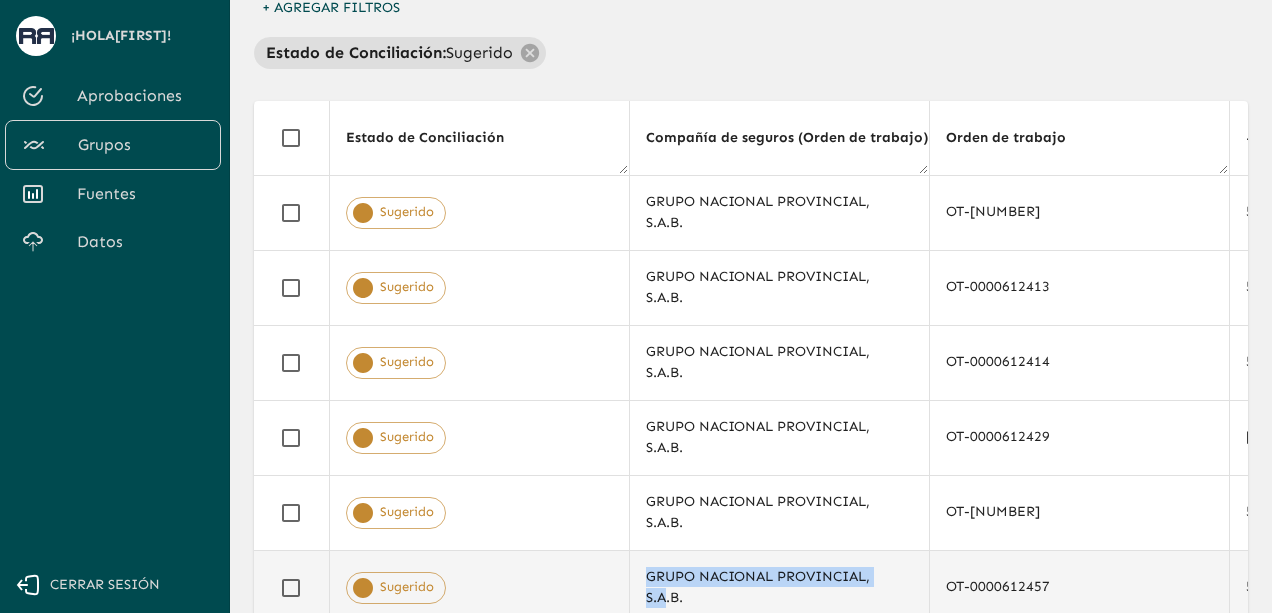 drag, startPoint x: 585, startPoint y: 609, endPoint x: 653, endPoint y: 613, distance: 68.117546 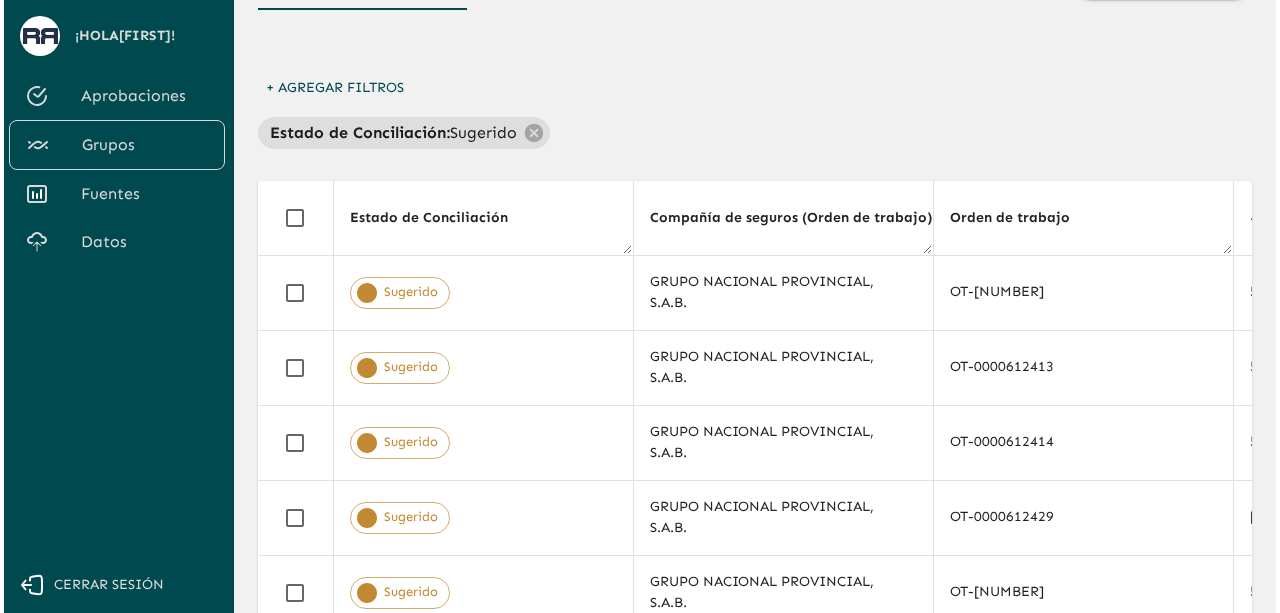 scroll, scrollTop: 0, scrollLeft: 0, axis: both 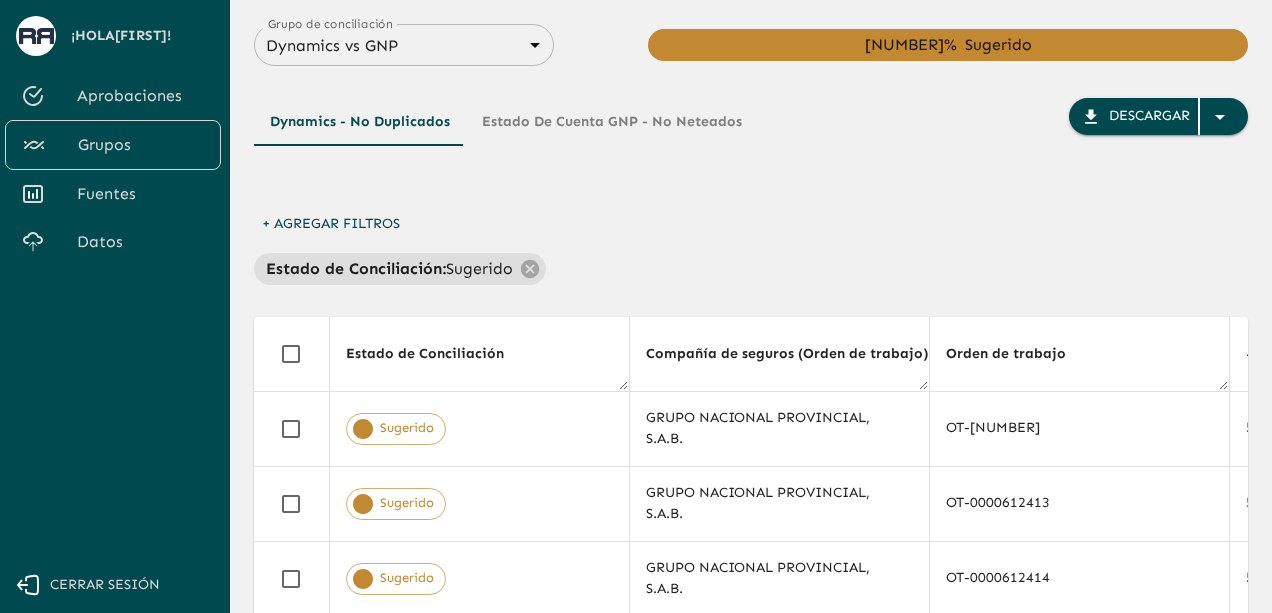 click on "+ Agregar Filtros" at bounding box center [331, 224] 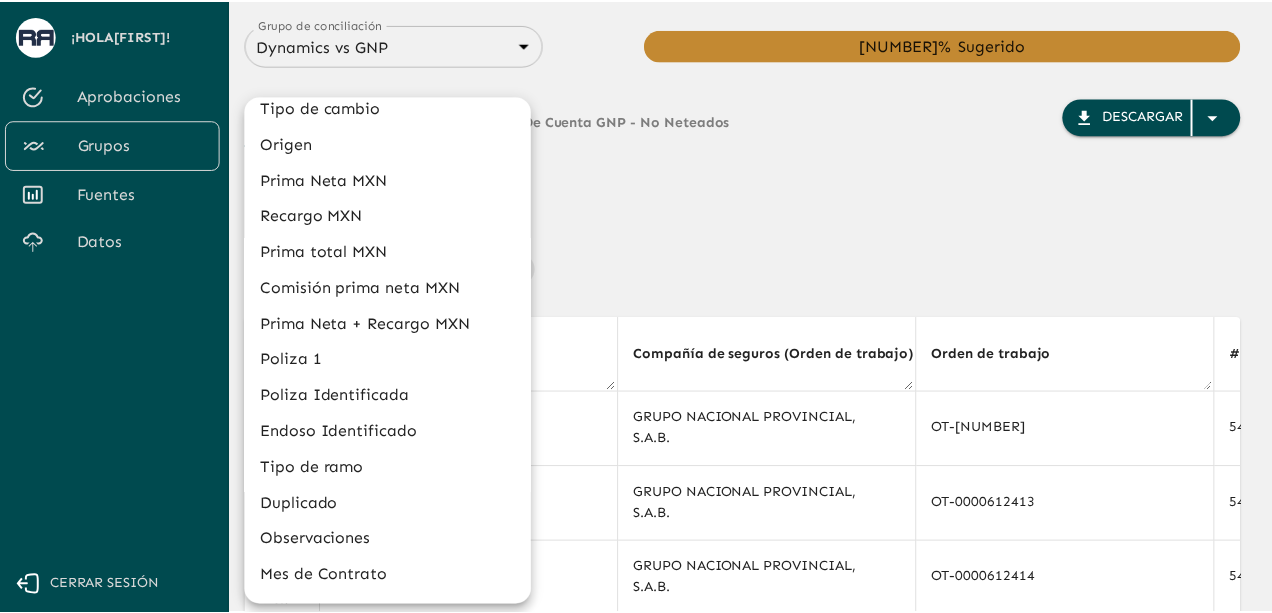 scroll, scrollTop: 694, scrollLeft: 0, axis: vertical 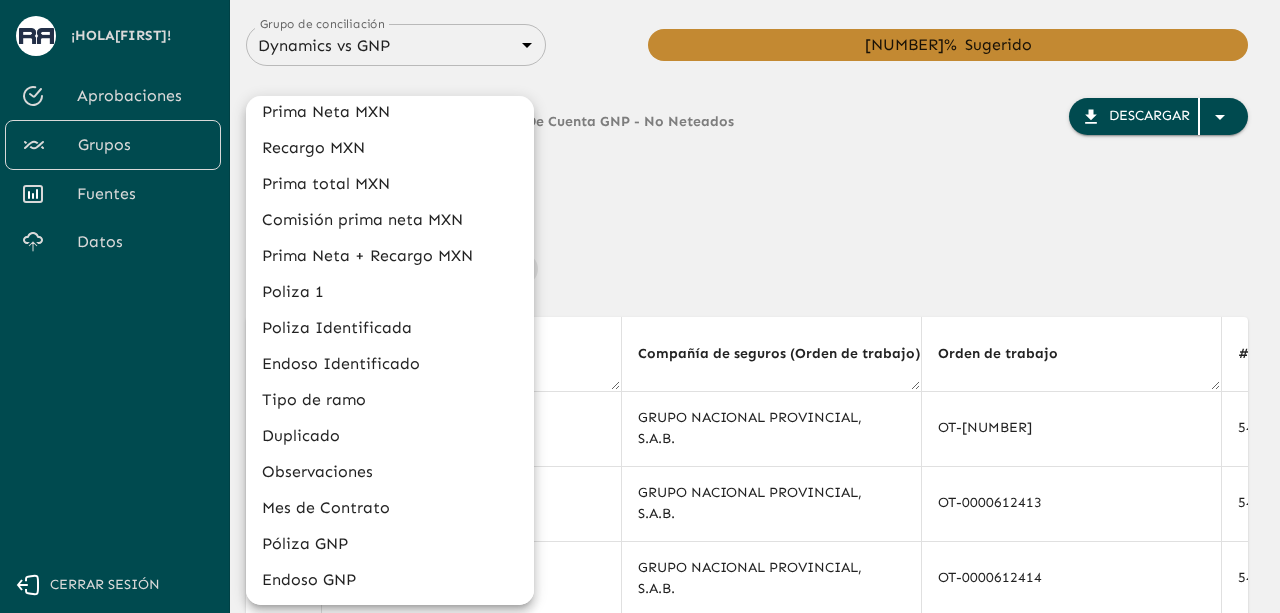 click at bounding box center (640, 306) 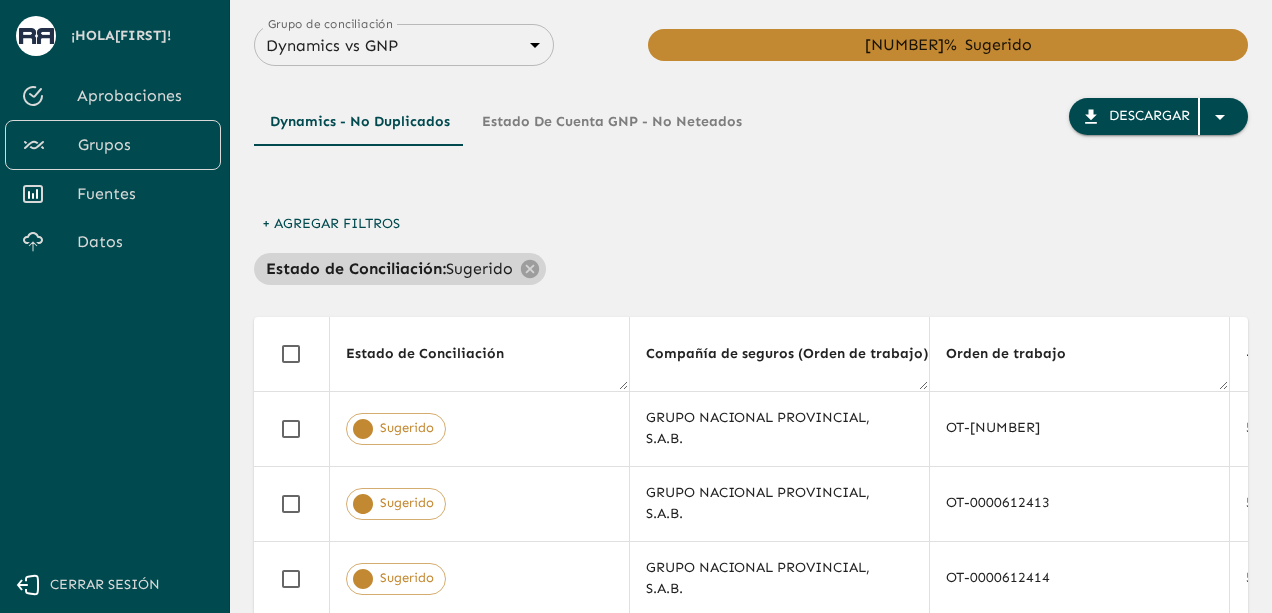 click on "Estado de Conciliación :" at bounding box center [356, 269] 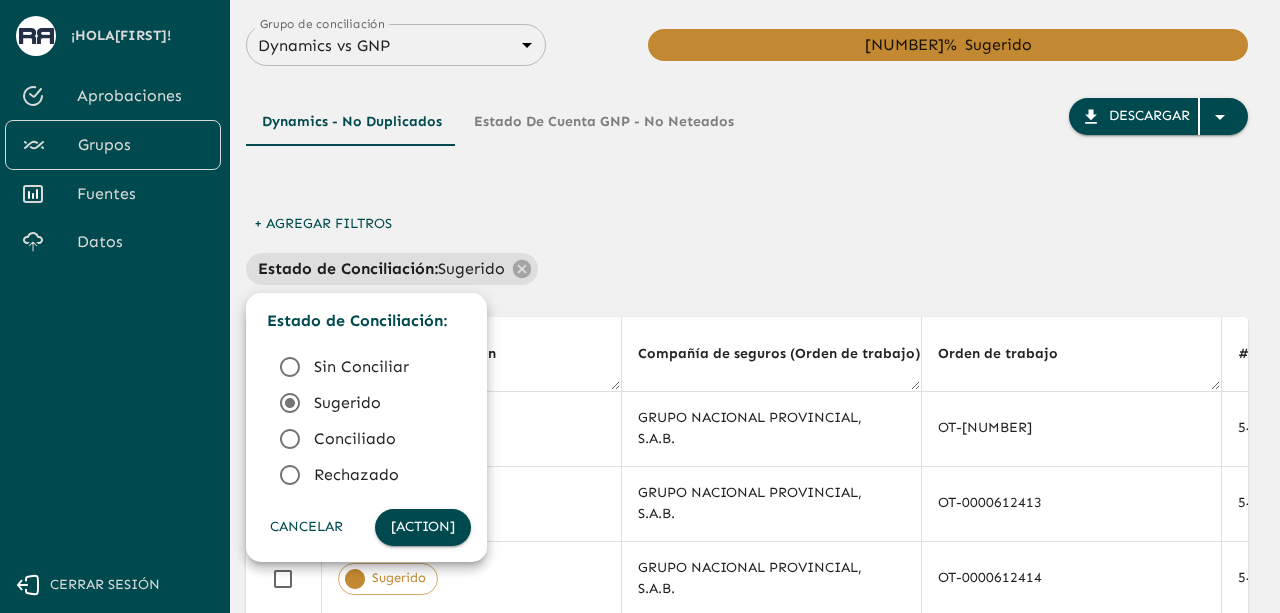 click 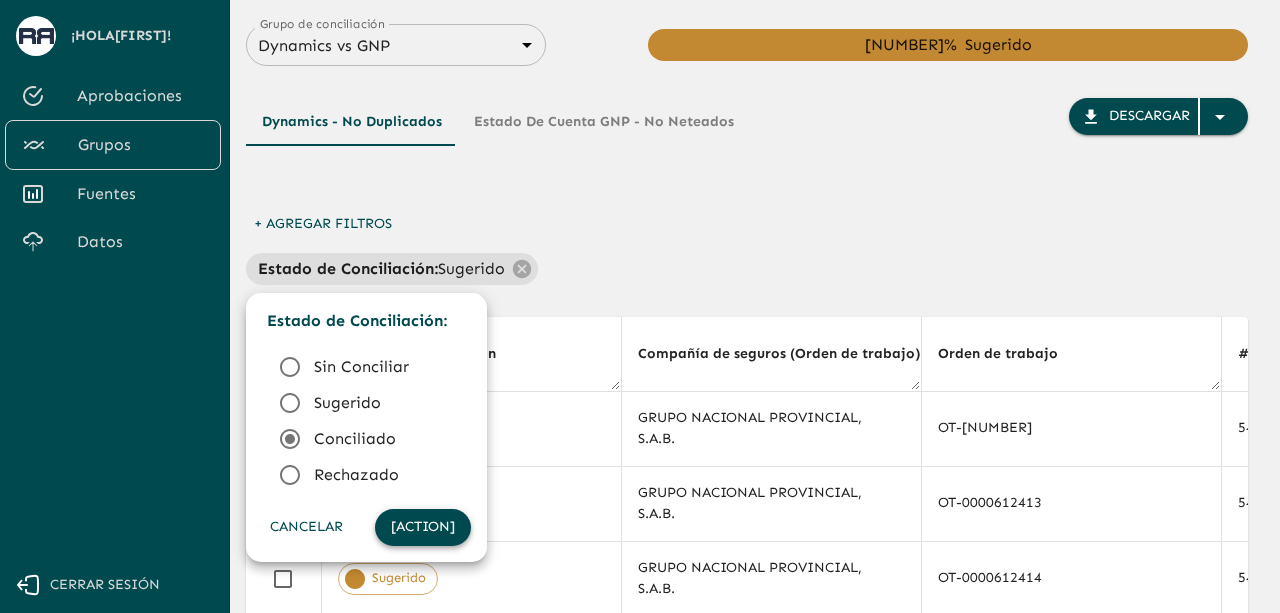click on "[ACTION]" at bounding box center (423, 527) 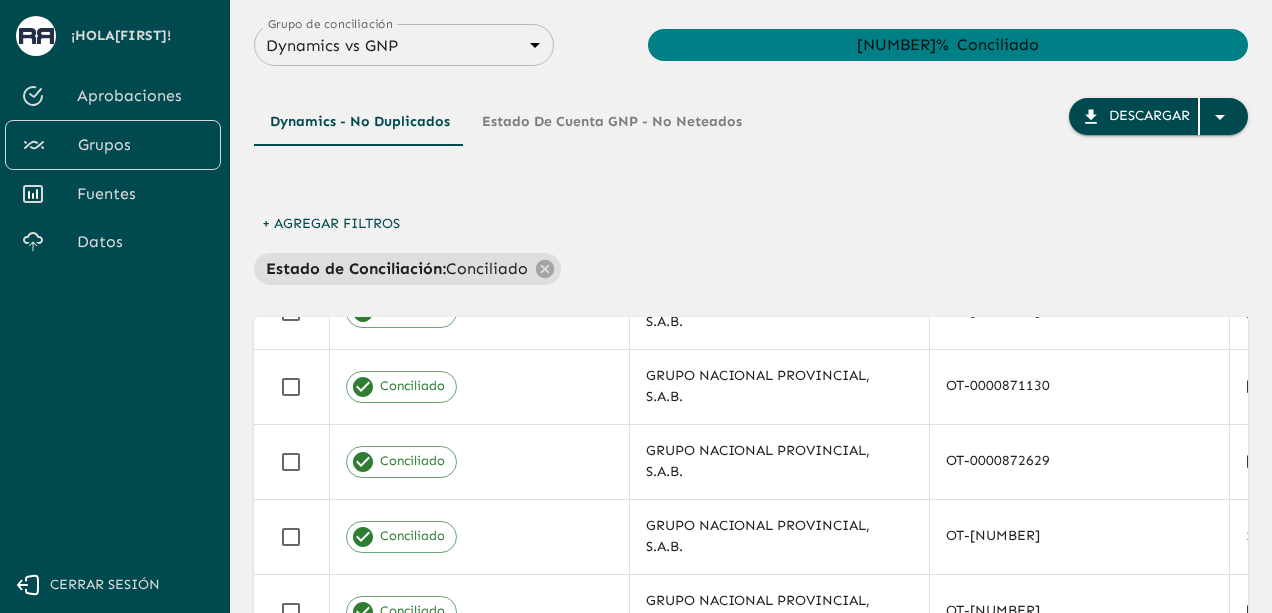 scroll, scrollTop: 400, scrollLeft: 0, axis: vertical 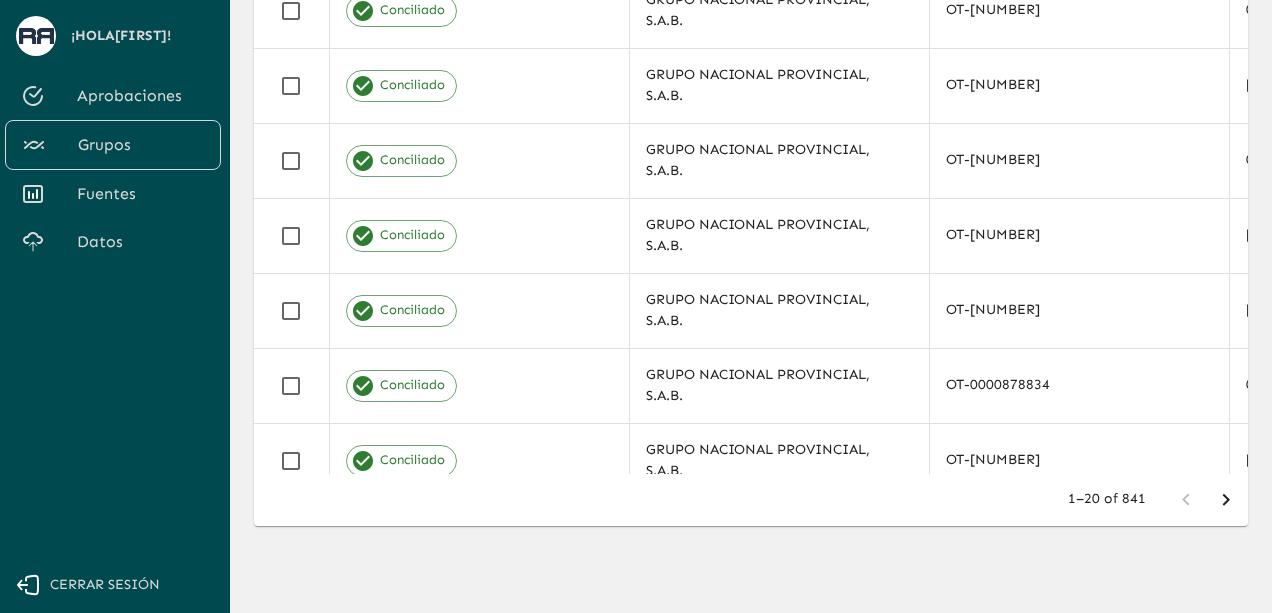 drag, startPoint x: 316, startPoint y: 474, endPoint x: 344, endPoint y: 474, distance: 28 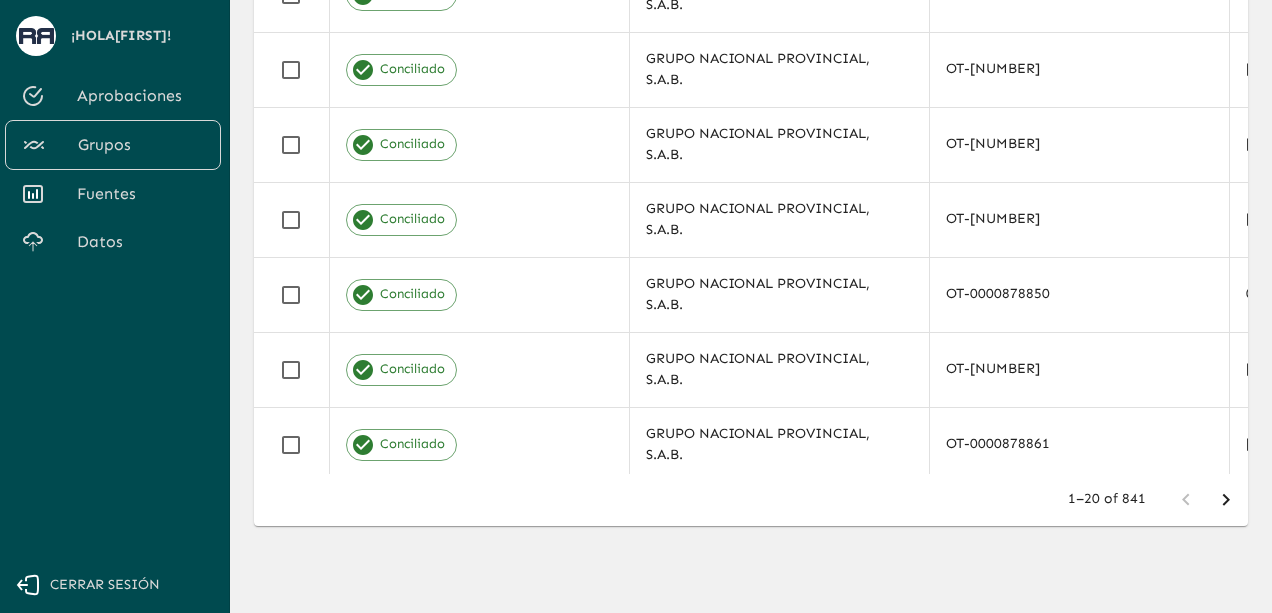 scroll, scrollTop: 876, scrollLeft: 0, axis: vertical 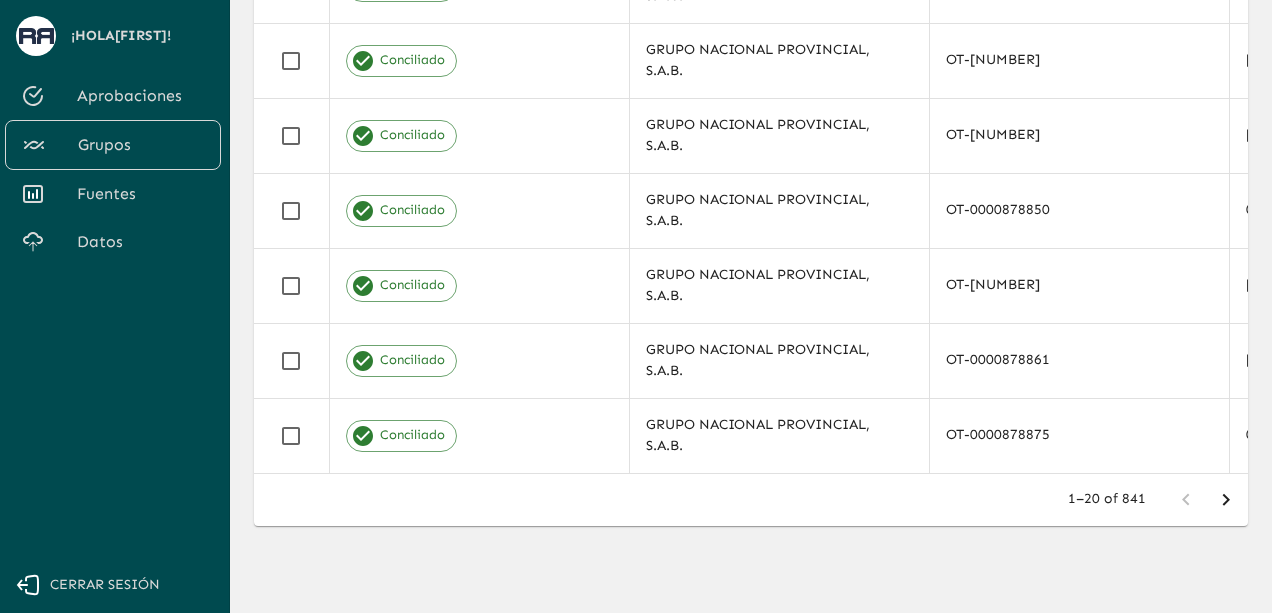 drag, startPoint x: 324, startPoint y: 473, endPoint x: 466, endPoint y: 479, distance: 142.12671 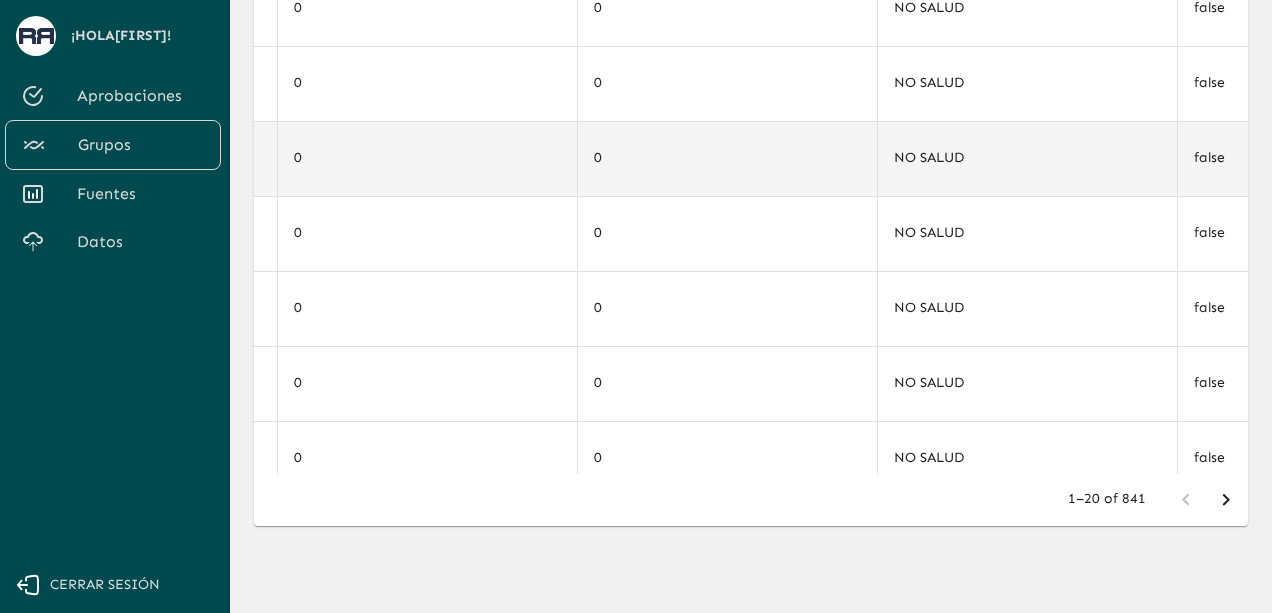 scroll, scrollTop: 576, scrollLeft: 8152, axis: both 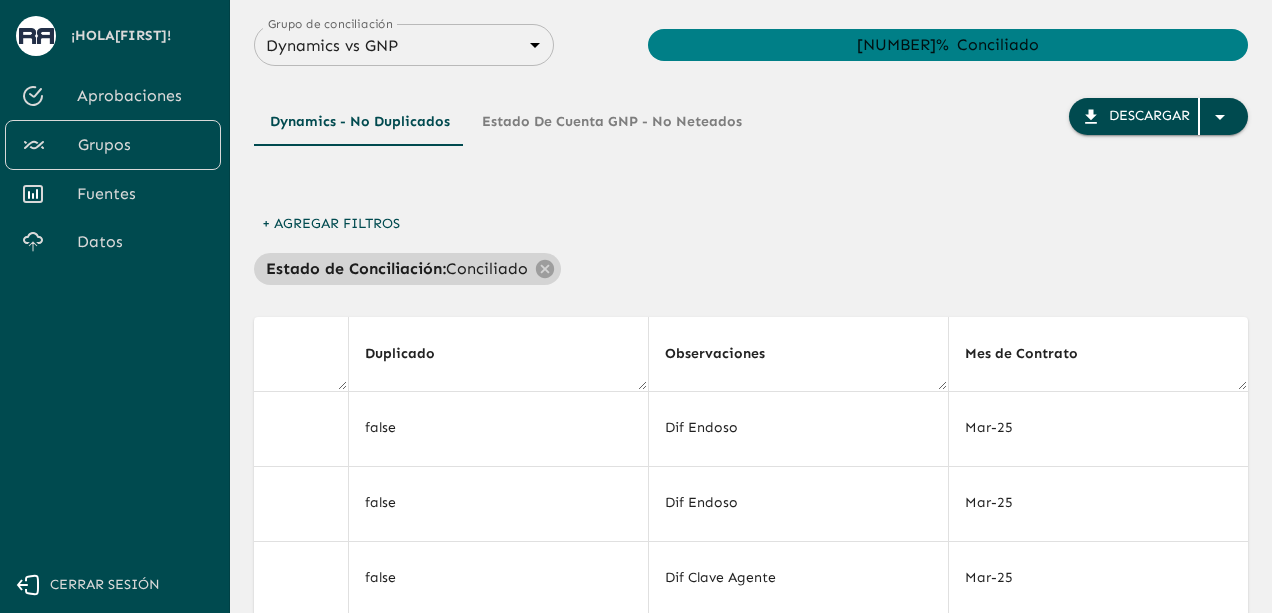 click on "Estado de Conciliación :" at bounding box center (356, 269) 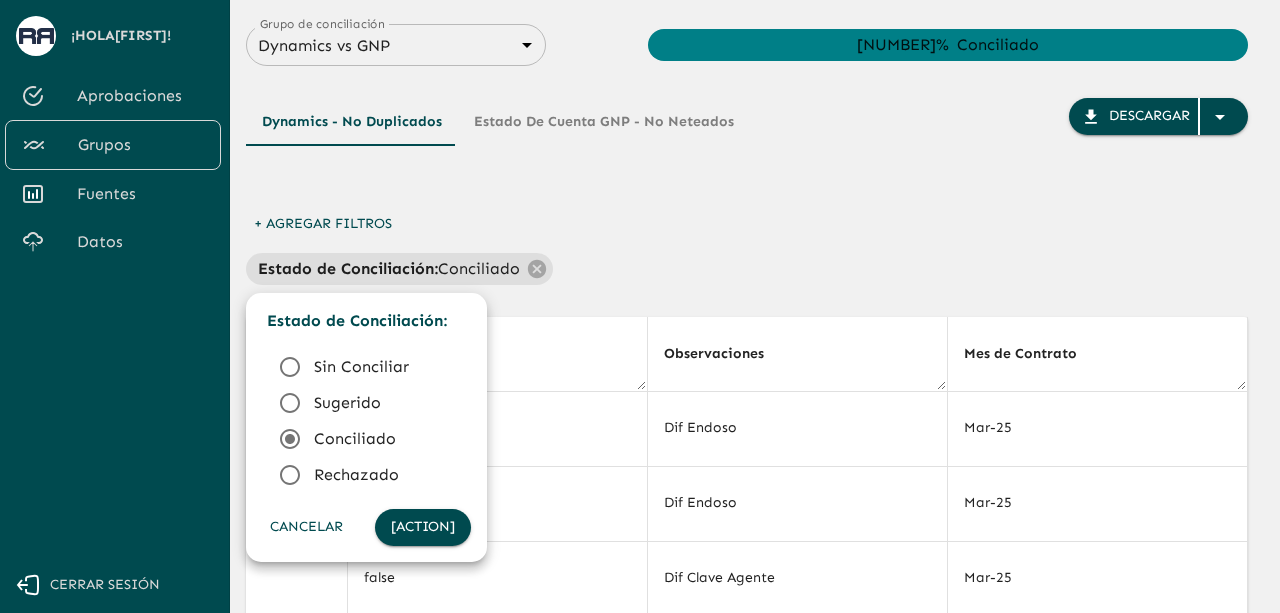 click 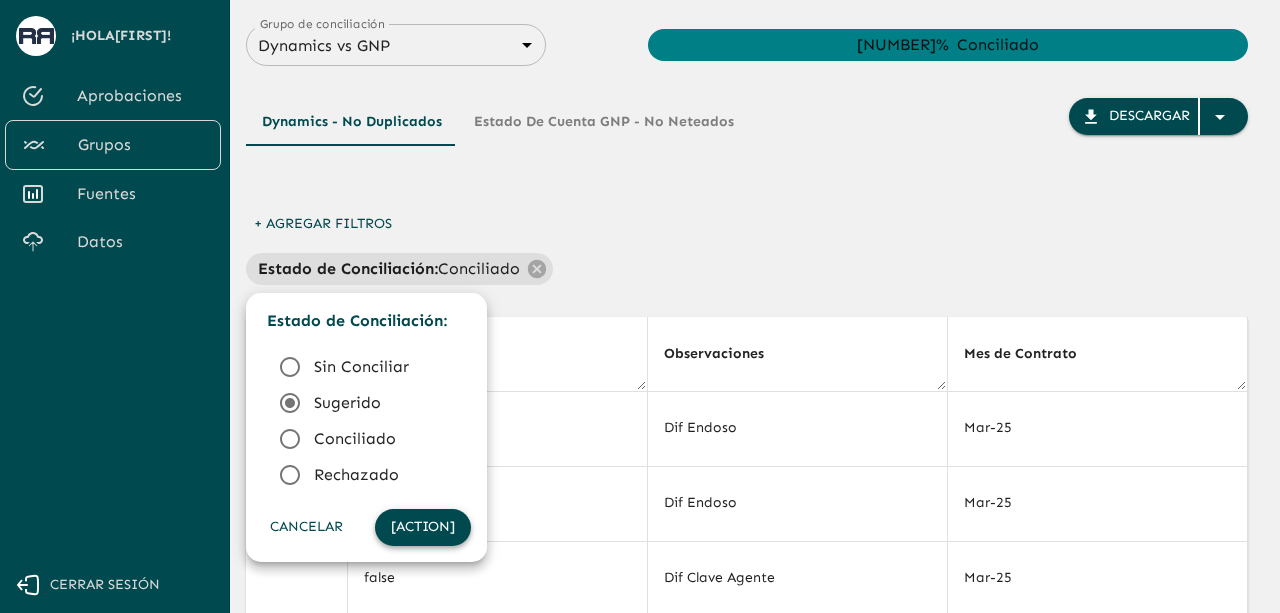 click on "[ACTION]" at bounding box center (423, 527) 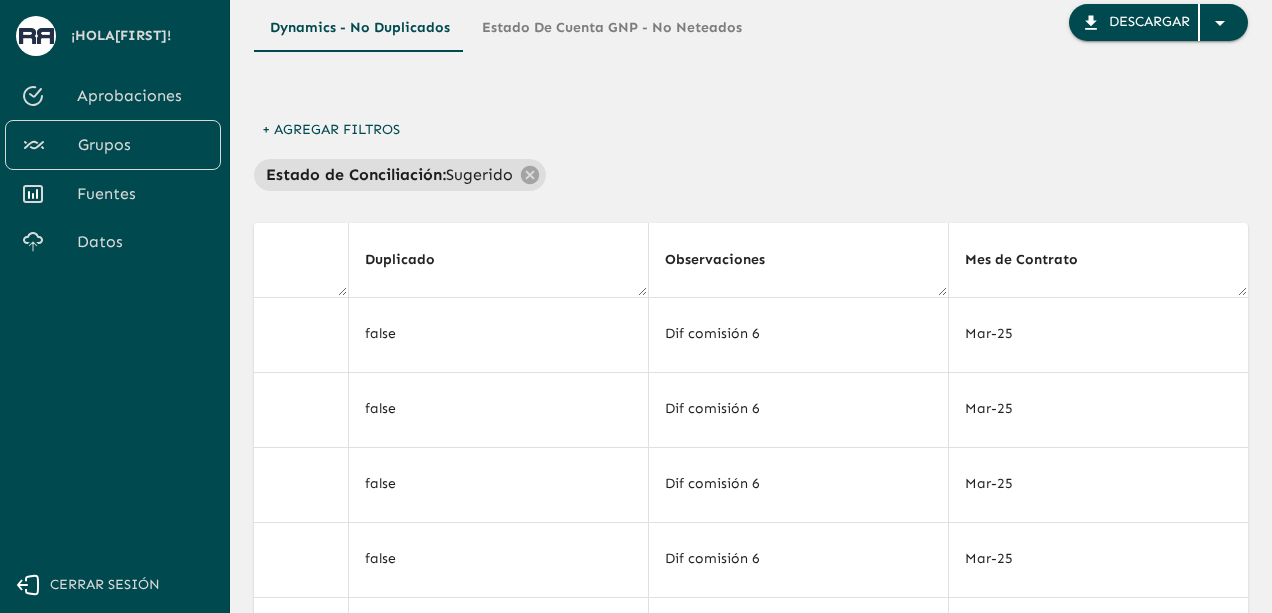 scroll, scrollTop: 500, scrollLeft: 0, axis: vertical 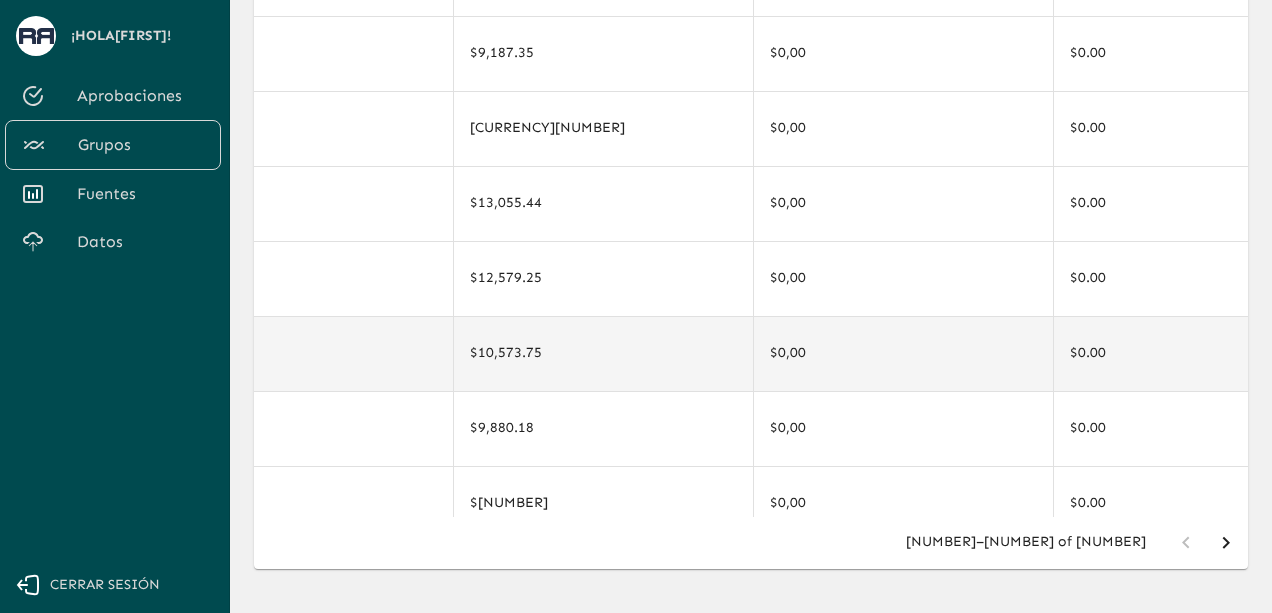 click on "$10,573.75" at bounding box center [603, 353] 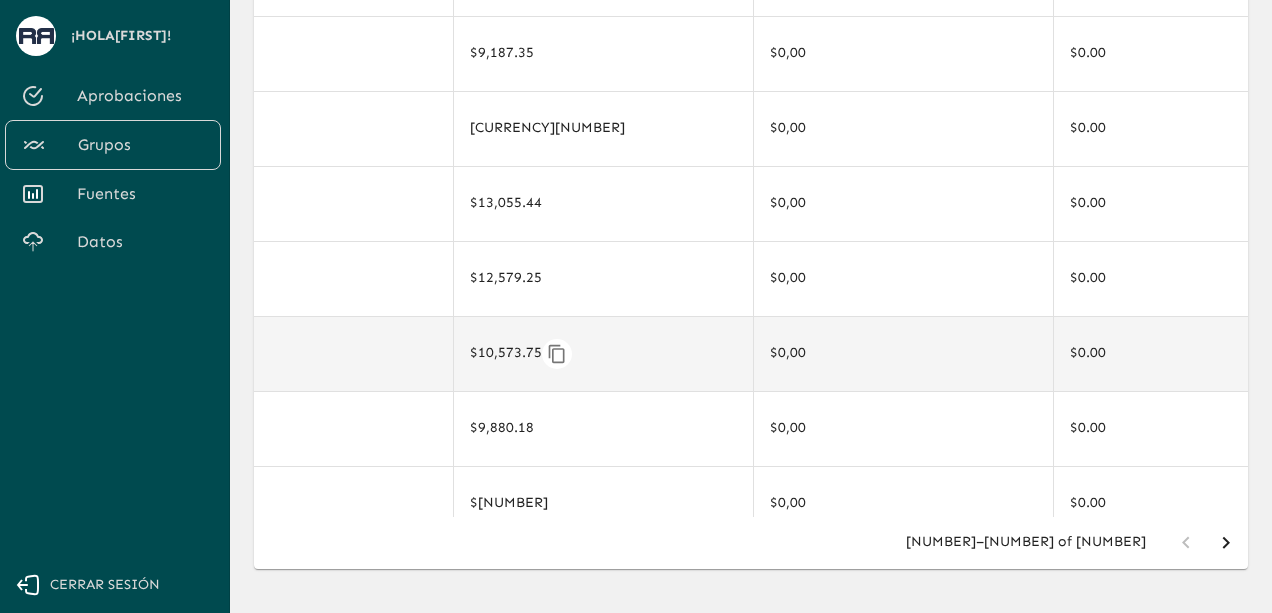 click on "$10,573.75" at bounding box center (603, 354) 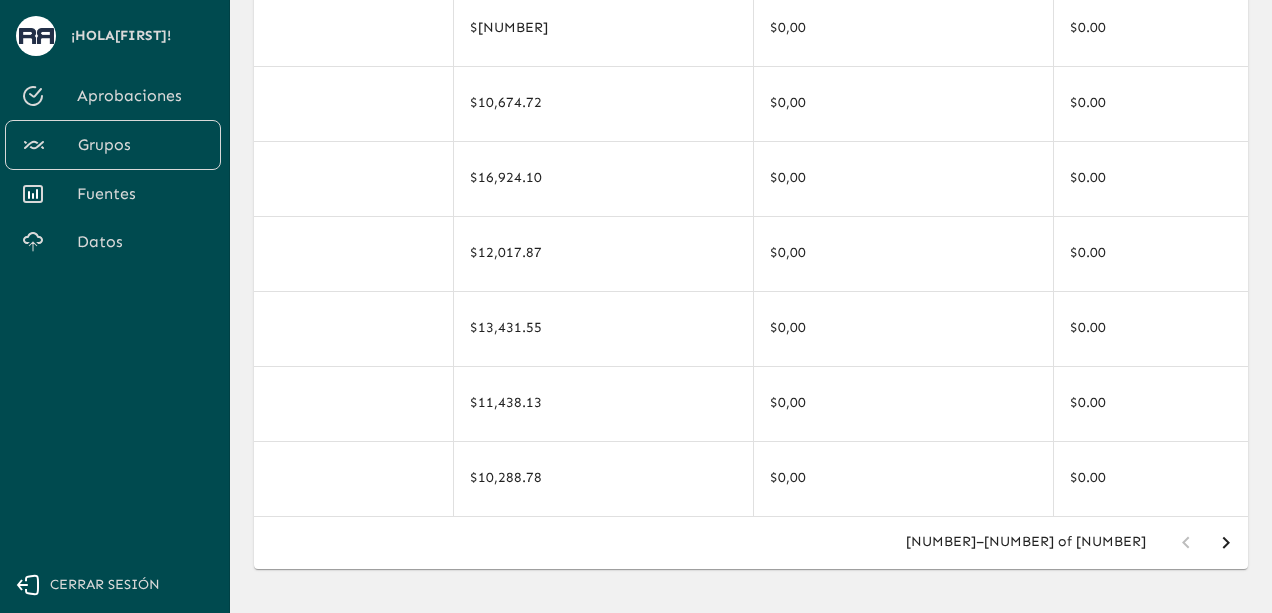 drag, startPoint x: 550, startPoint y: 516, endPoint x: 472, endPoint y: 517, distance: 78.00641 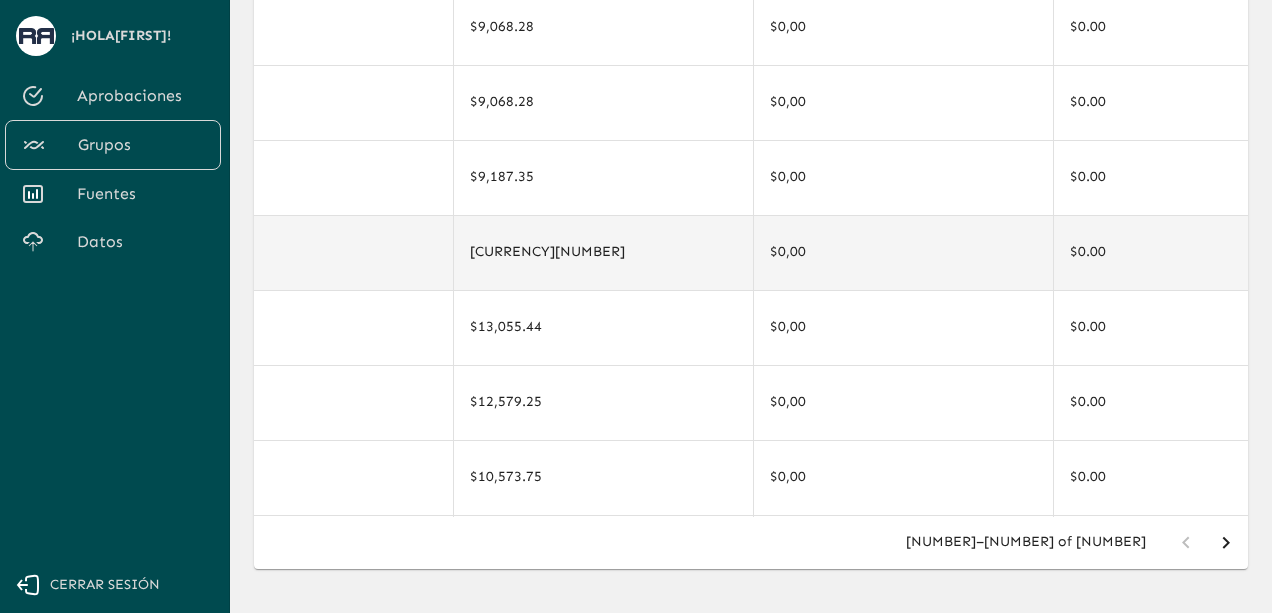 scroll, scrollTop: 276, scrollLeft: 2276, axis: both 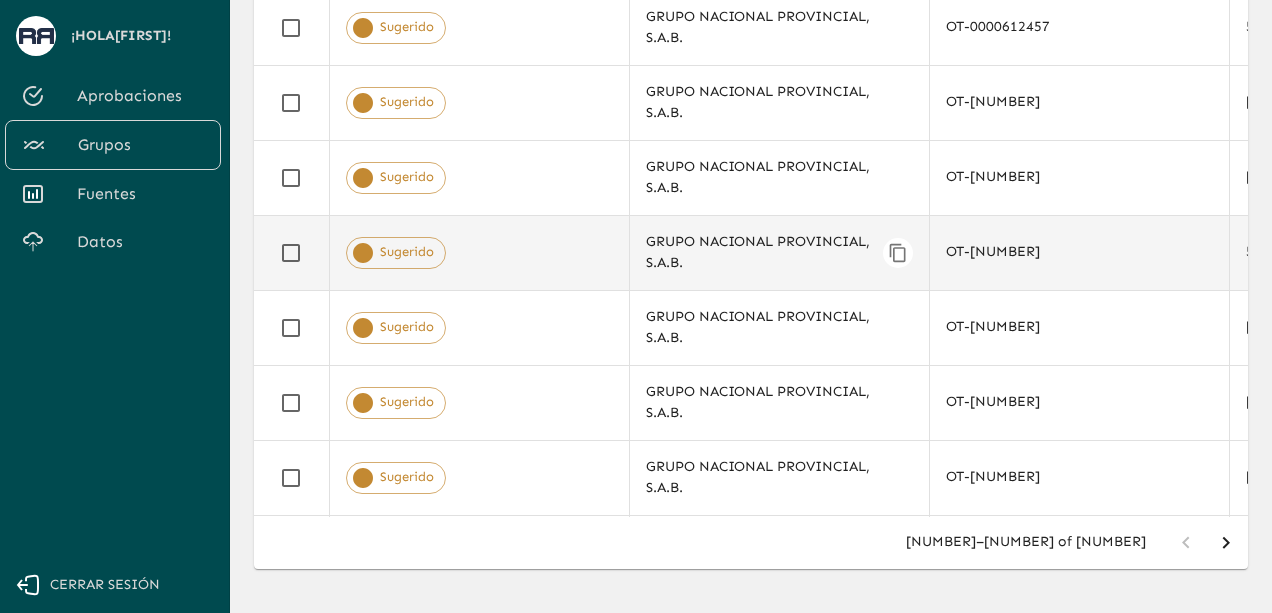click on "GRUPO NACIONAL PROVINCIAL, S.A.B." at bounding box center (779, 252) 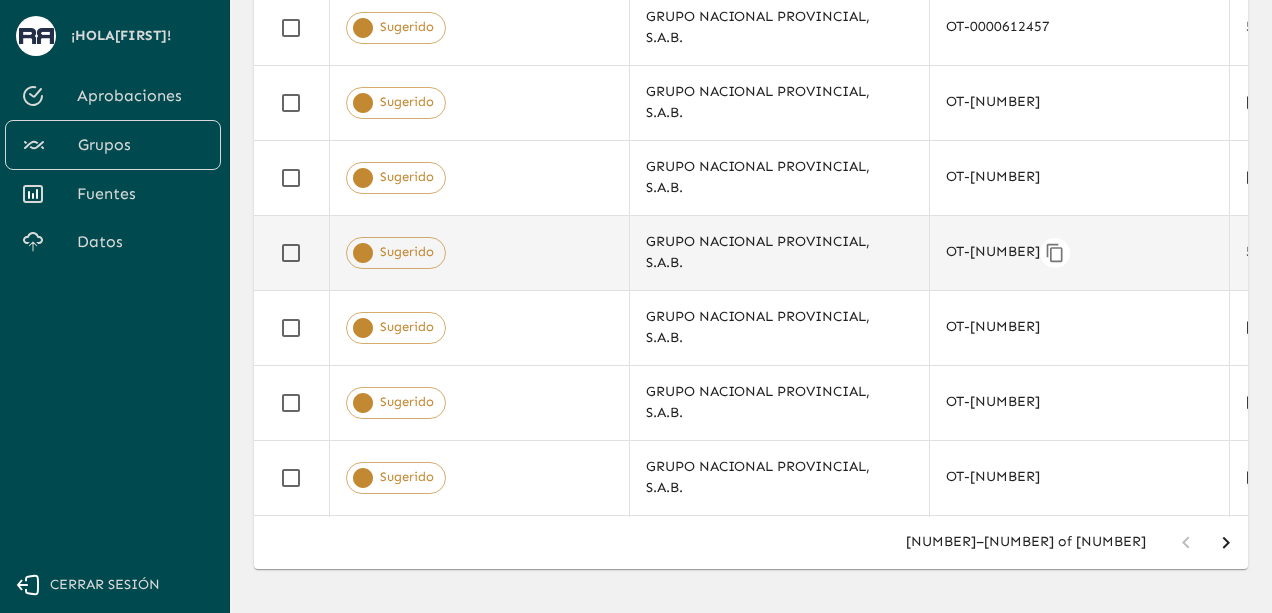 click on "OT-[NUMBER]" at bounding box center [1079, 253] 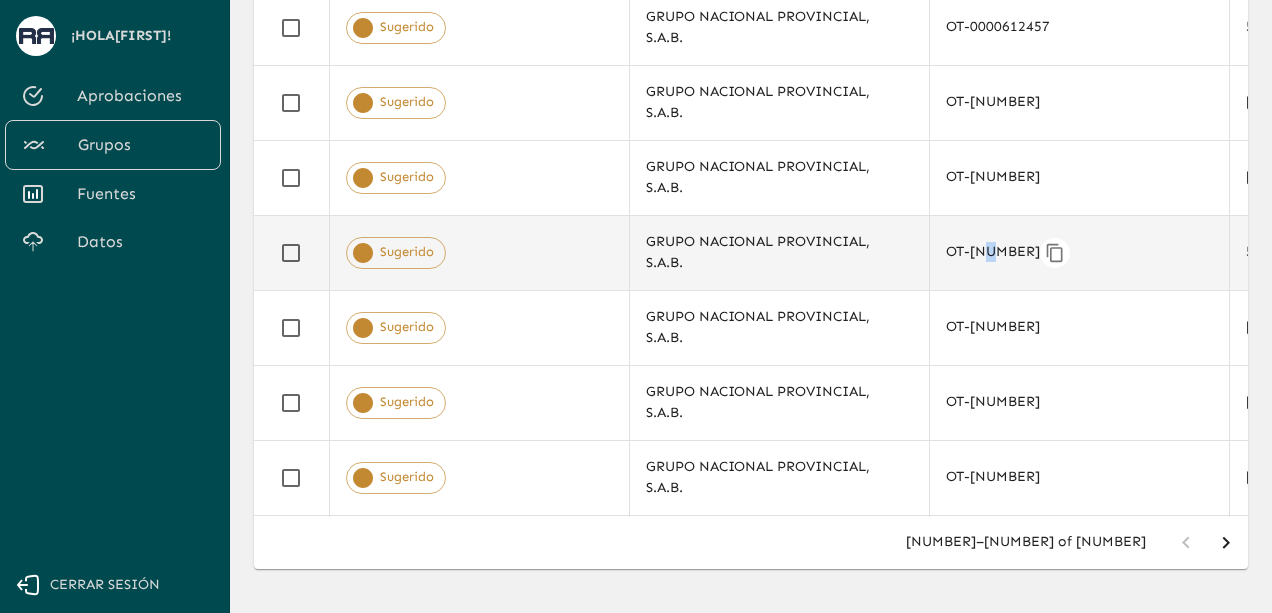 click on "OT-[NUMBER]" at bounding box center [1079, 253] 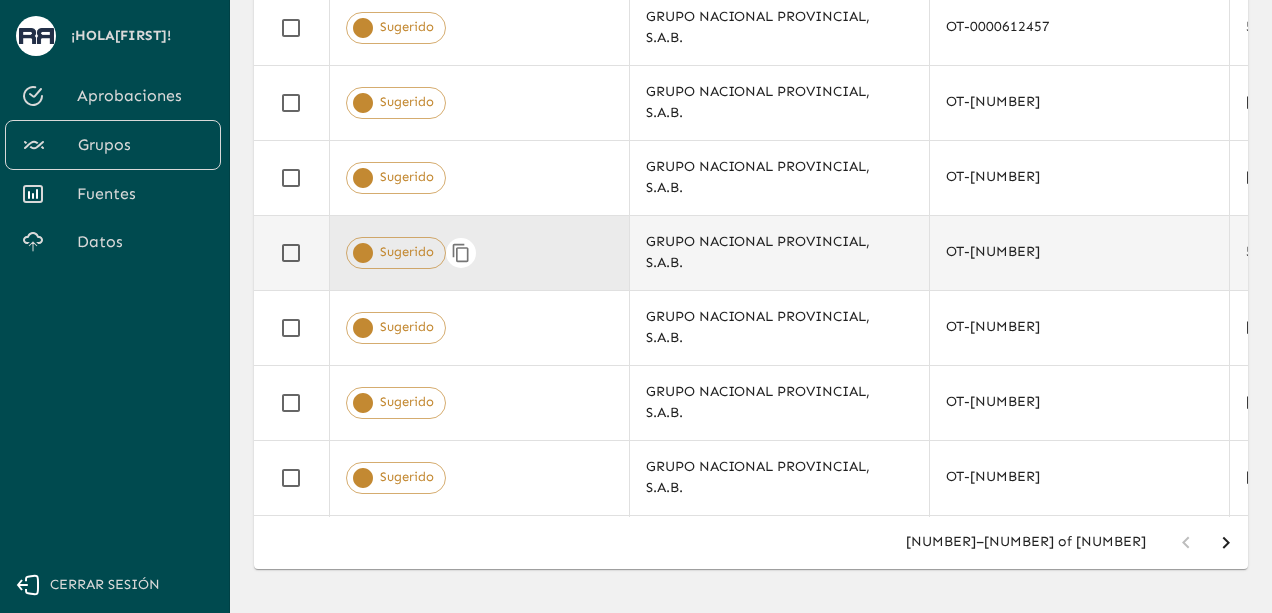 click on "Sugerido" at bounding box center [407, 252] 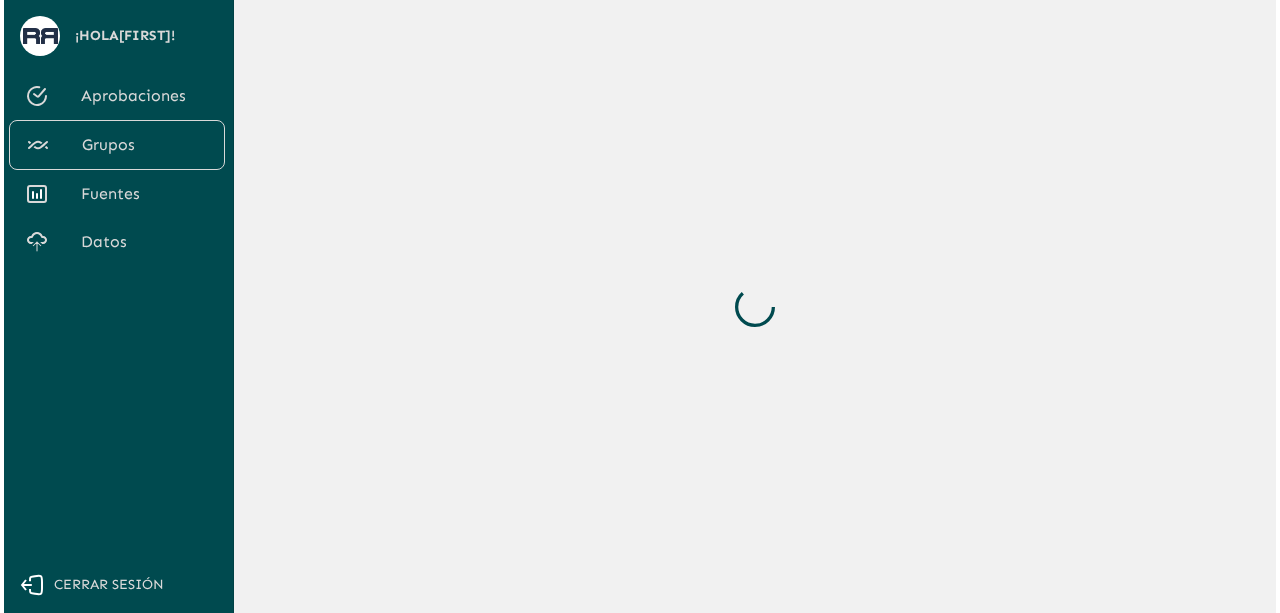 scroll, scrollTop: 0, scrollLeft: 0, axis: both 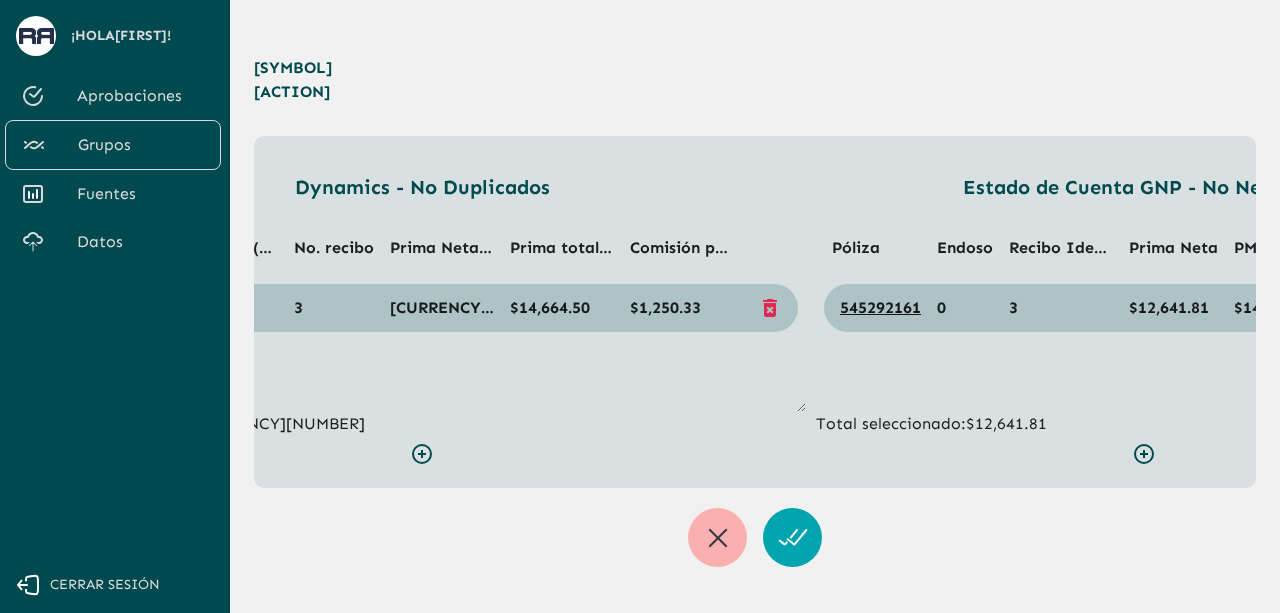 click on "<  Volver" at bounding box center [289, 80] 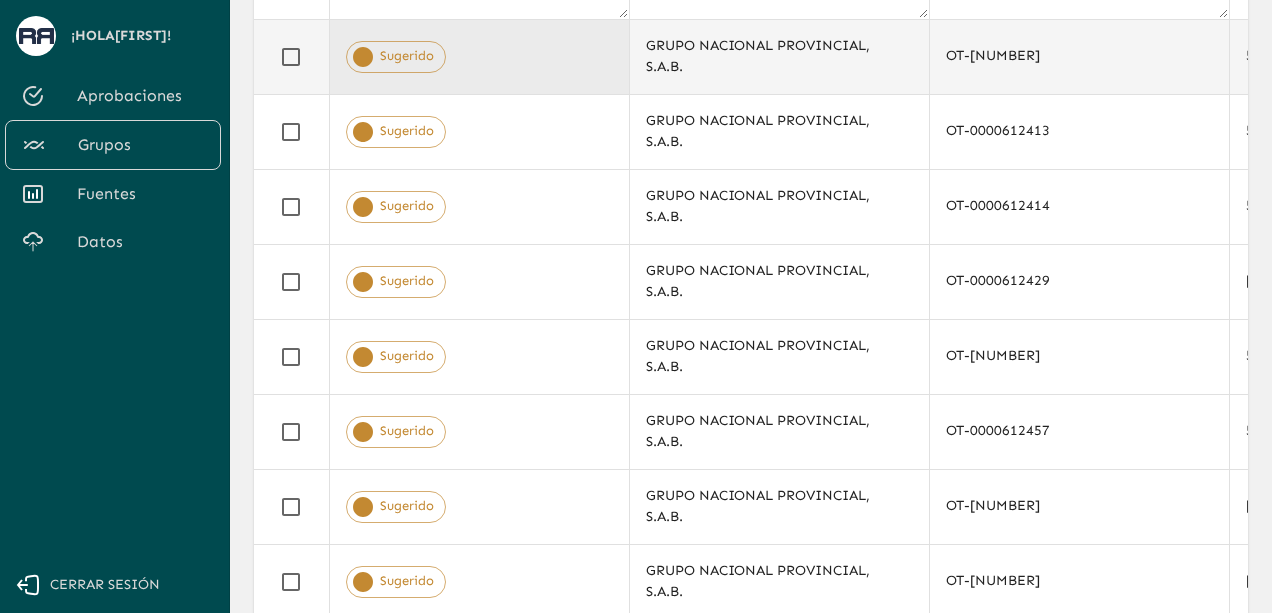 scroll, scrollTop: 200, scrollLeft: 0, axis: vertical 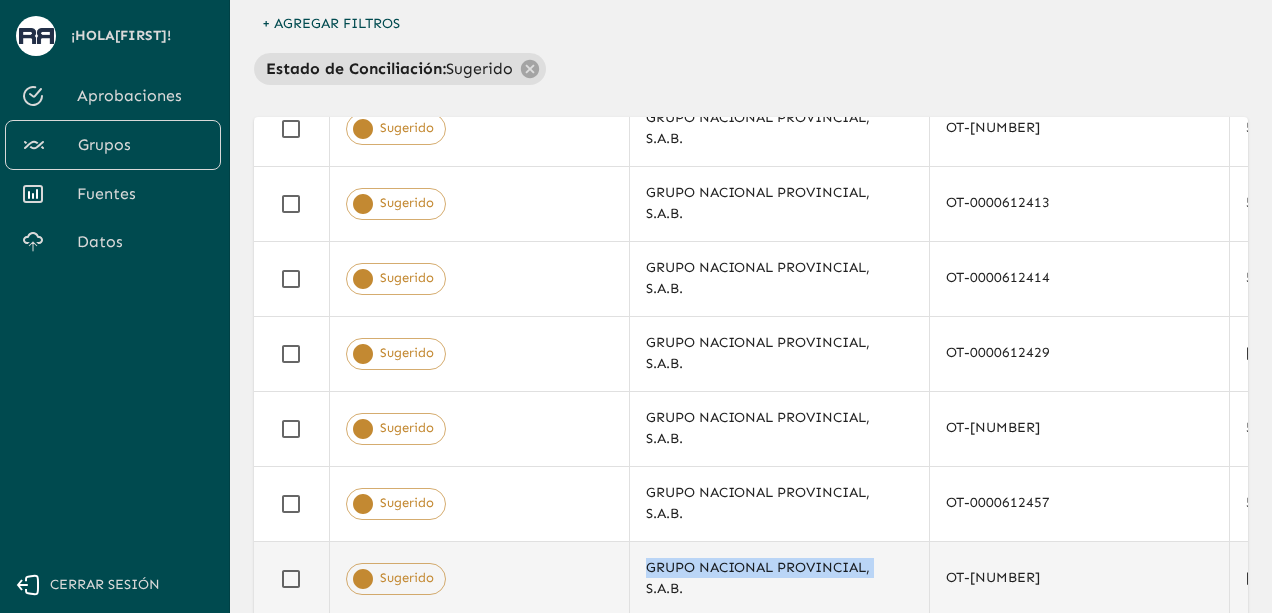 drag, startPoint x: 560, startPoint y: 608, endPoint x: 651, endPoint y: 587, distance: 93.39165 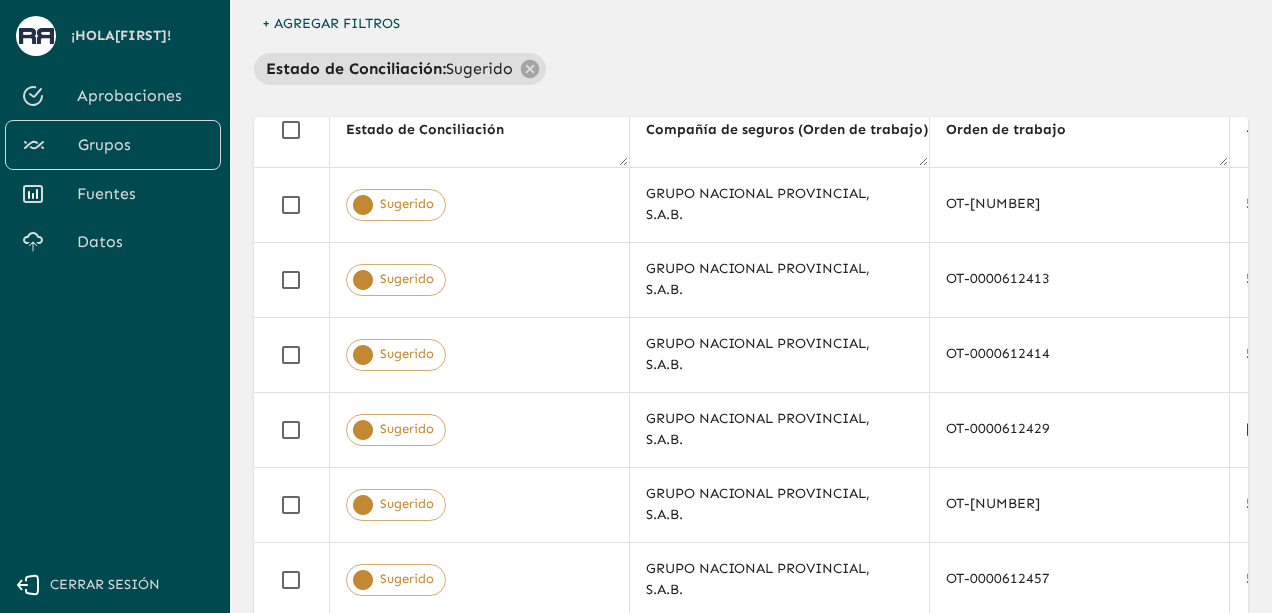 scroll, scrollTop: 0, scrollLeft: 0, axis: both 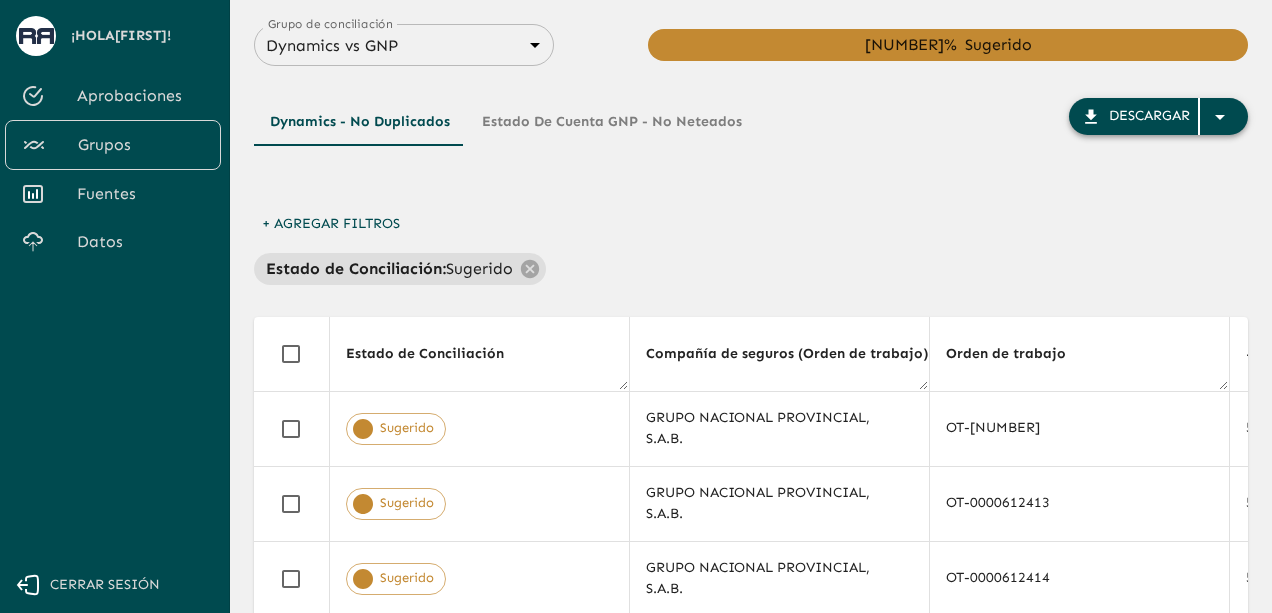 click 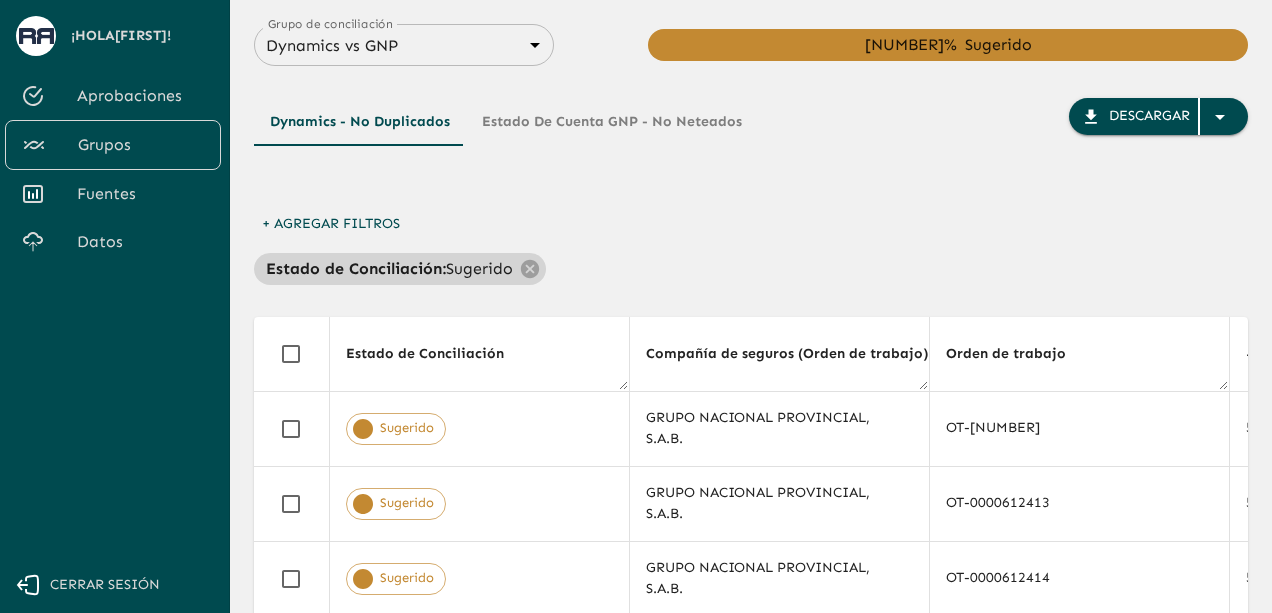 click on "Sugerido" at bounding box center (479, 269) 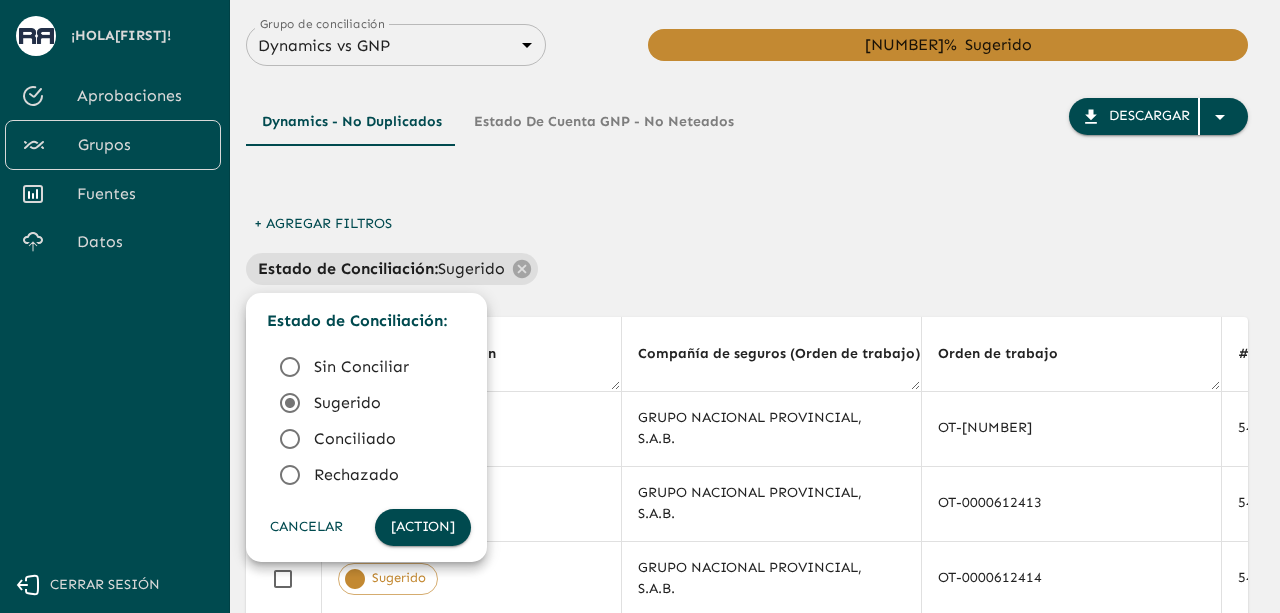 click 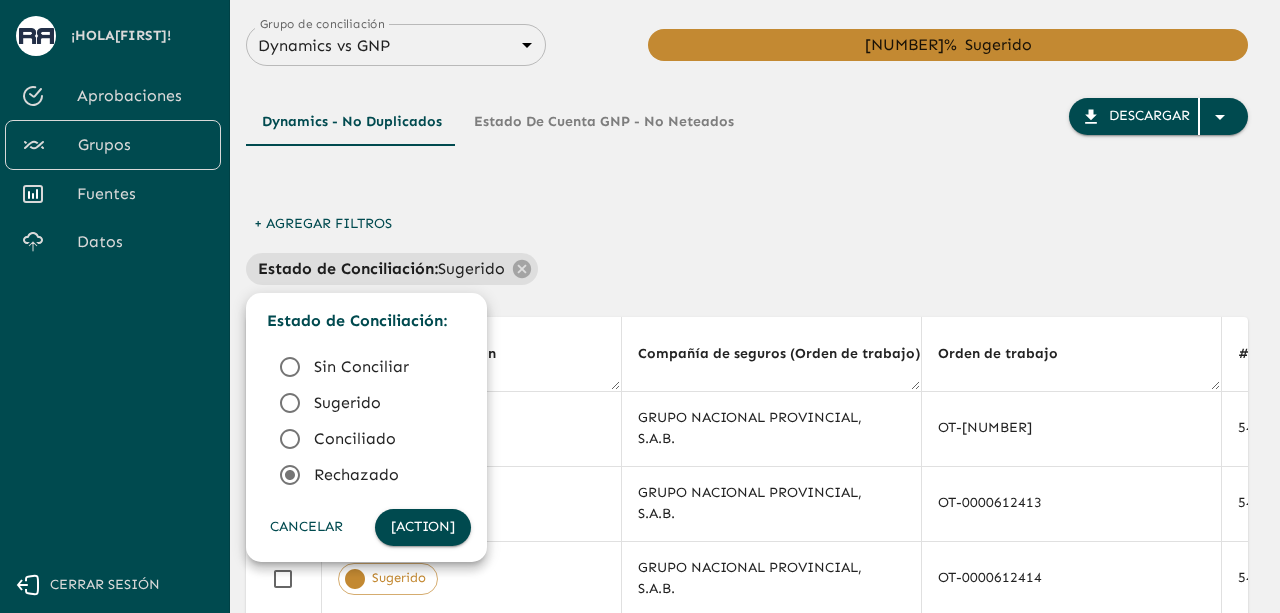 type 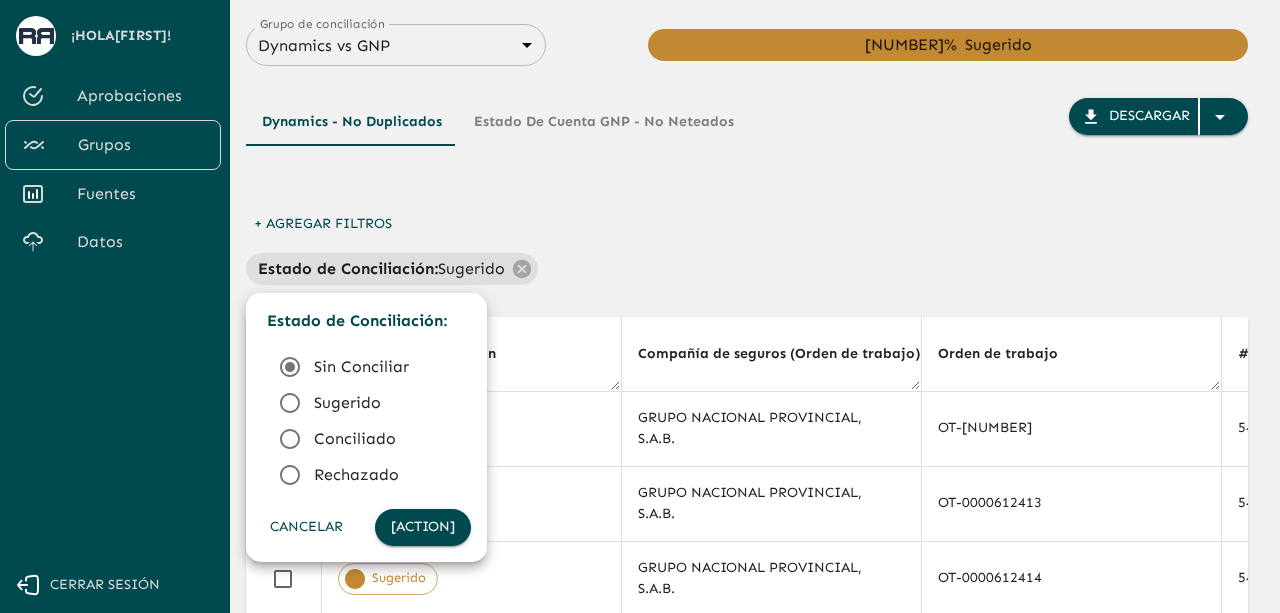 type 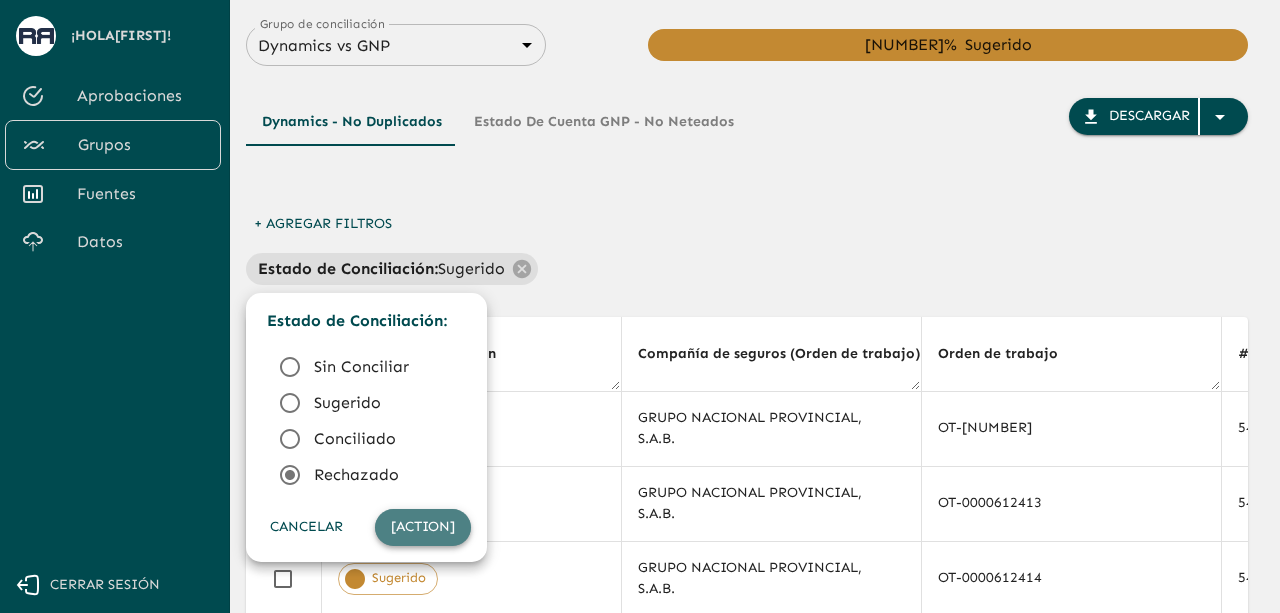 drag, startPoint x: 424, startPoint y: 533, endPoint x: 492, endPoint y: 355, distance: 190.54659 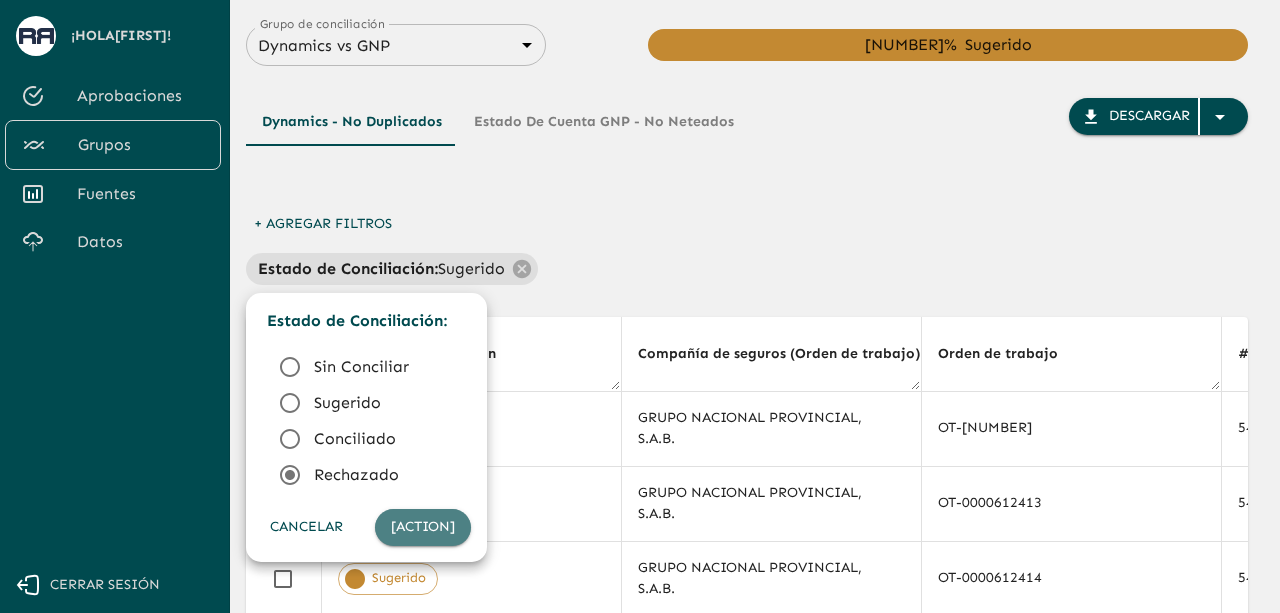 click on "[ACTION]" at bounding box center (423, 527) 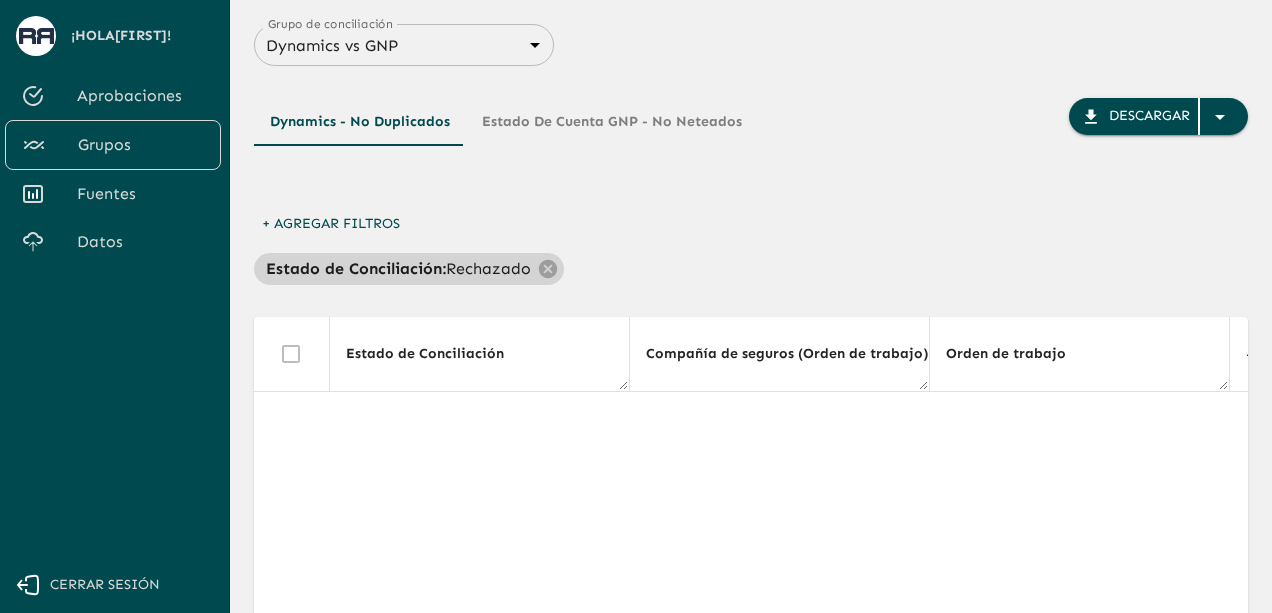 click on "Estado de Conciliación :" at bounding box center [356, 269] 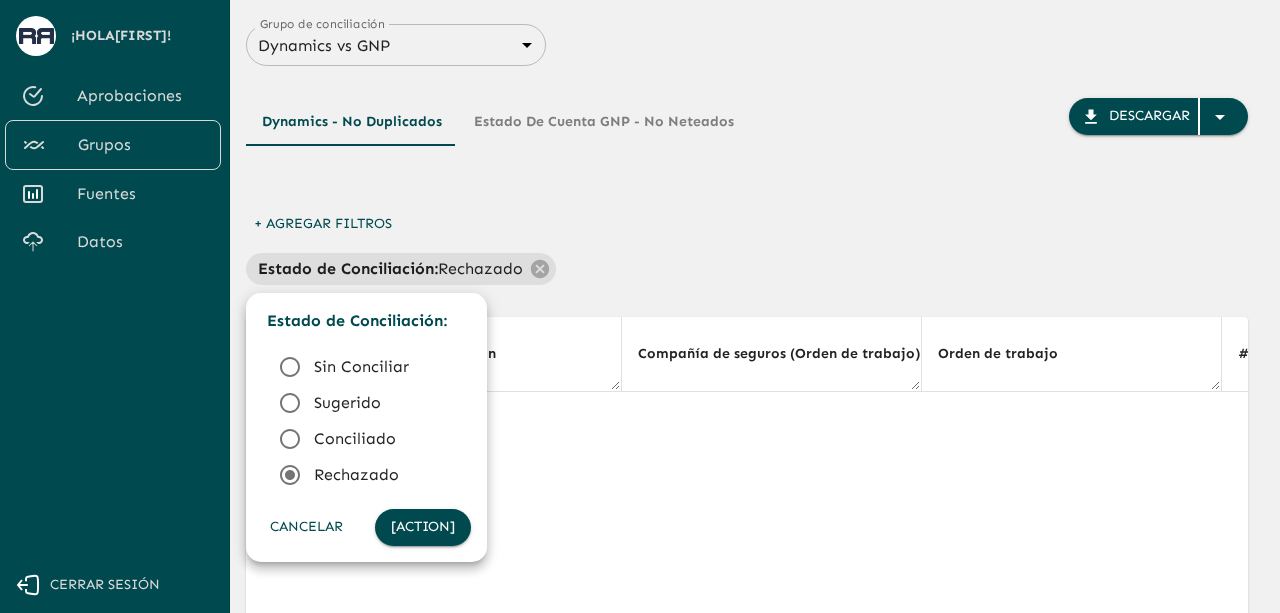 click 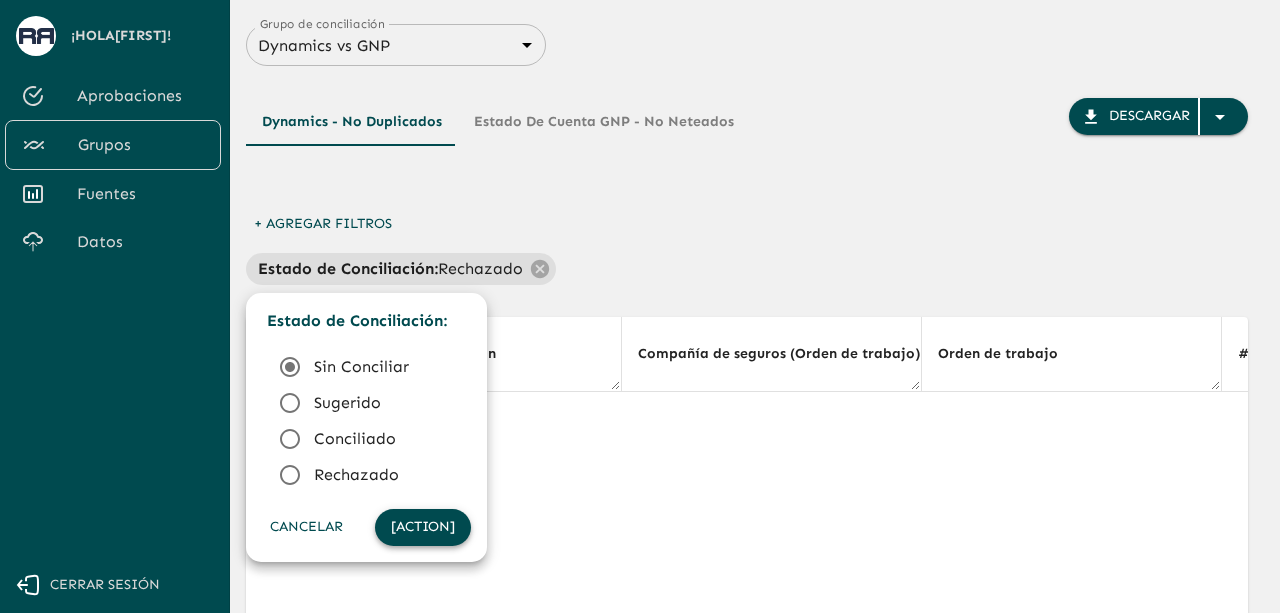 click on "[ACTION]" at bounding box center [423, 527] 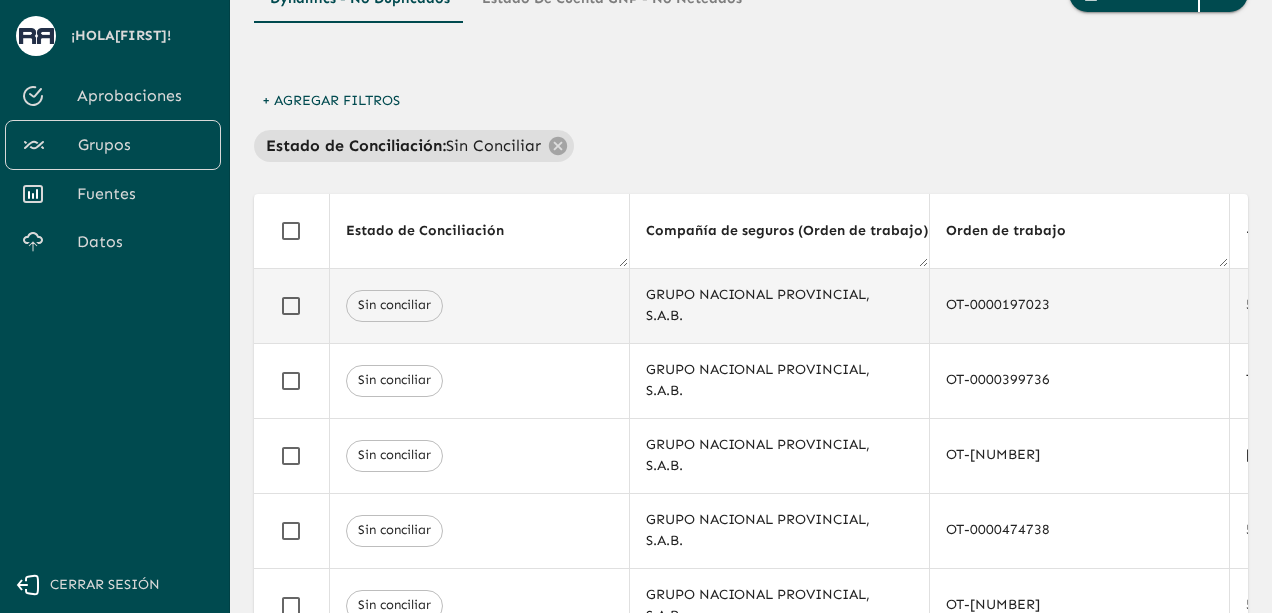 scroll, scrollTop: 300, scrollLeft: 0, axis: vertical 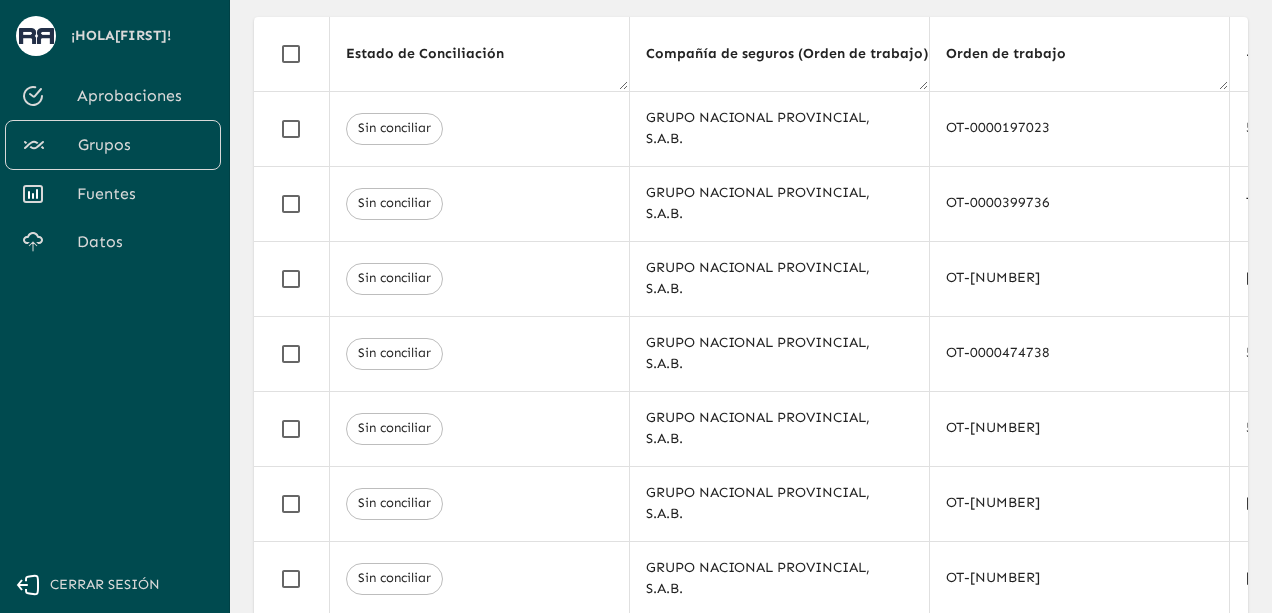 drag, startPoint x: 548, startPoint y: 607, endPoint x: 586, endPoint y: 612, distance: 38.327538 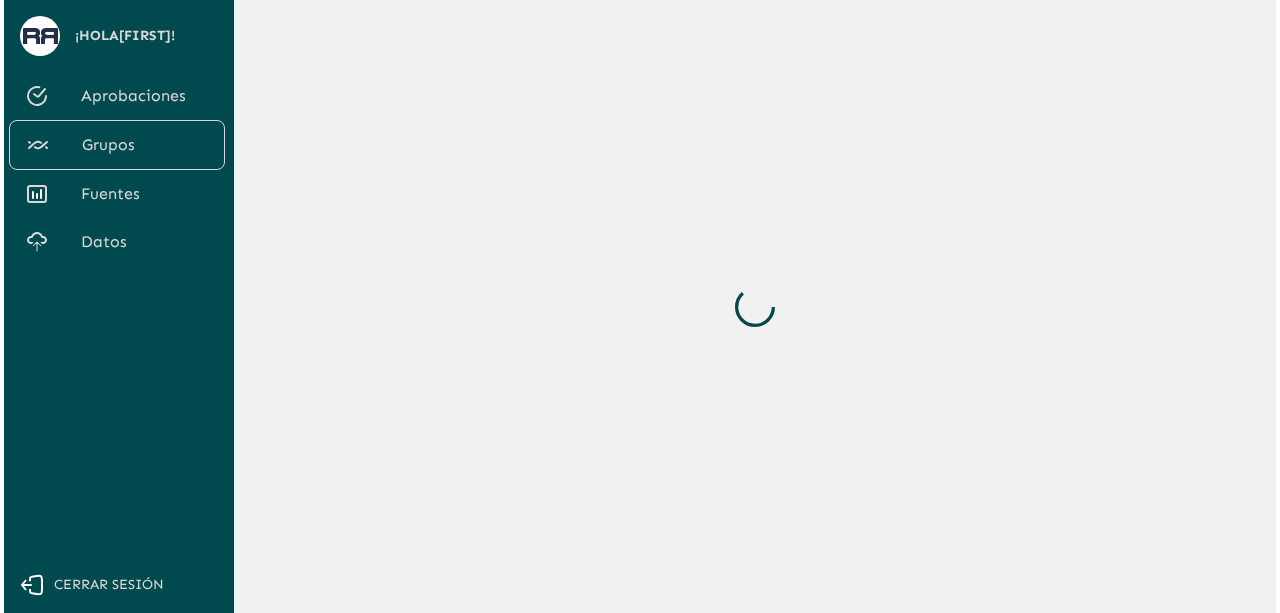 scroll, scrollTop: 0, scrollLeft: 0, axis: both 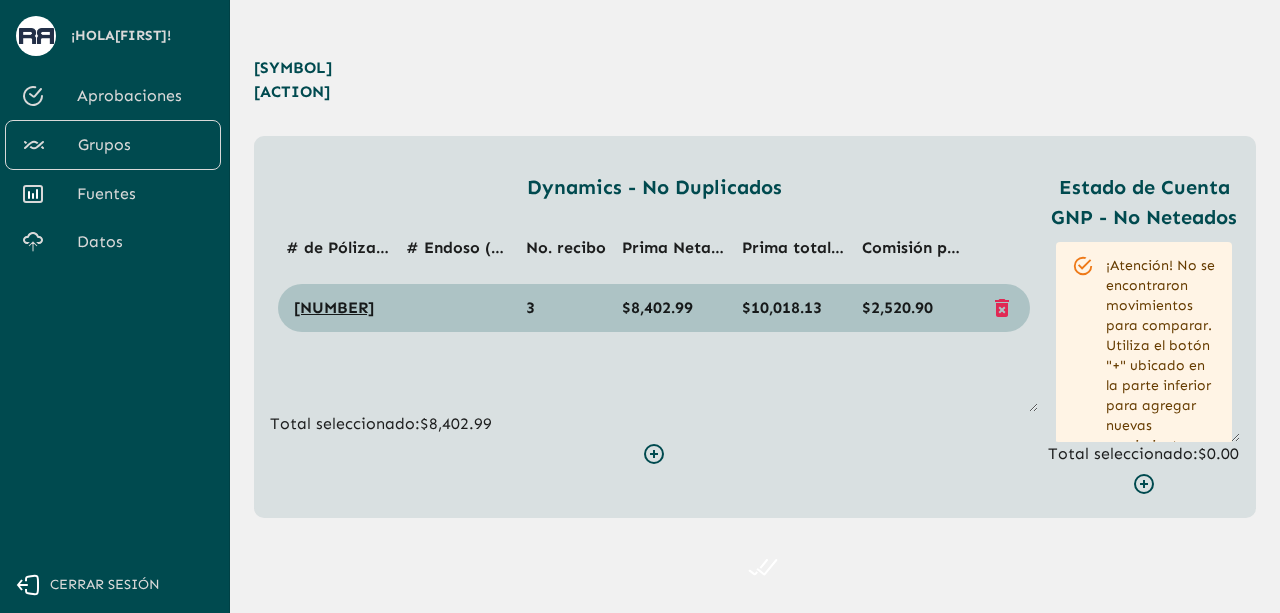 click on "<  Volver" at bounding box center (289, 80) 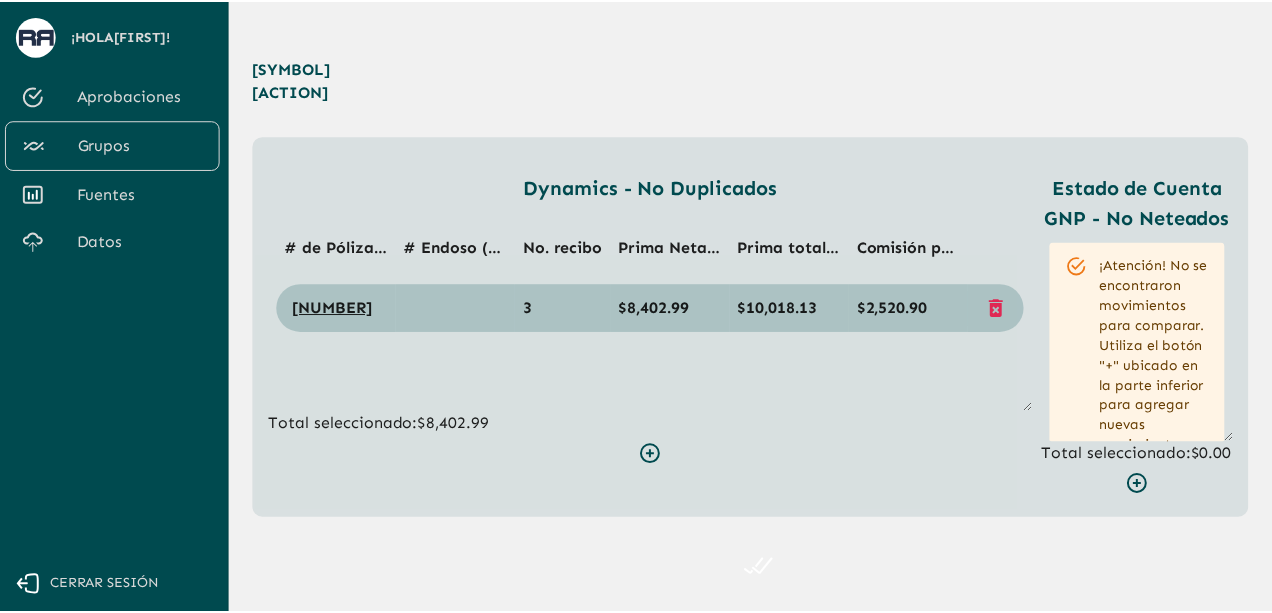 scroll, scrollTop: 300, scrollLeft: 0, axis: vertical 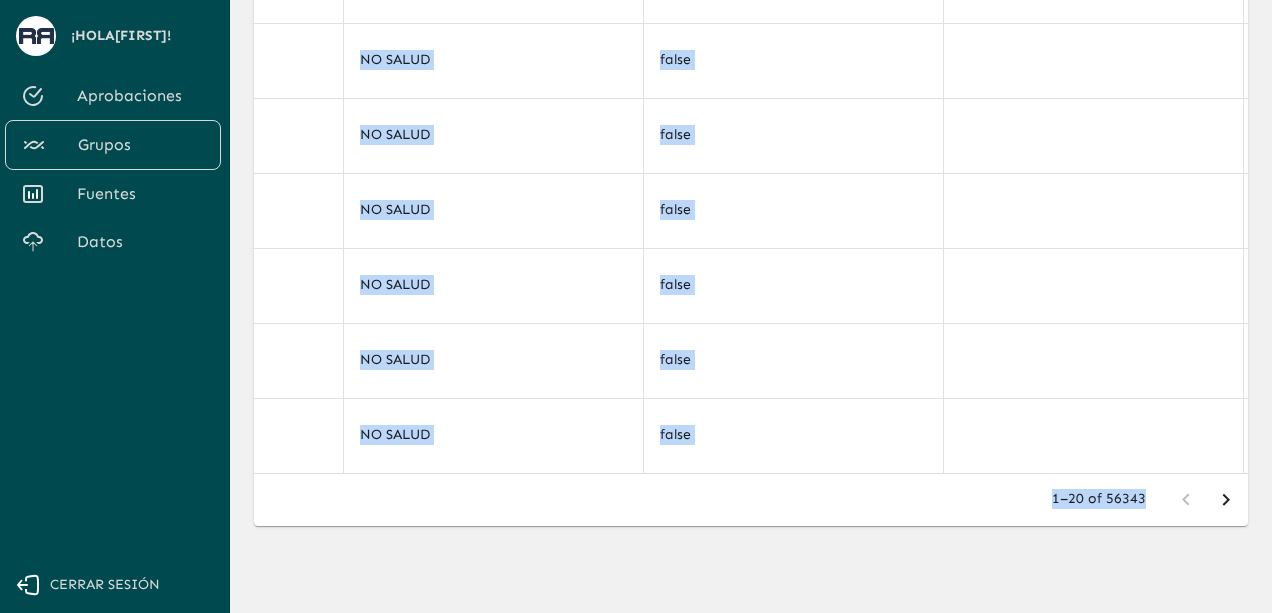 drag, startPoint x: 1183, startPoint y: 472, endPoint x: 1203, endPoint y: 471, distance: 20.024984 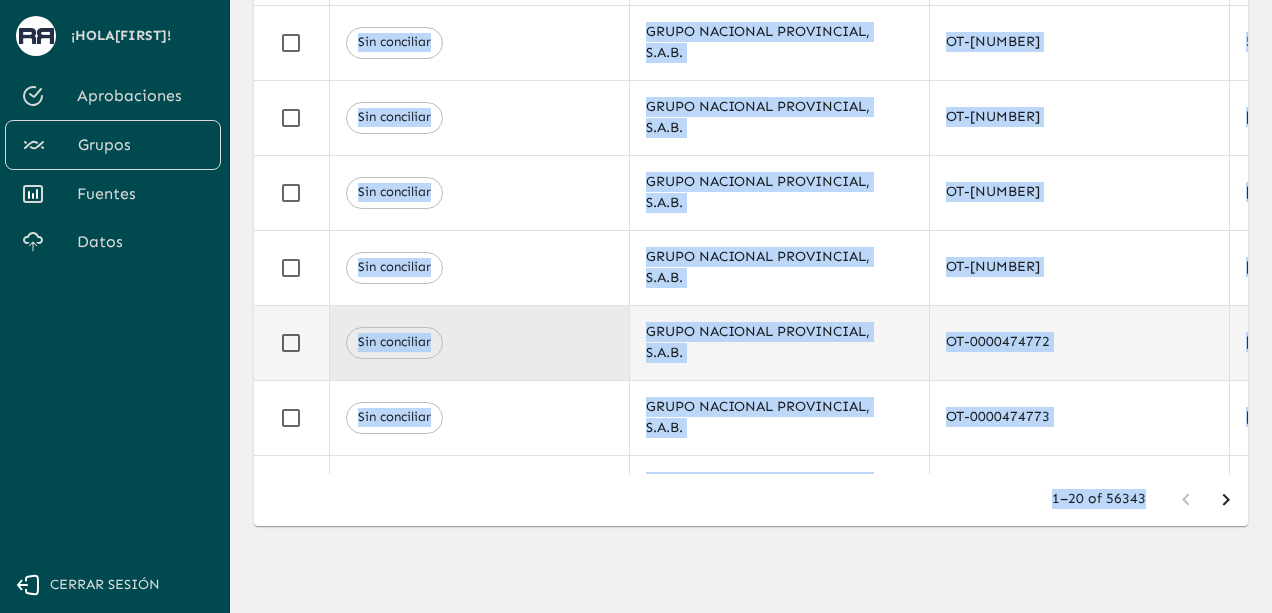 scroll, scrollTop: 0, scrollLeft: 0, axis: both 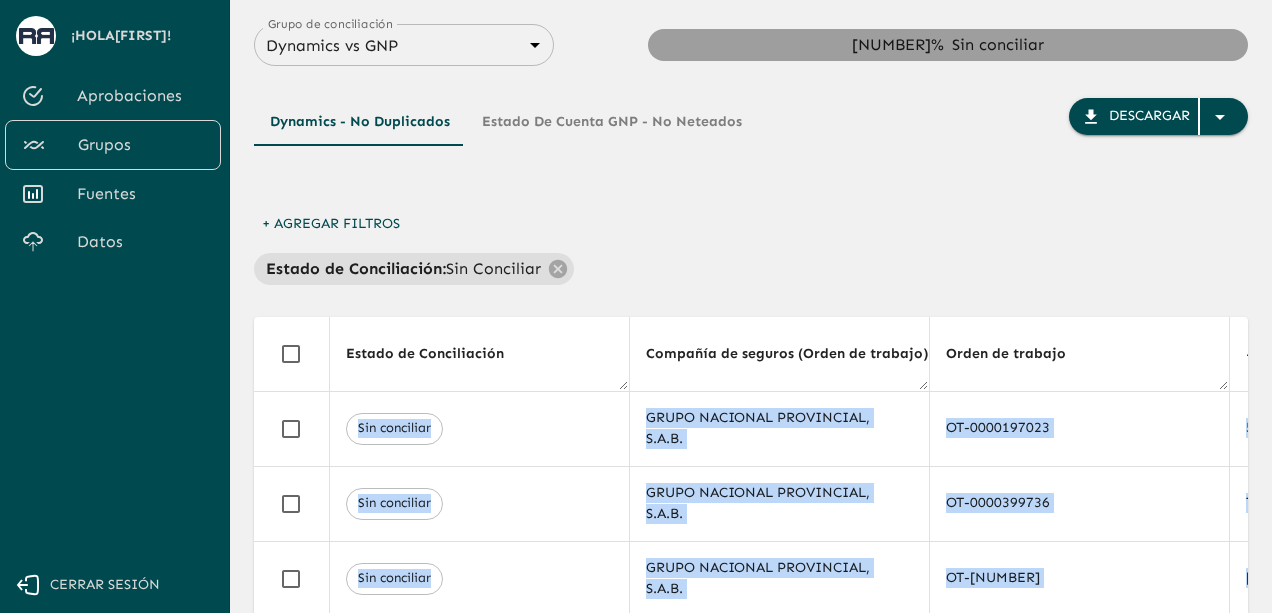 click on "+ Agregar Filtros" at bounding box center (331, 224) 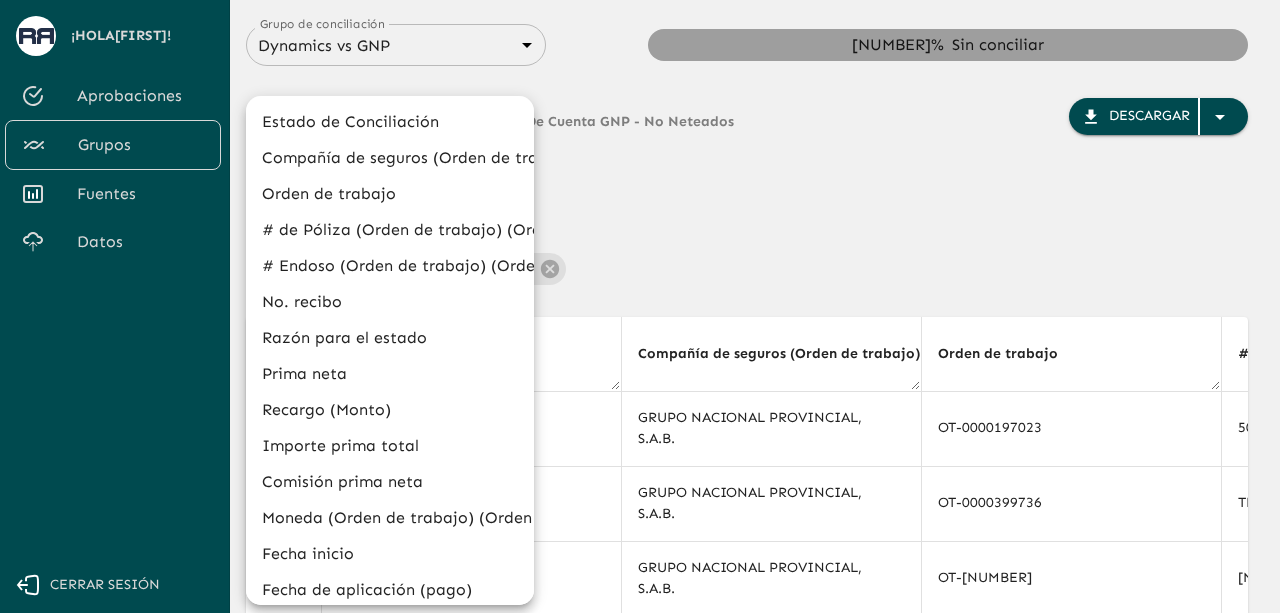 click at bounding box center (640, 306) 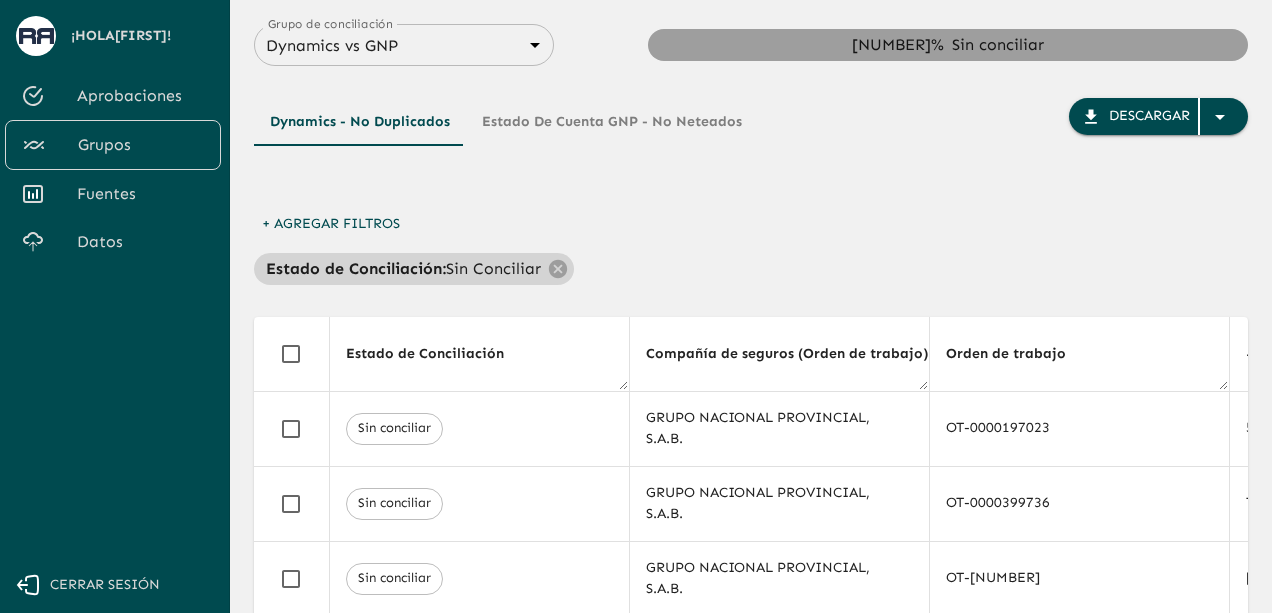 click on "Estado de Conciliación :" at bounding box center (356, 269) 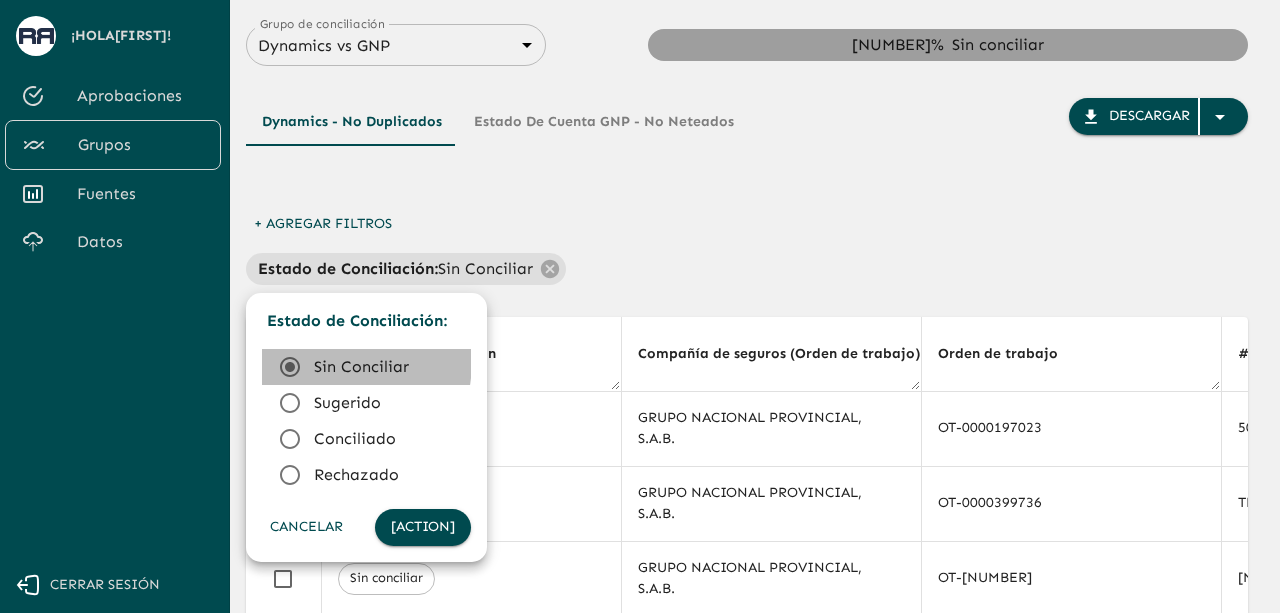 click 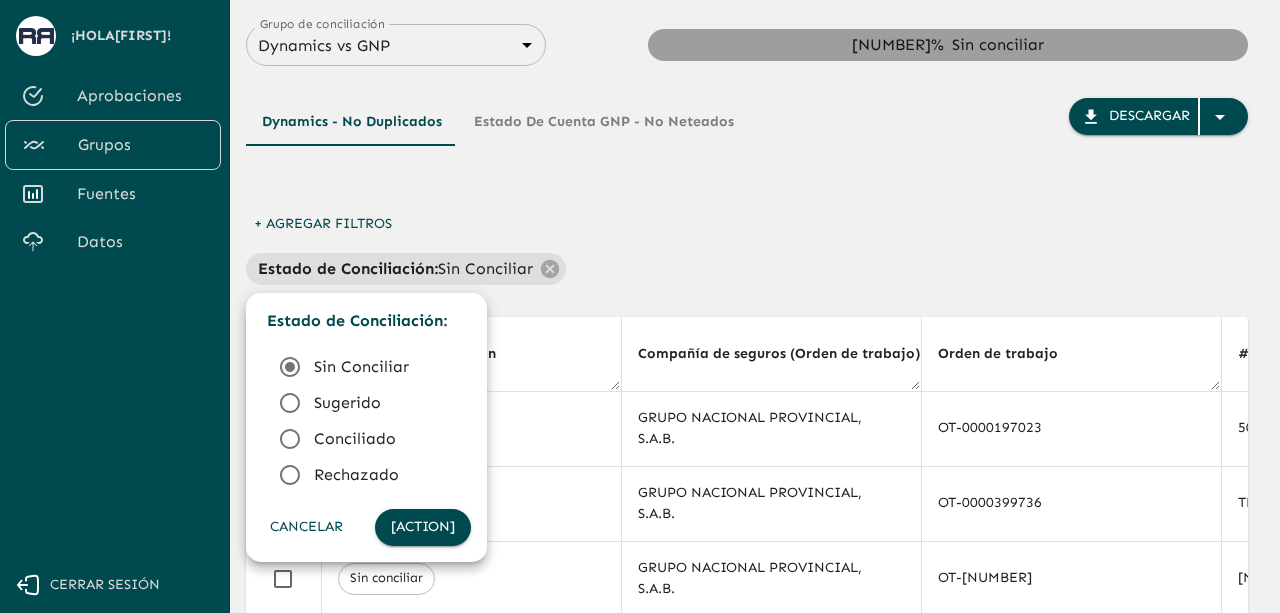 click 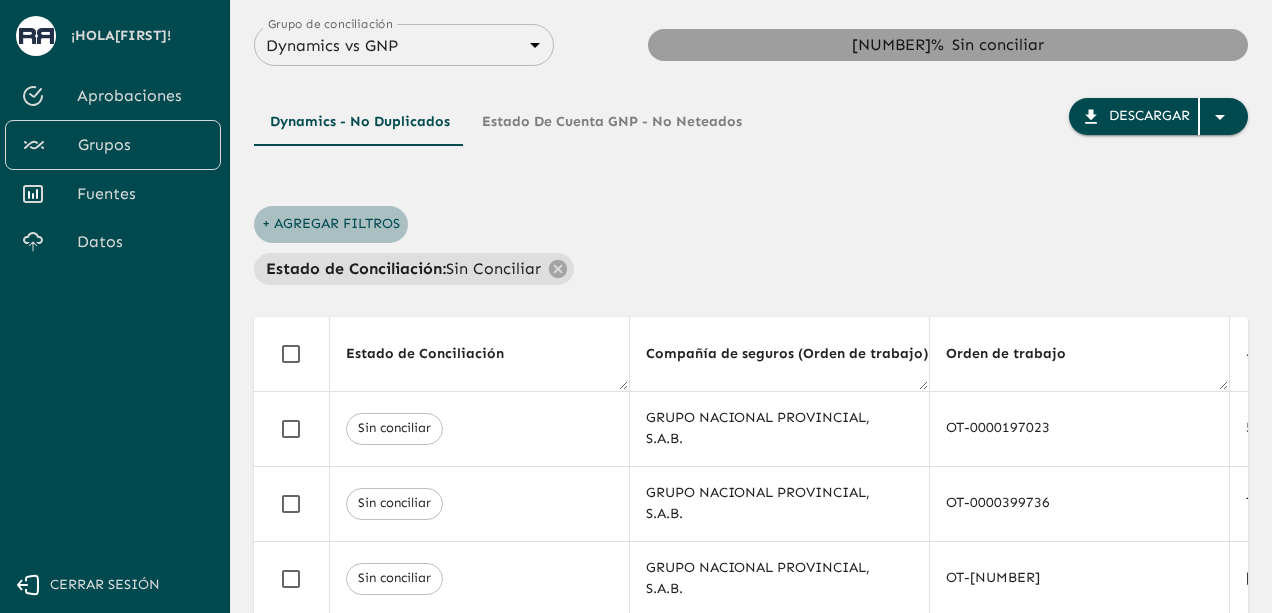 click on "+ Agregar Filtros" at bounding box center (331, 224) 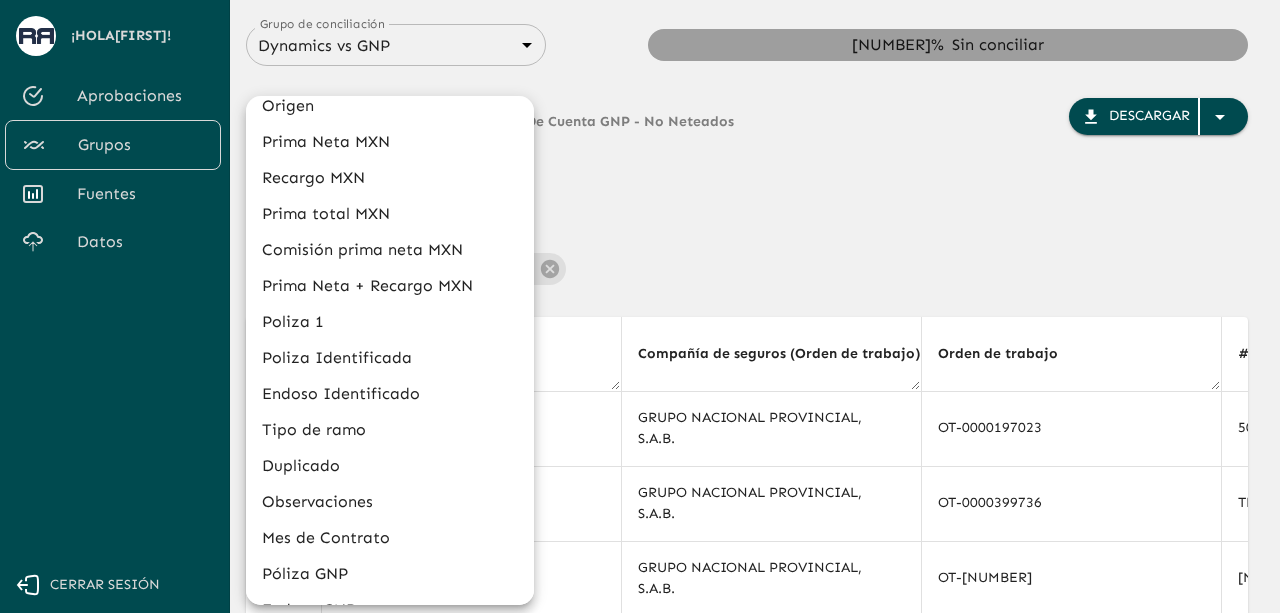 scroll, scrollTop: 694, scrollLeft: 0, axis: vertical 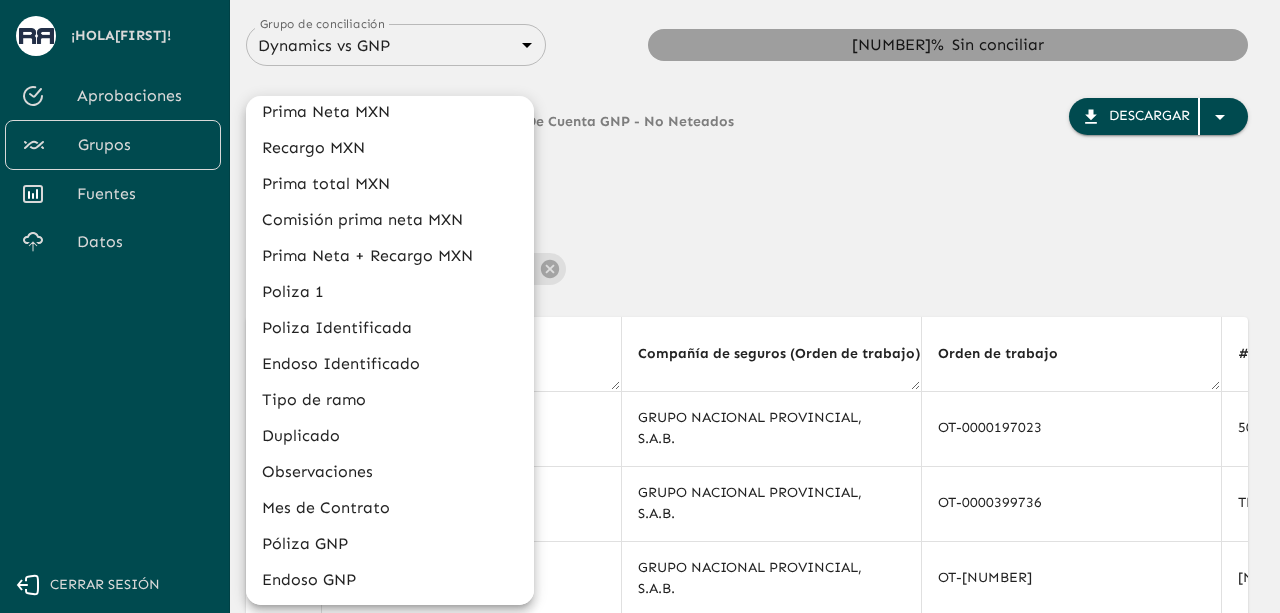 click on "Póliza GNP" at bounding box center [390, 544] 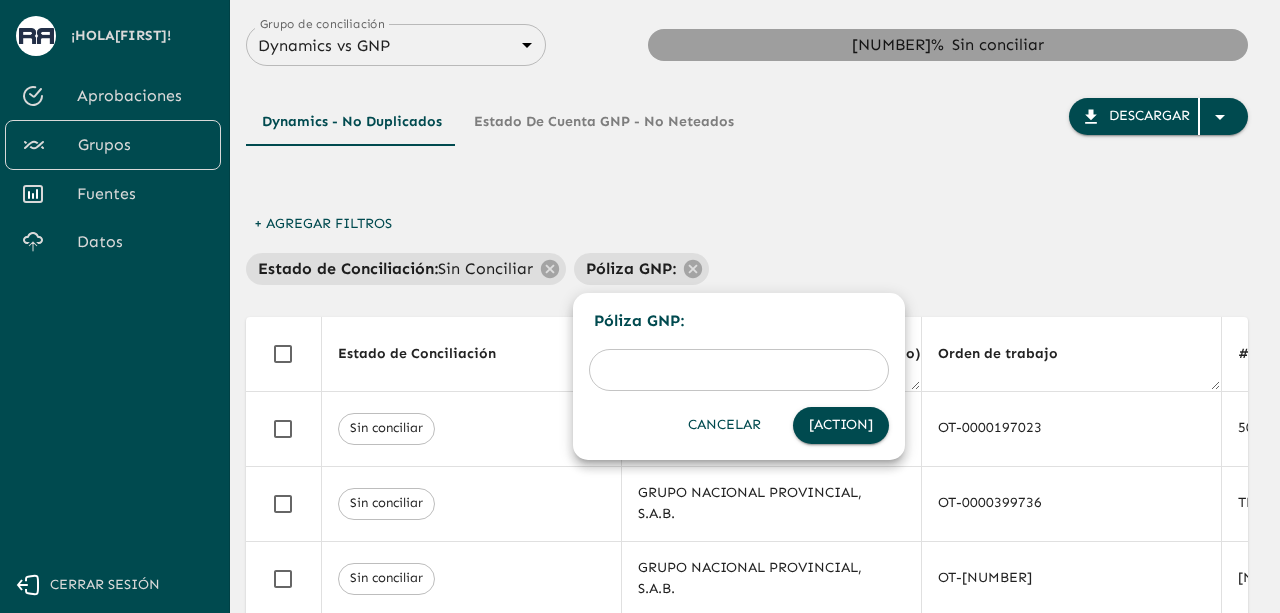 click at bounding box center [640, 306] 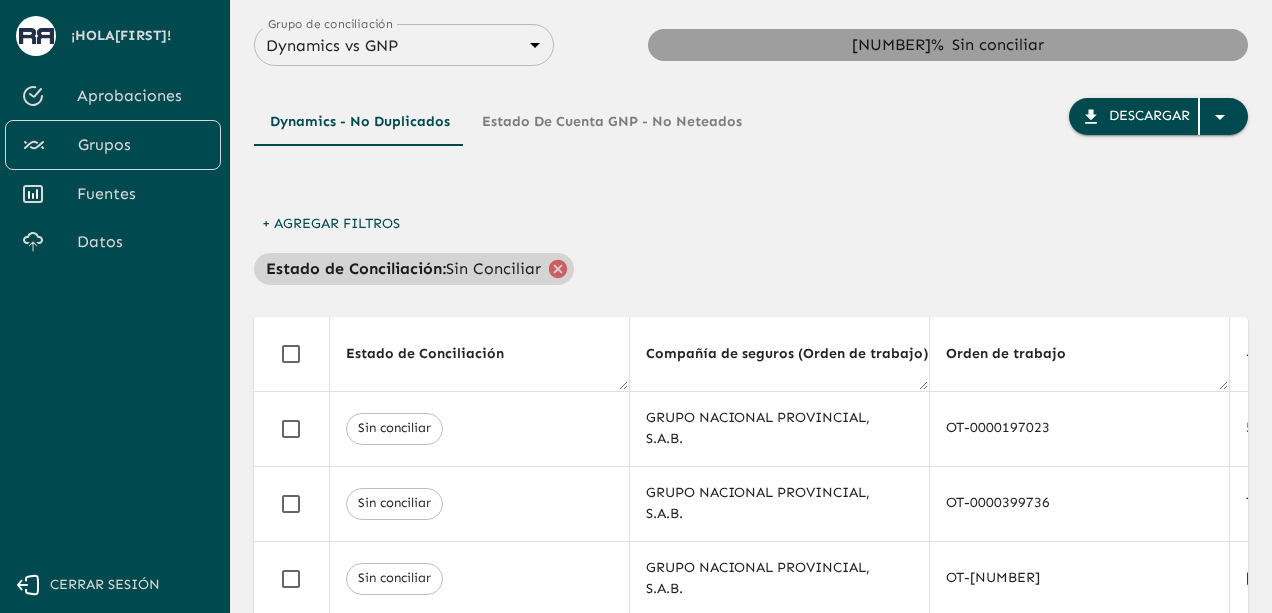 click 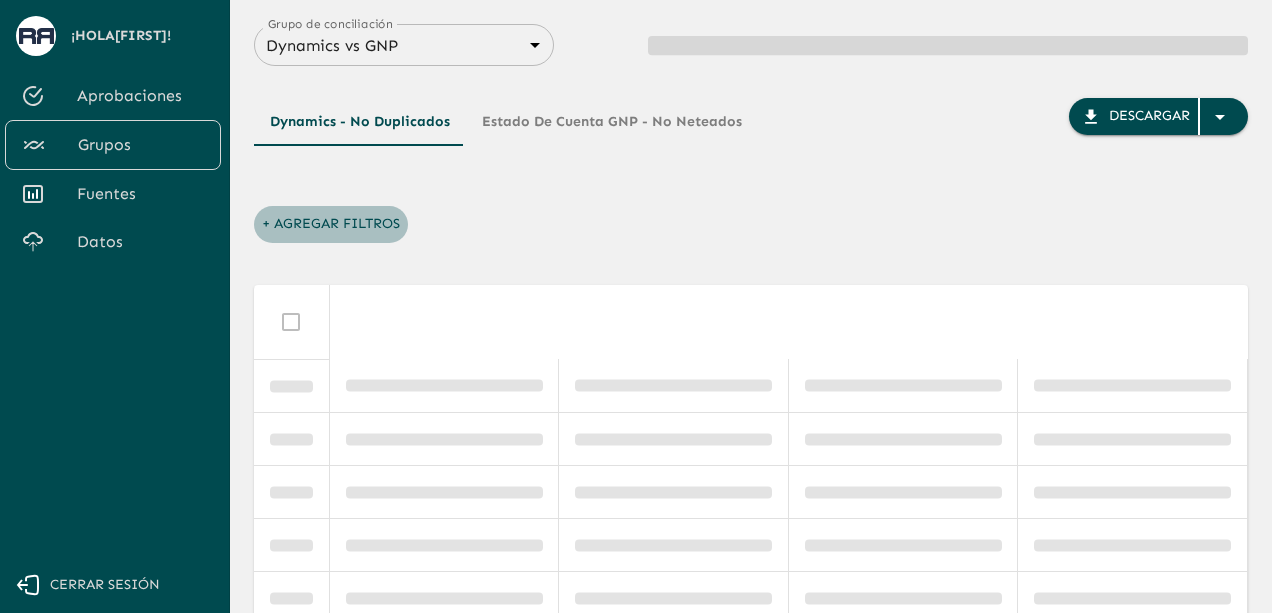 click on "+ Agregar Filtros" at bounding box center (331, 224) 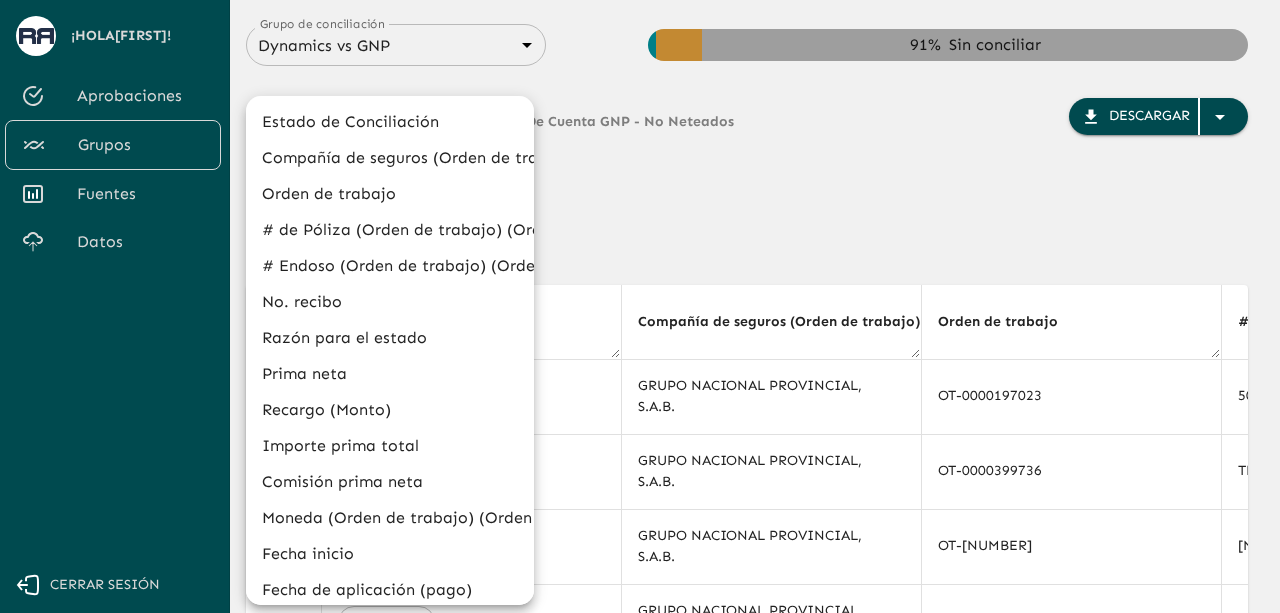 drag, startPoint x: 536, startPoint y: 211, endPoint x: 462, endPoint y: 231, distance: 76.655075 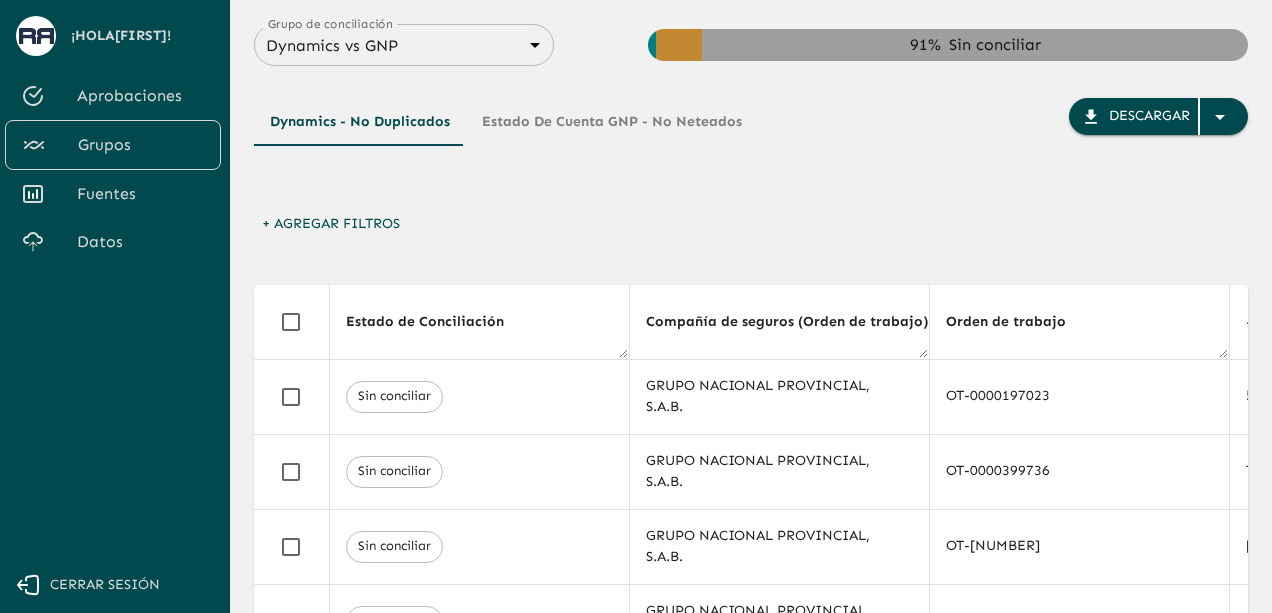 click on "+ Agregar Filtros" at bounding box center (331, 224) 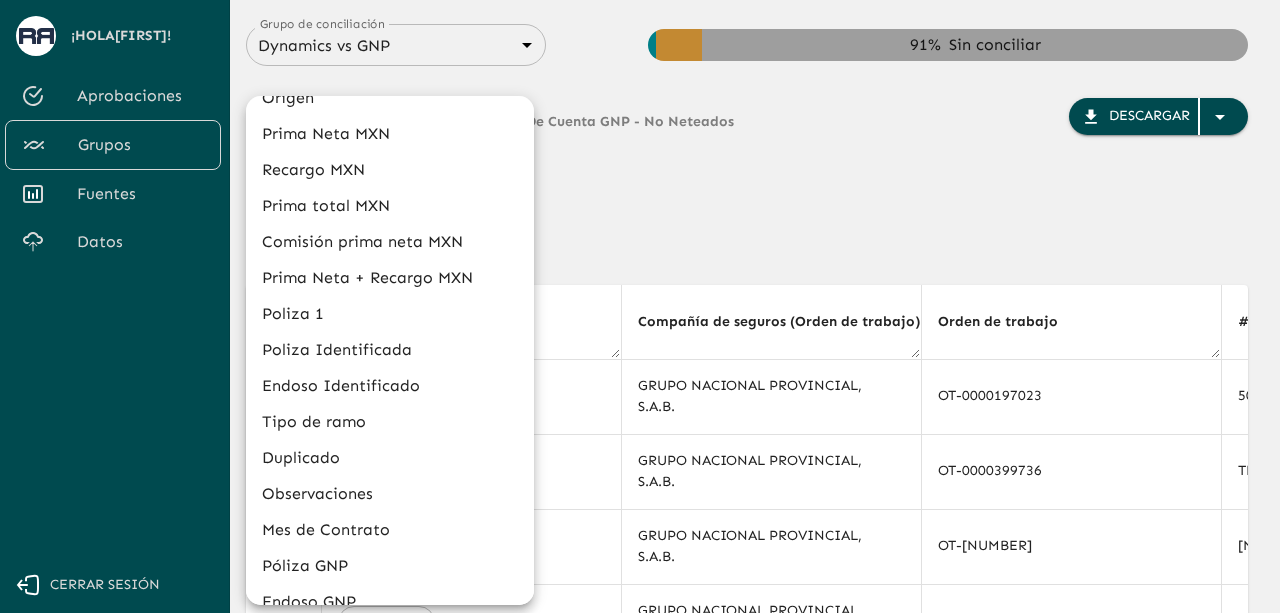scroll, scrollTop: 694, scrollLeft: 0, axis: vertical 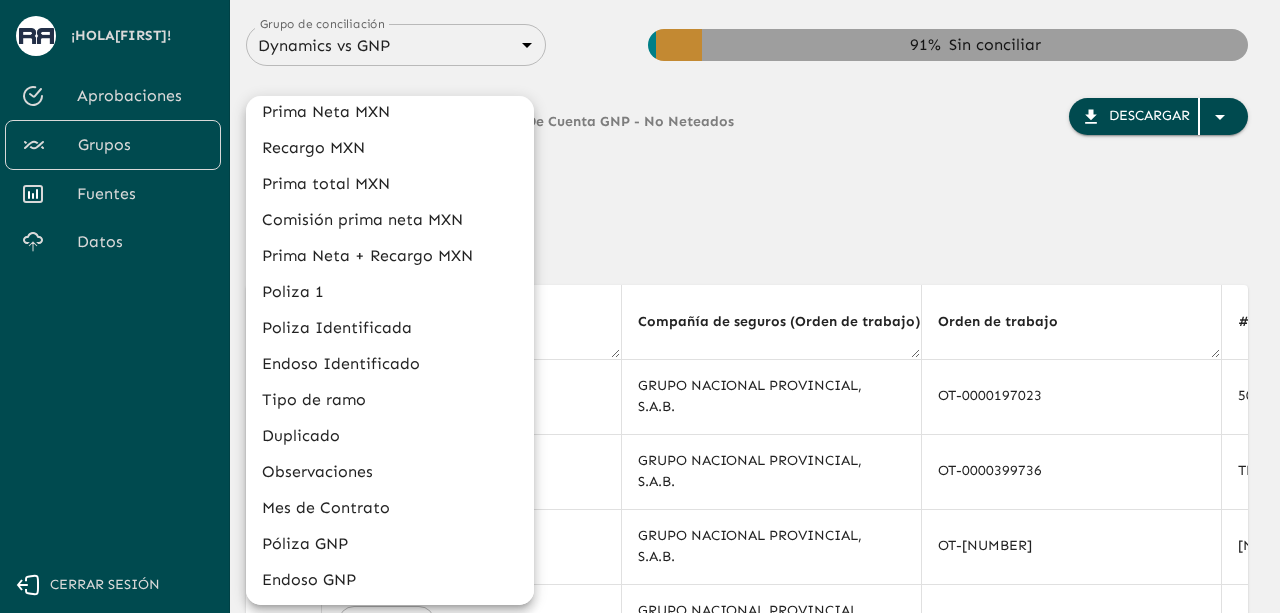 click on "Póliza GNP" at bounding box center (390, 544) 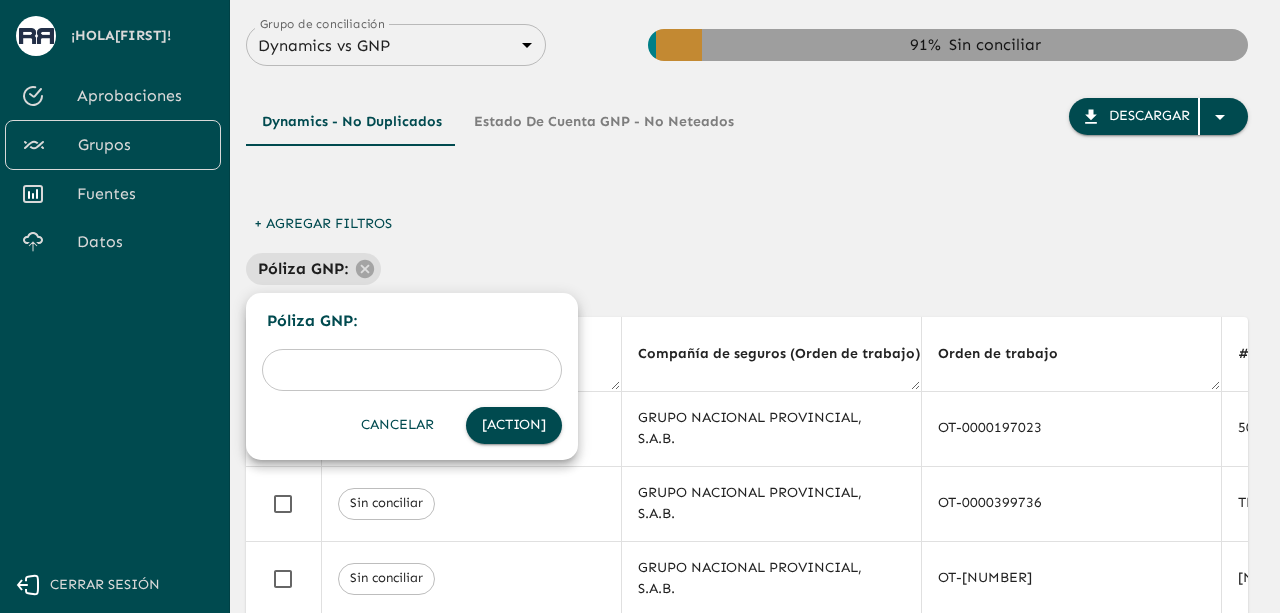 click at bounding box center (640, 306) 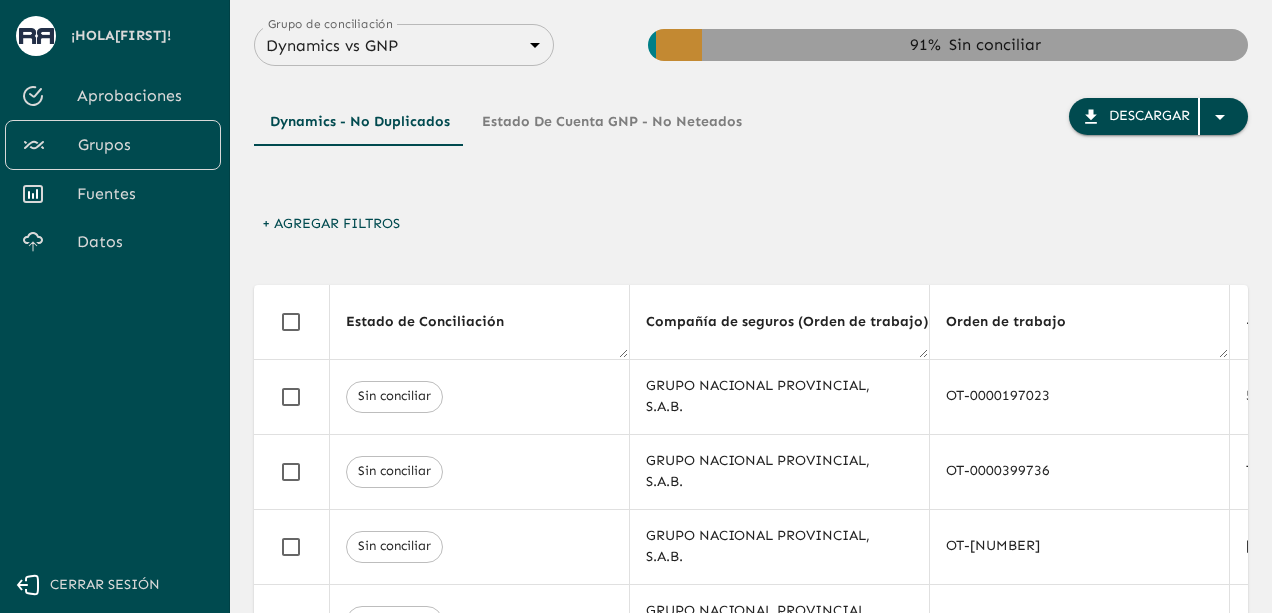 click on "+ Agregar Filtros" at bounding box center [331, 224] 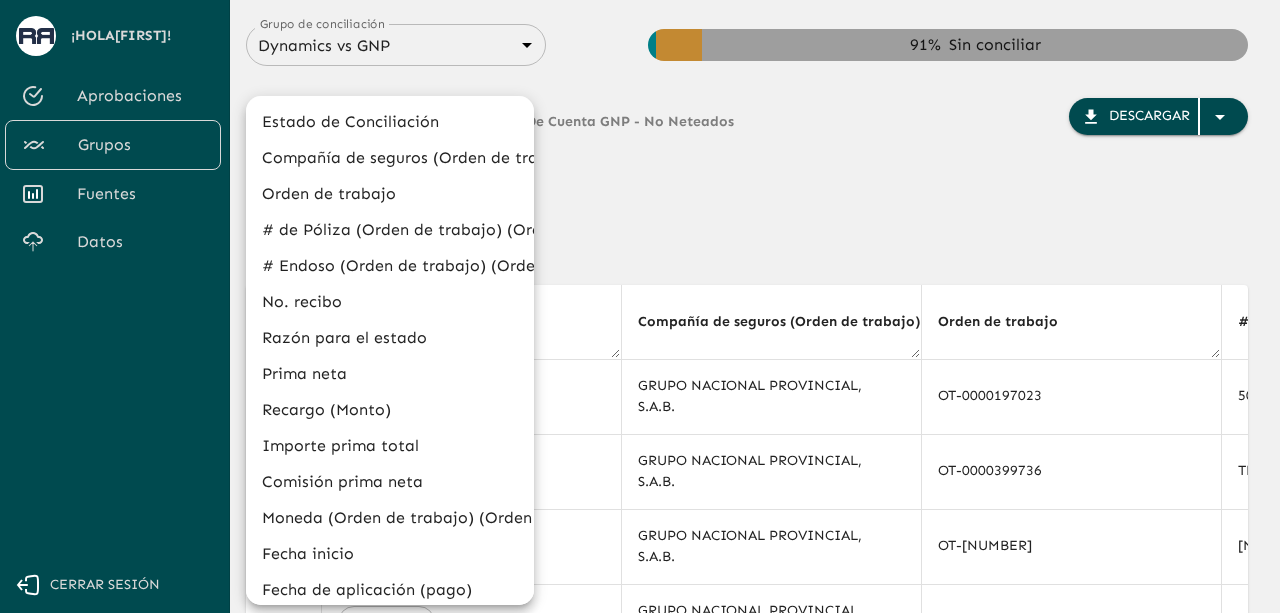 drag, startPoint x: 602, startPoint y: 231, endPoint x: 357, endPoint y: 218, distance: 245.34465 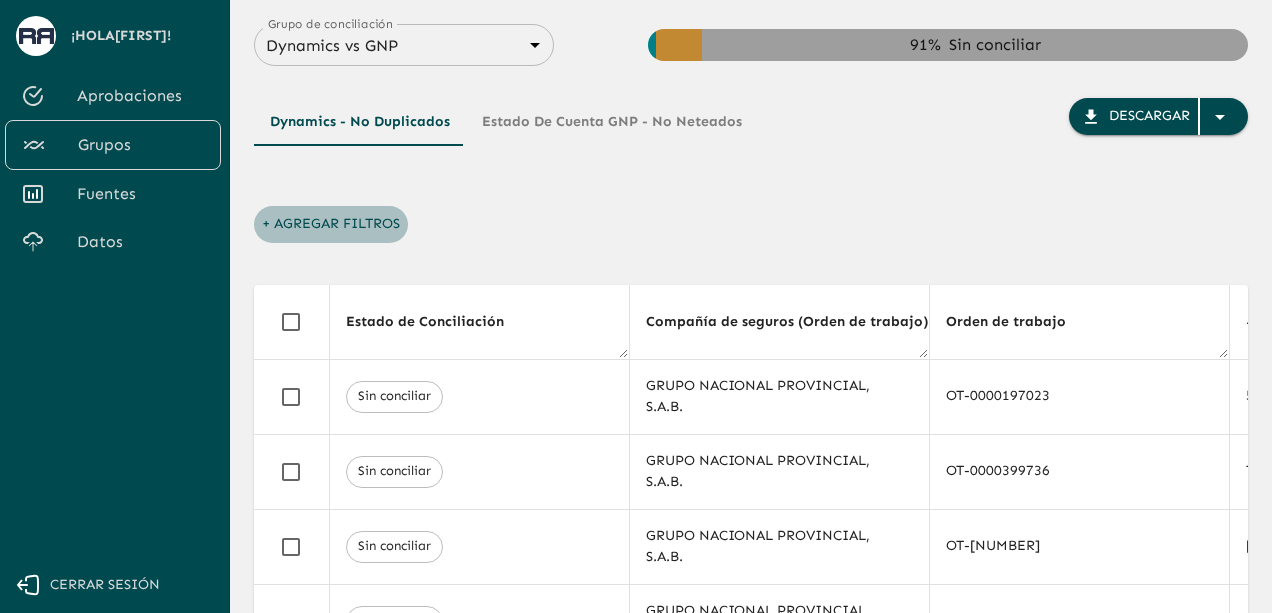 click on "+ Agregar Filtros" at bounding box center (331, 224) 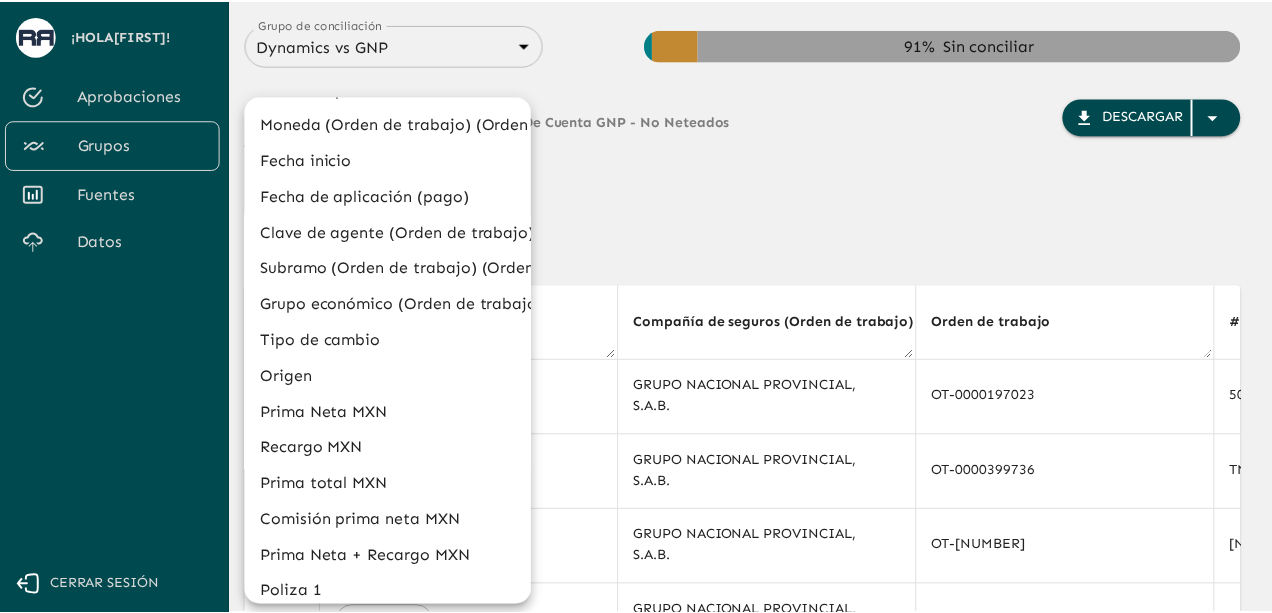 scroll, scrollTop: 294, scrollLeft: 0, axis: vertical 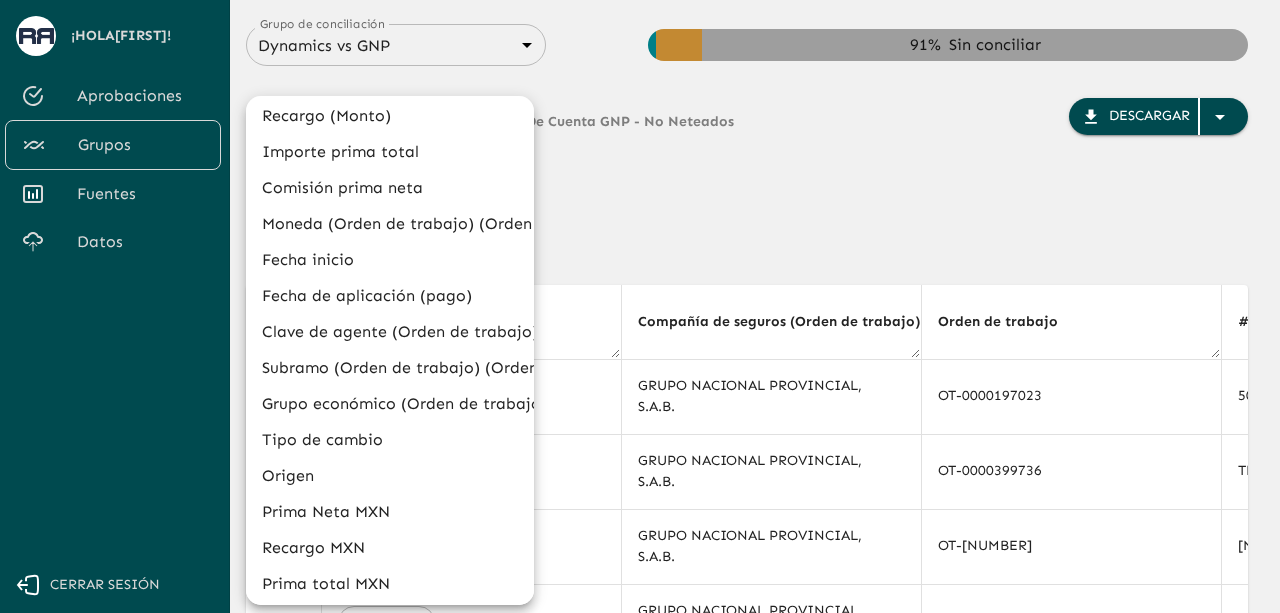 drag, startPoint x: 753, startPoint y: 219, endPoint x: 856, endPoint y: 209, distance: 103.4843 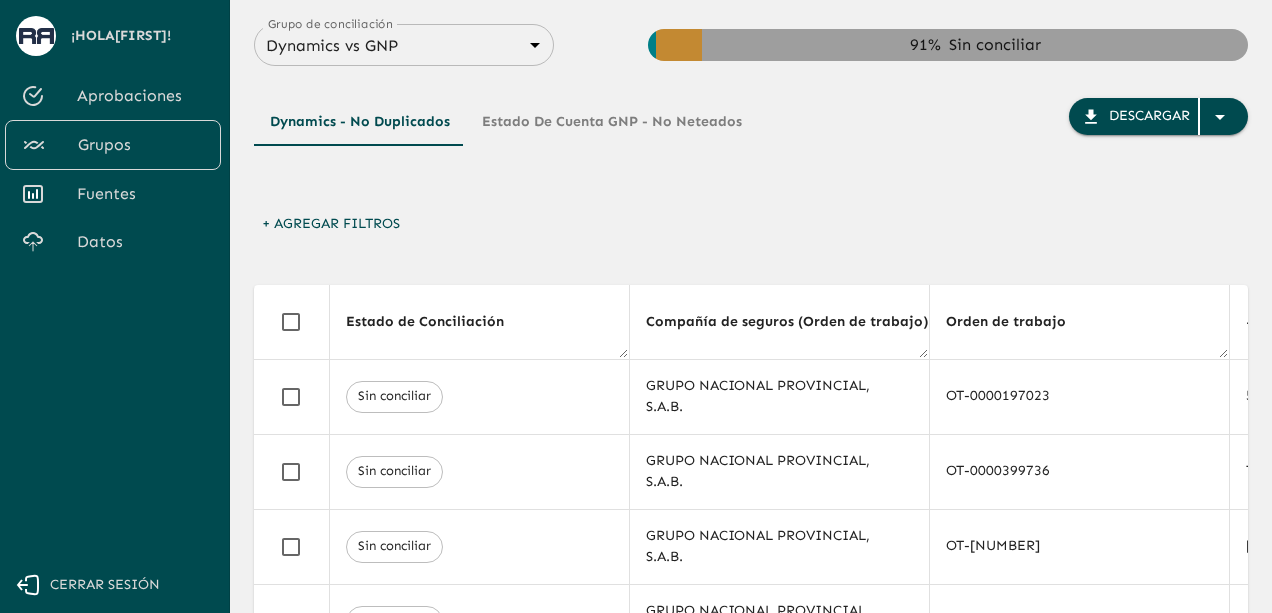 click on "Estado de Cuenta GNP - No Neteados" at bounding box center (612, 122) 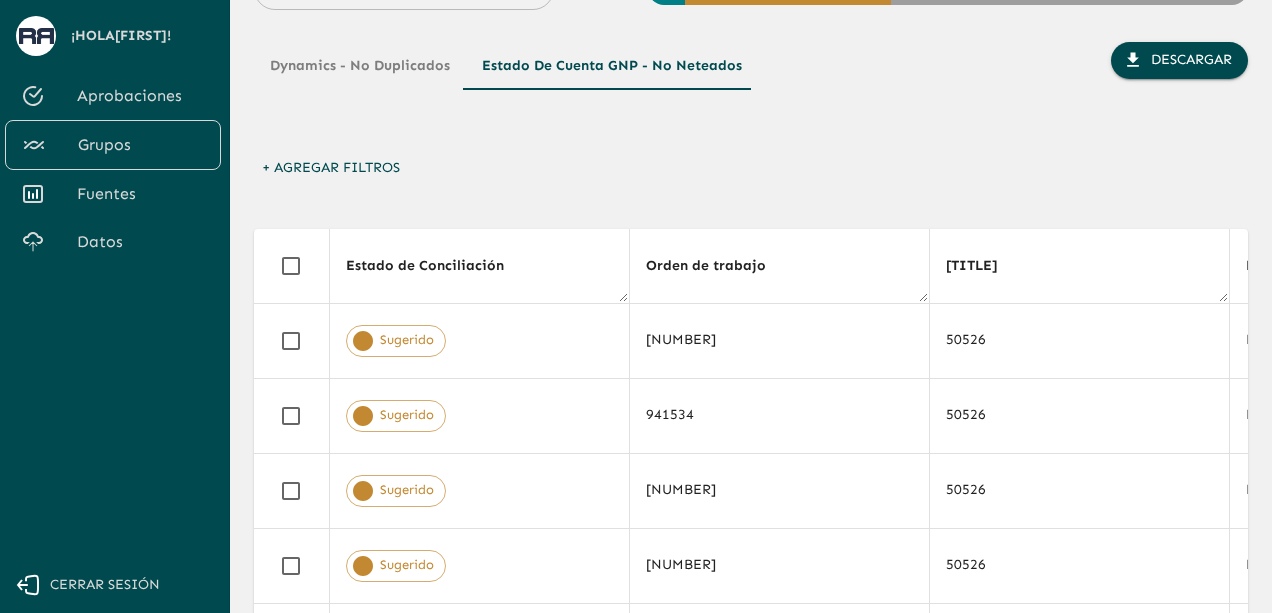 scroll, scrollTop: 100, scrollLeft: 0, axis: vertical 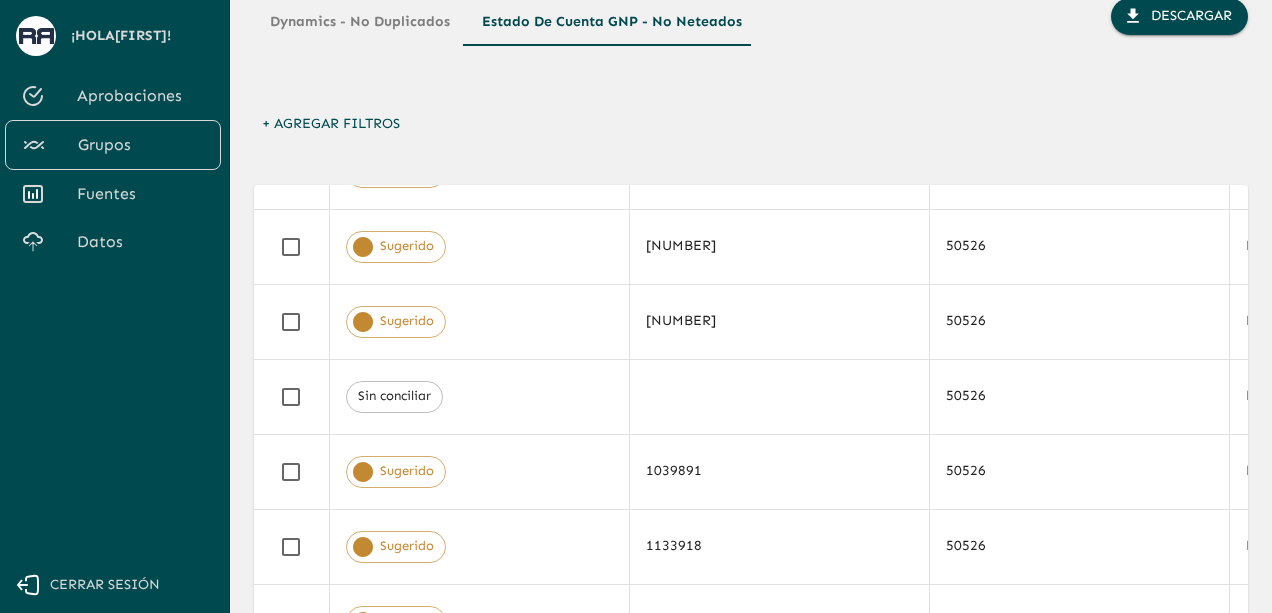 click on "+ Agregar Filtros" at bounding box center (751, 129) 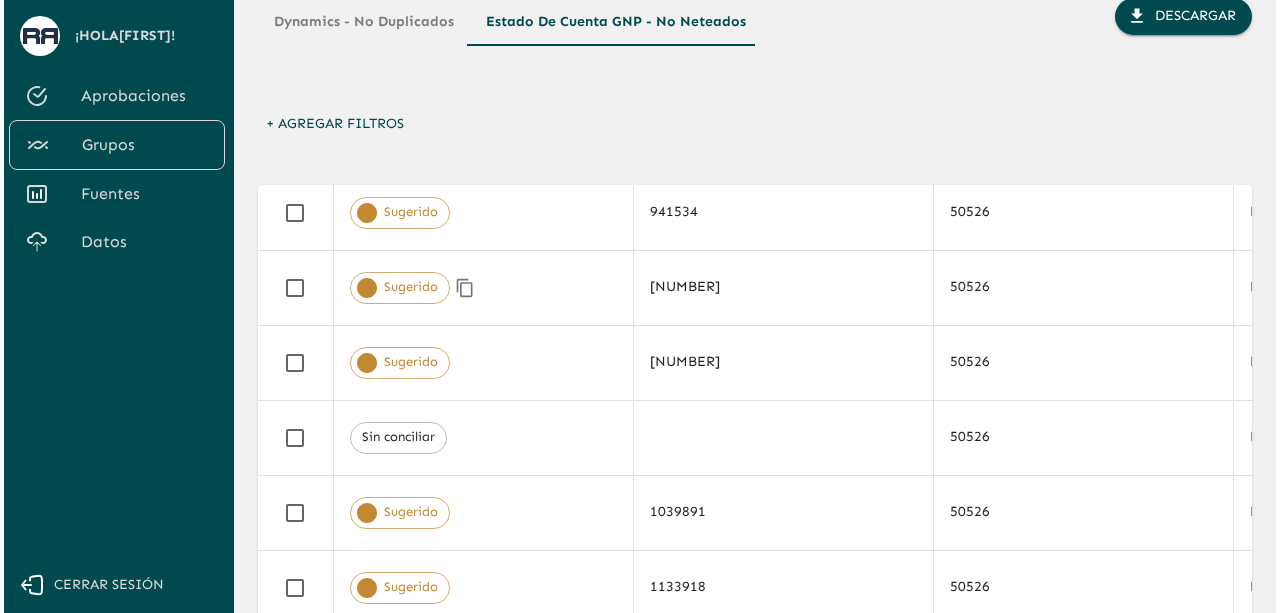 scroll, scrollTop: 100, scrollLeft: 0, axis: vertical 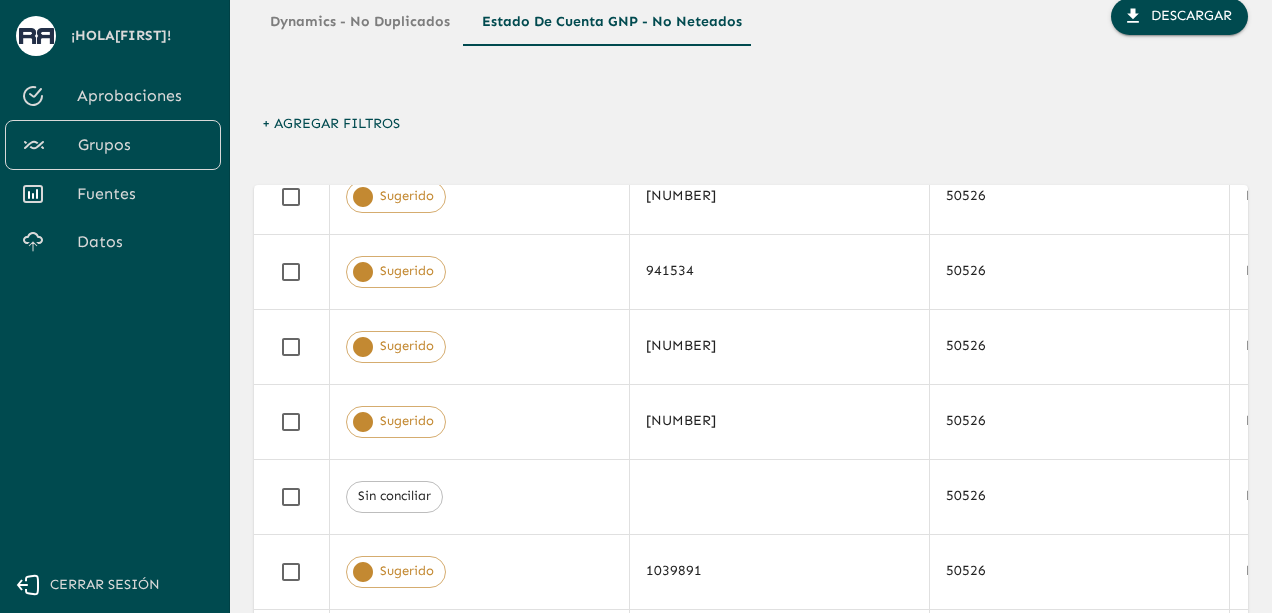click on "+ Agregar Filtros" at bounding box center [331, 124] 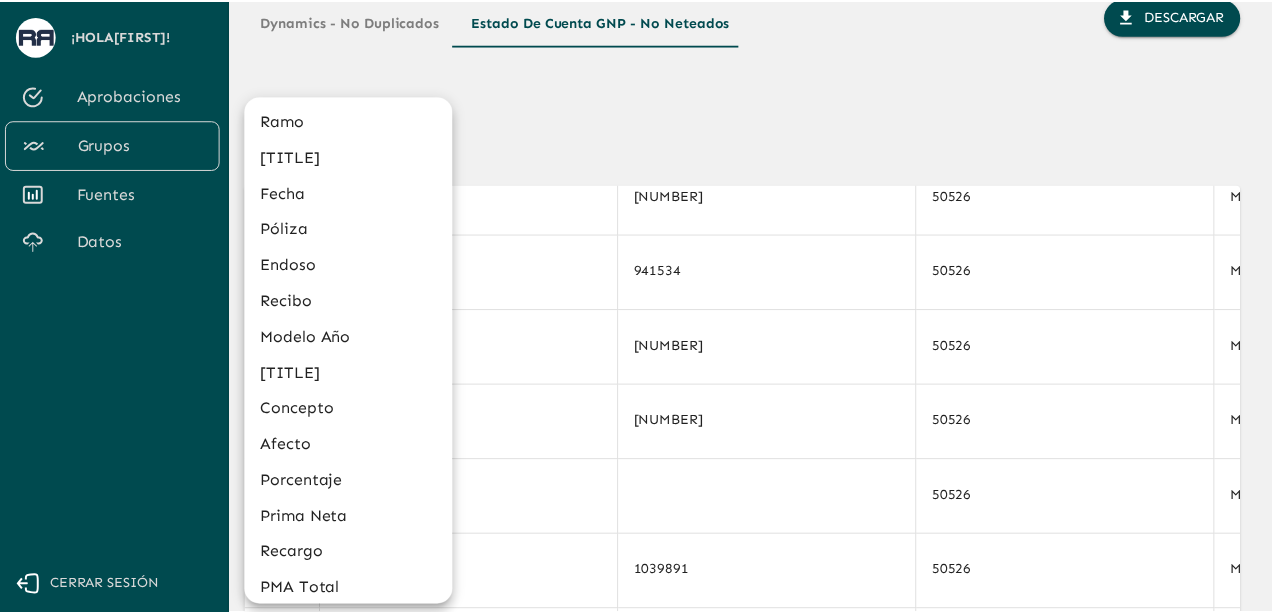 scroll, scrollTop: 200, scrollLeft: 0, axis: vertical 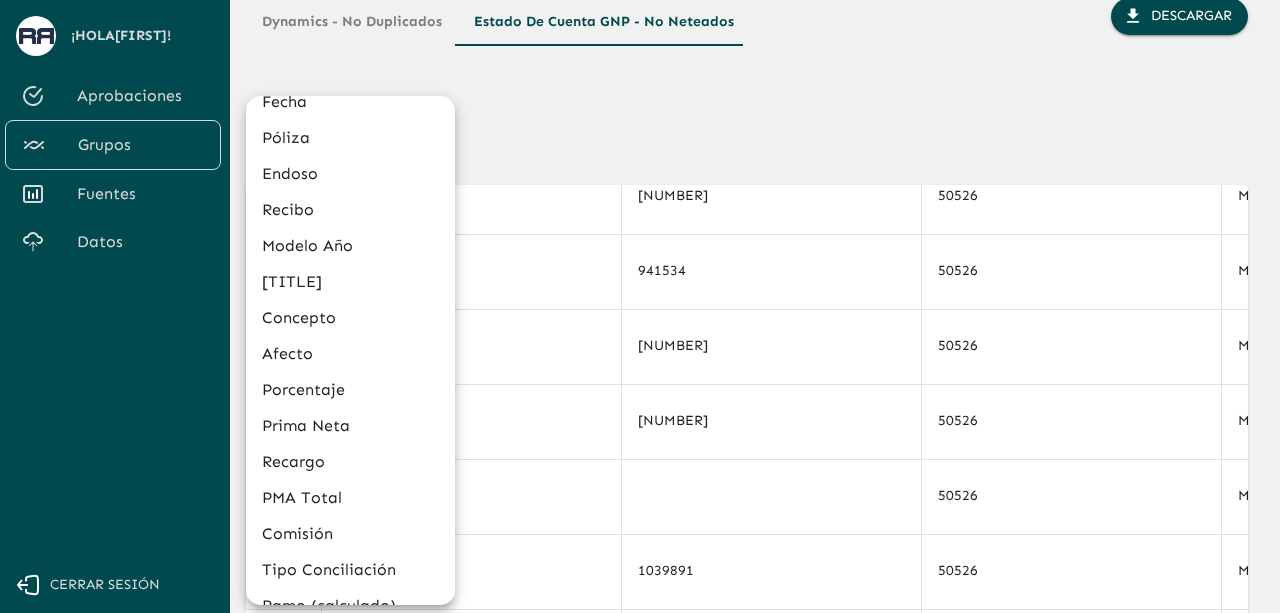 drag, startPoint x: 592, startPoint y: 132, endPoint x: 461, endPoint y: 159, distance: 133.75351 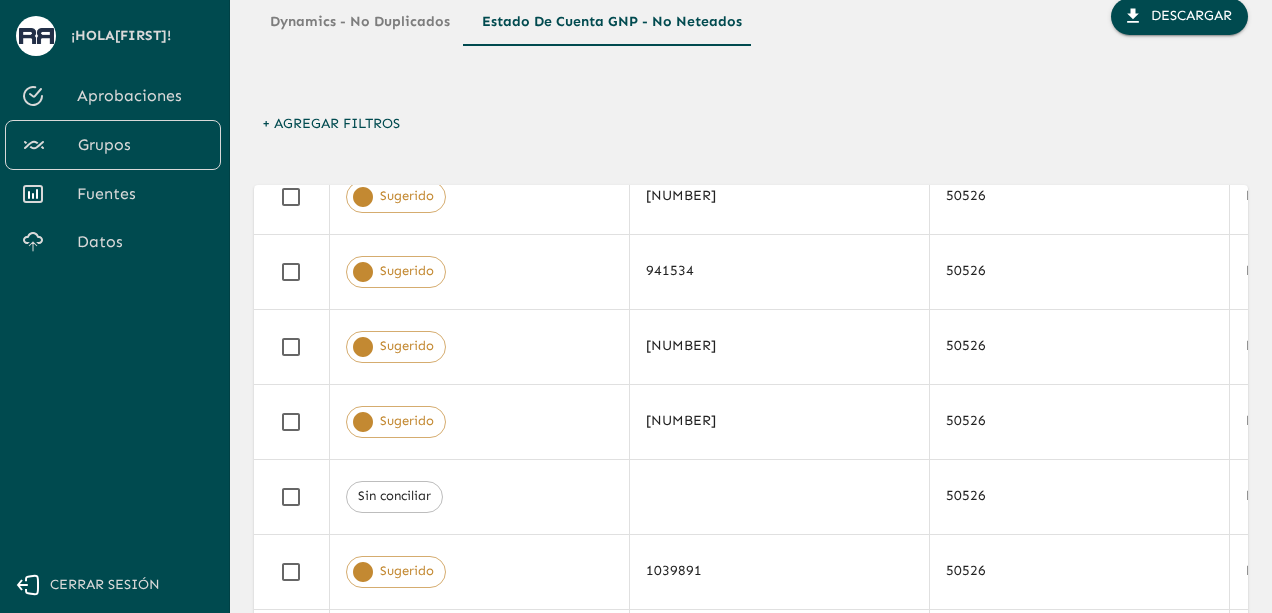 click on "+ Agregar Filtros" at bounding box center (331, 124) 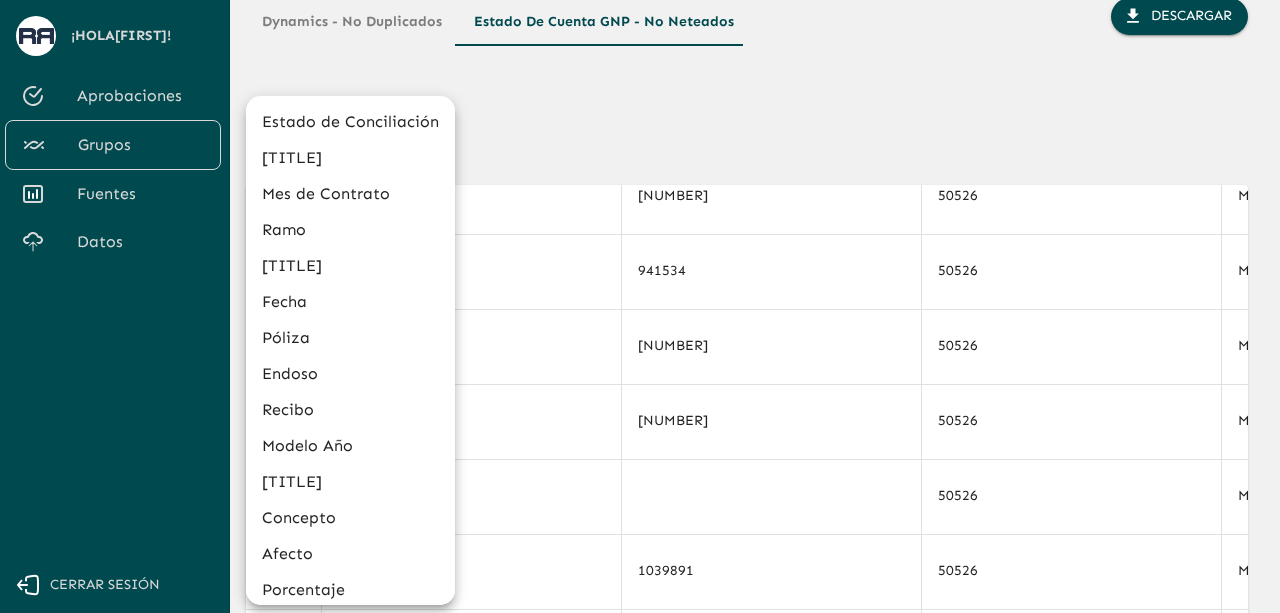 click at bounding box center (640, 306) 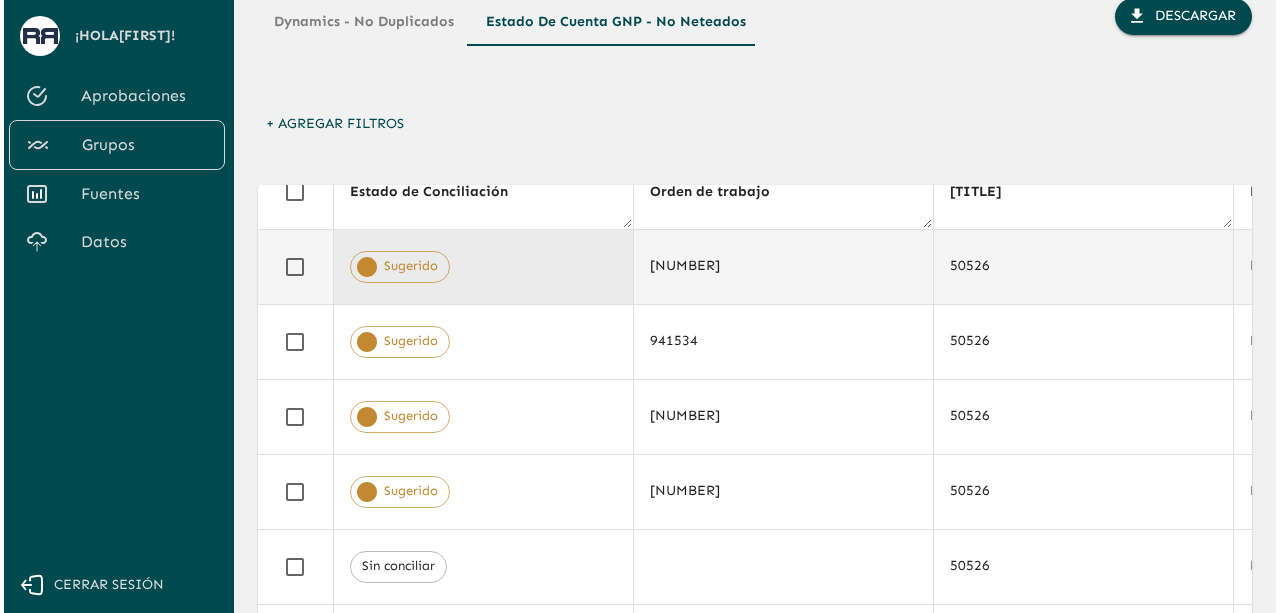 scroll, scrollTop: 0, scrollLeft: 0, axis: both 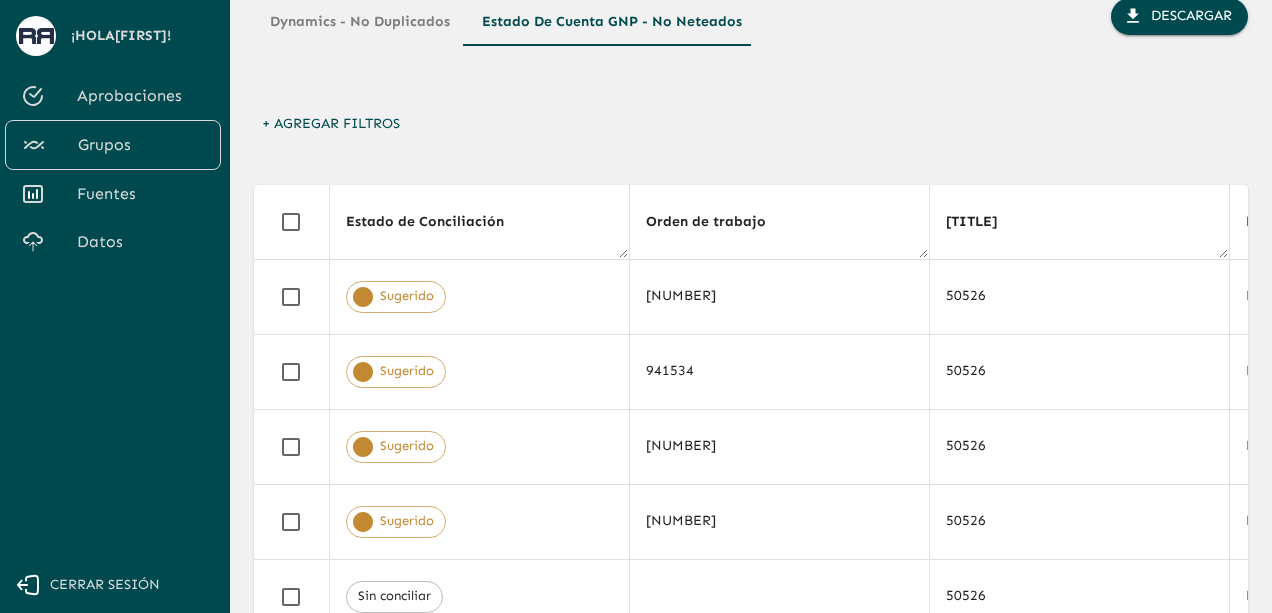 click on "+ Agregar Filtros" at bounding box center [331, 124] 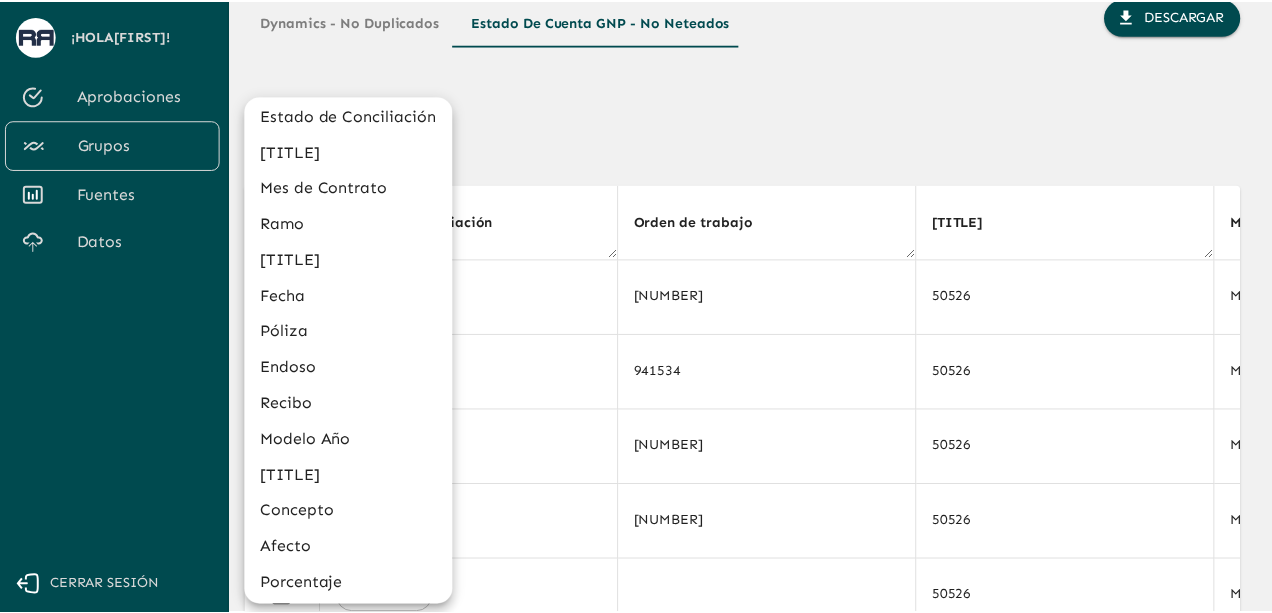 scroll, scrollTop: 0, scrollLeft: 0, axis: both 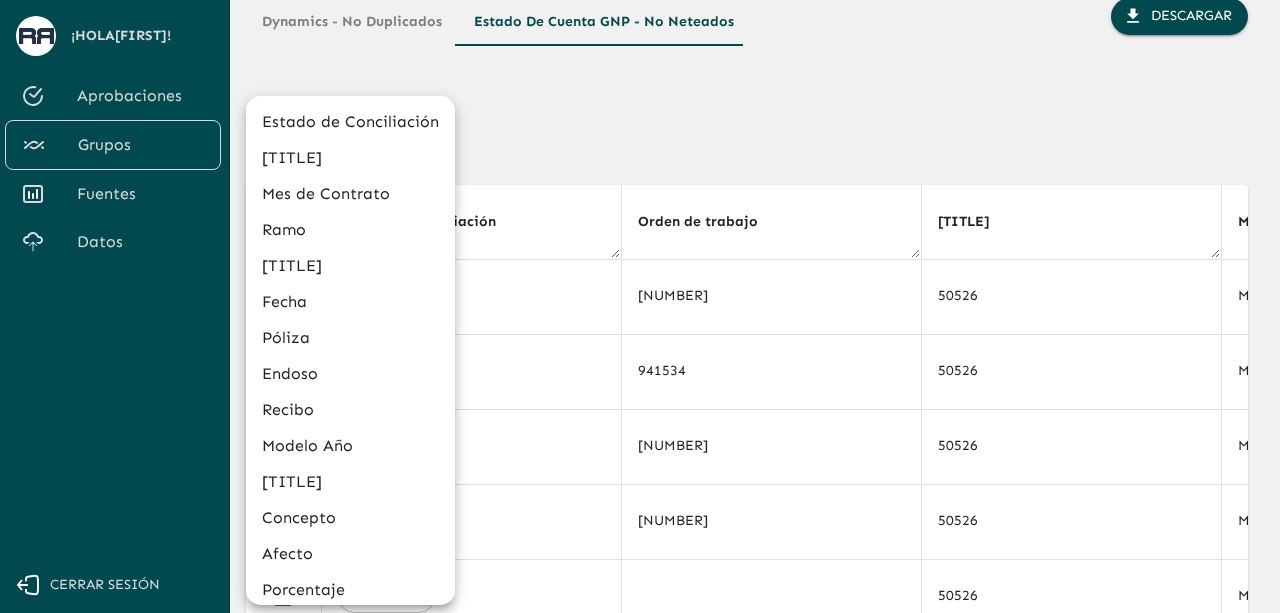 click at bounding box center (640, 306) 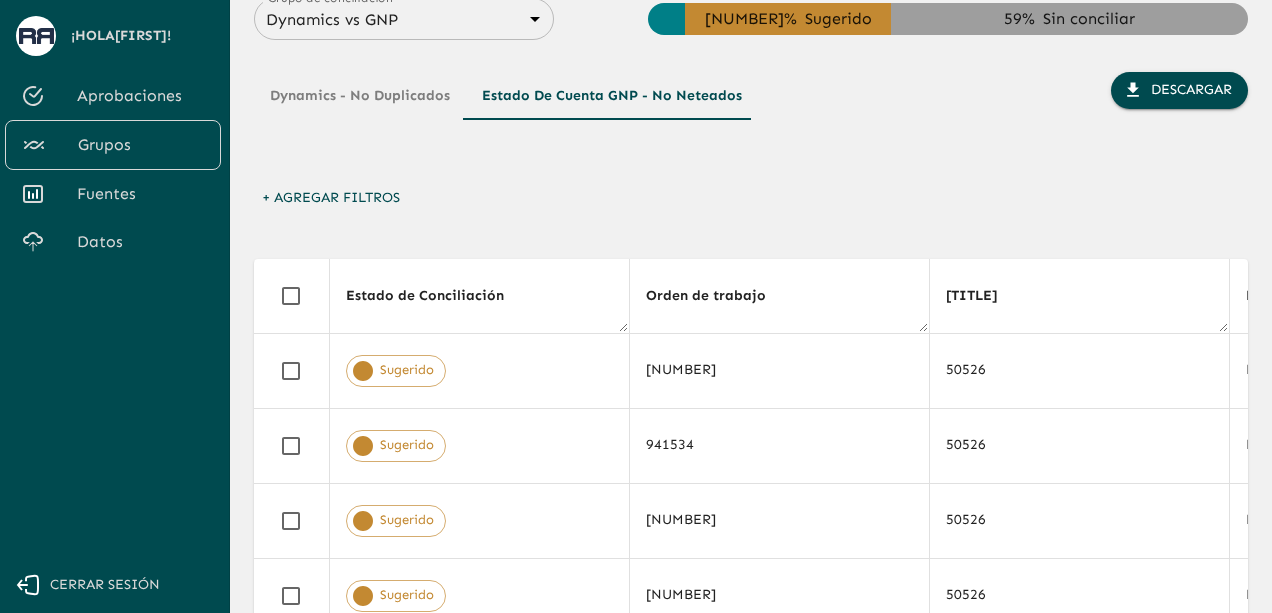 scroll, scrollTop: 0, scrollLeft: 0, axis: both 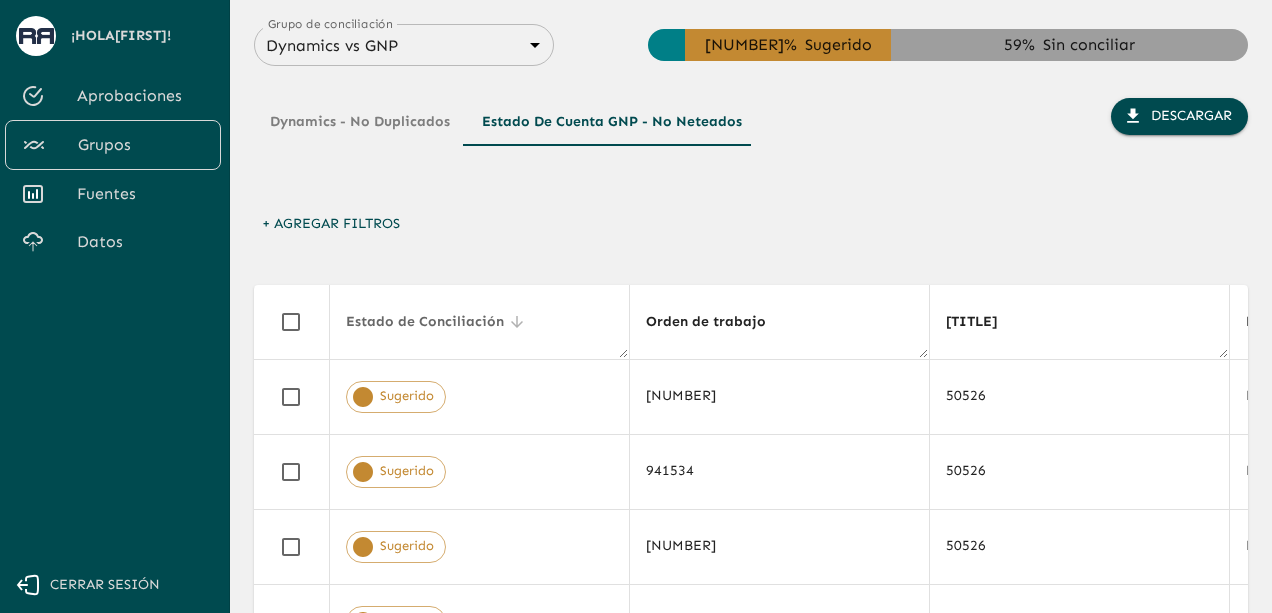 click on "Estado de Conciliación" at bounding box center (438, 322) 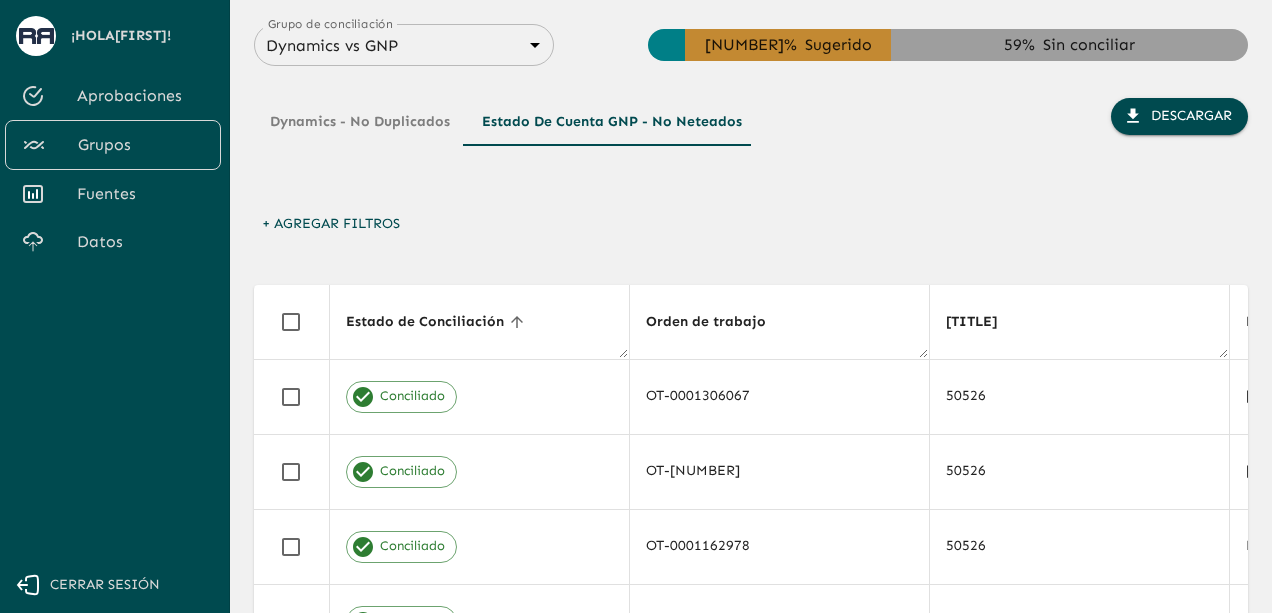 click on "Estado de Conciliación" at bounding box center [438, 322] 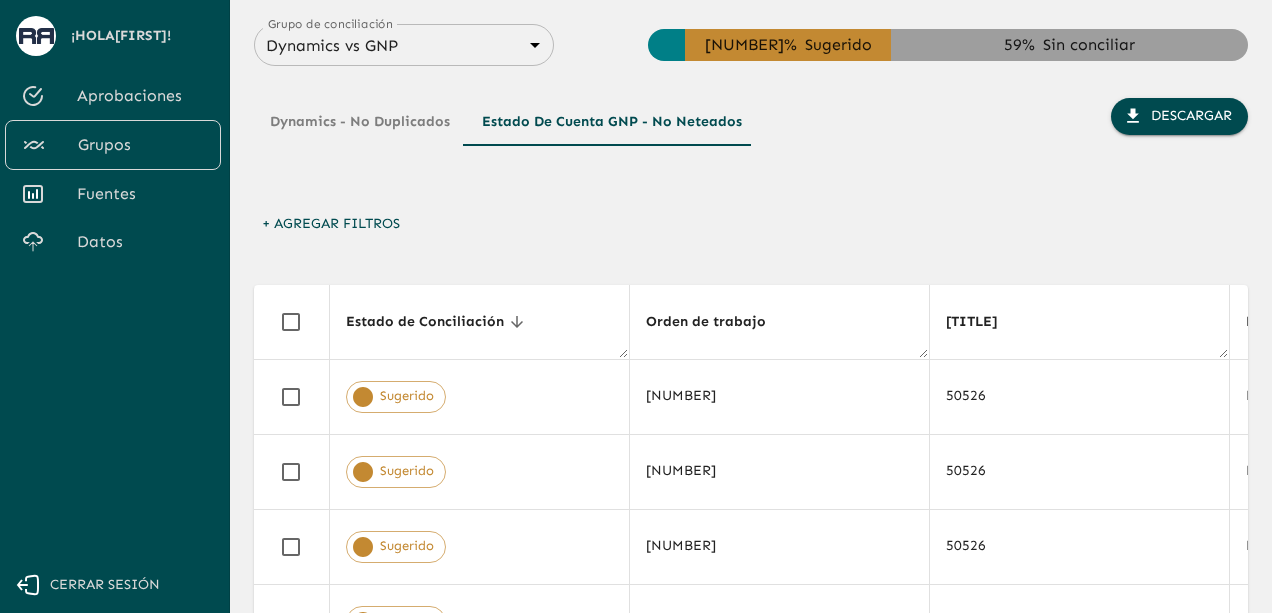 click on "+ Agregar Filtros" at bounding box center [331, 224] 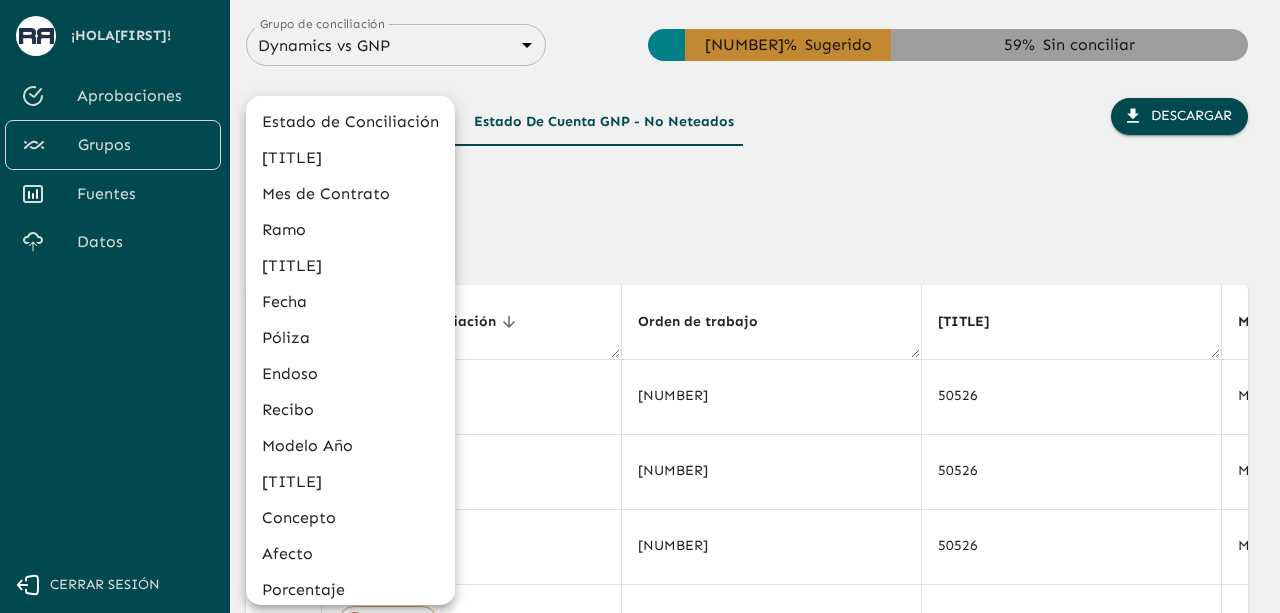 click on "Estado de Conciliación" at bounding box center (350, 122) 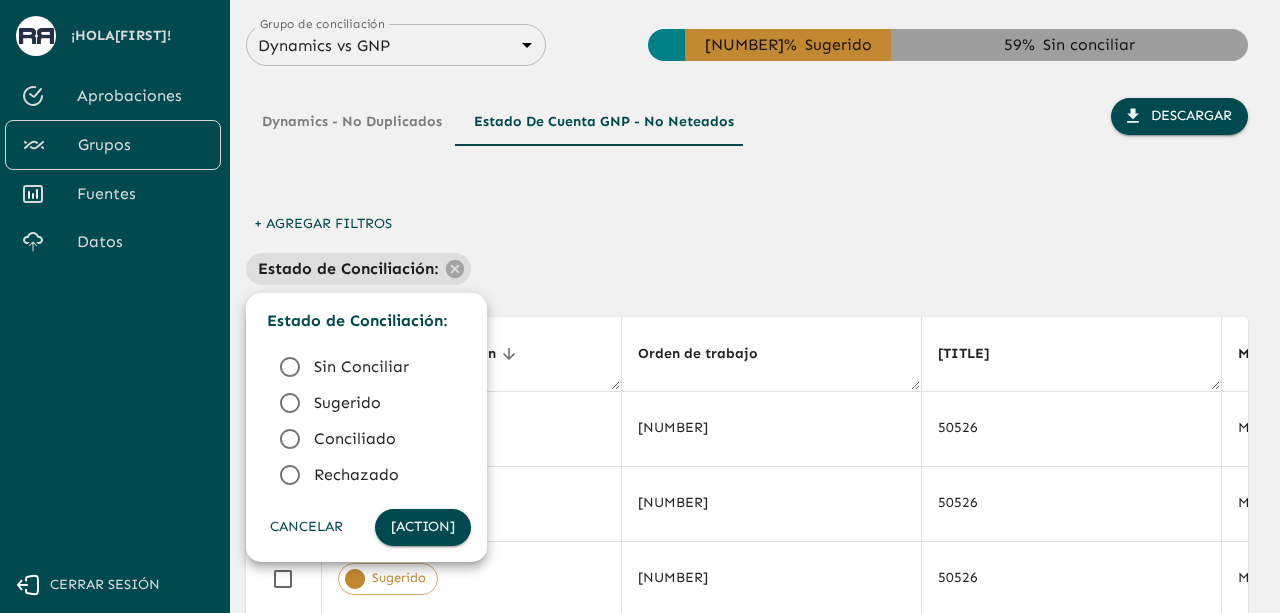 click 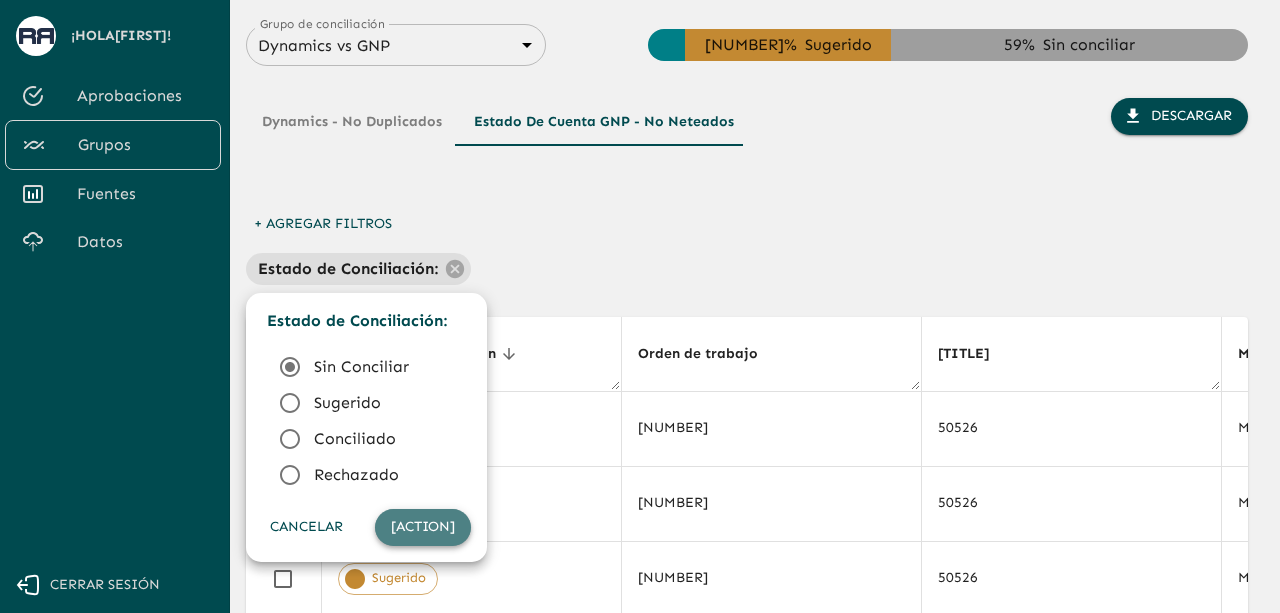 click on "[ACTION]" at bounding box center (423, 527) 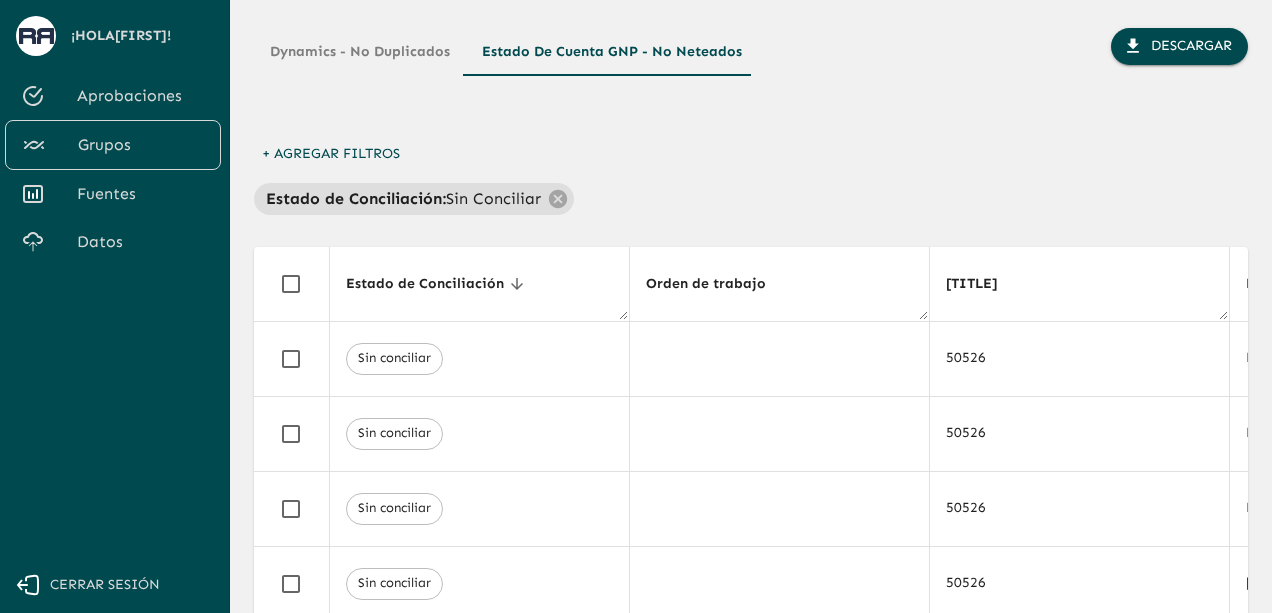 scroll, scrollTop: 100, scrollLeft: 0, axis: vertical 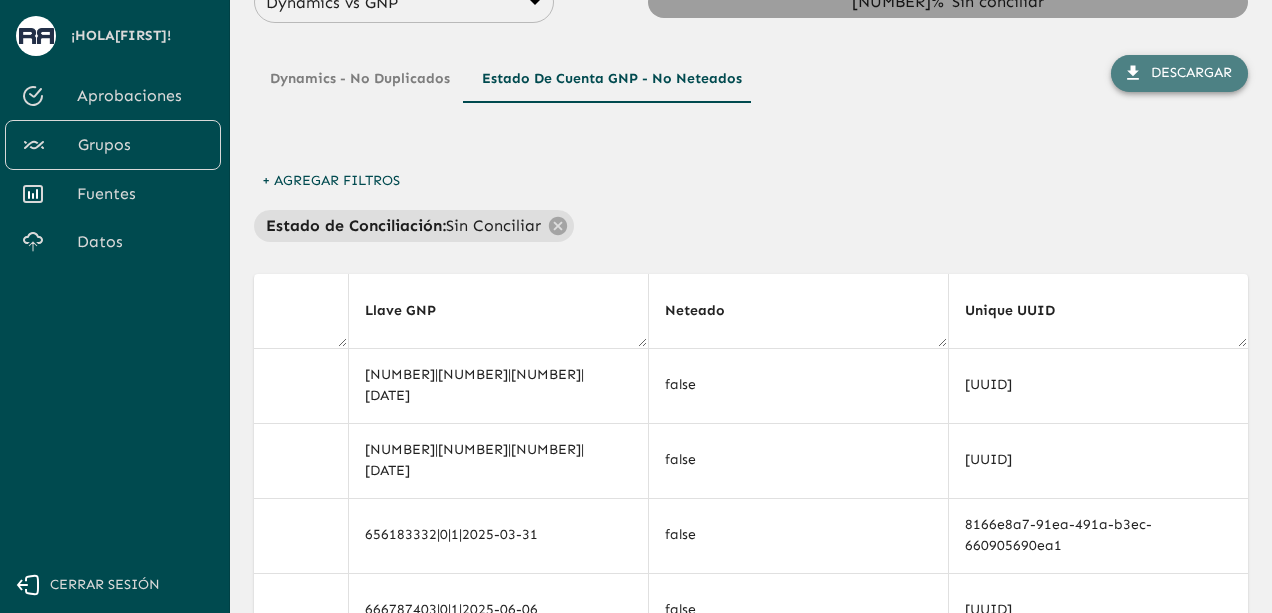 click 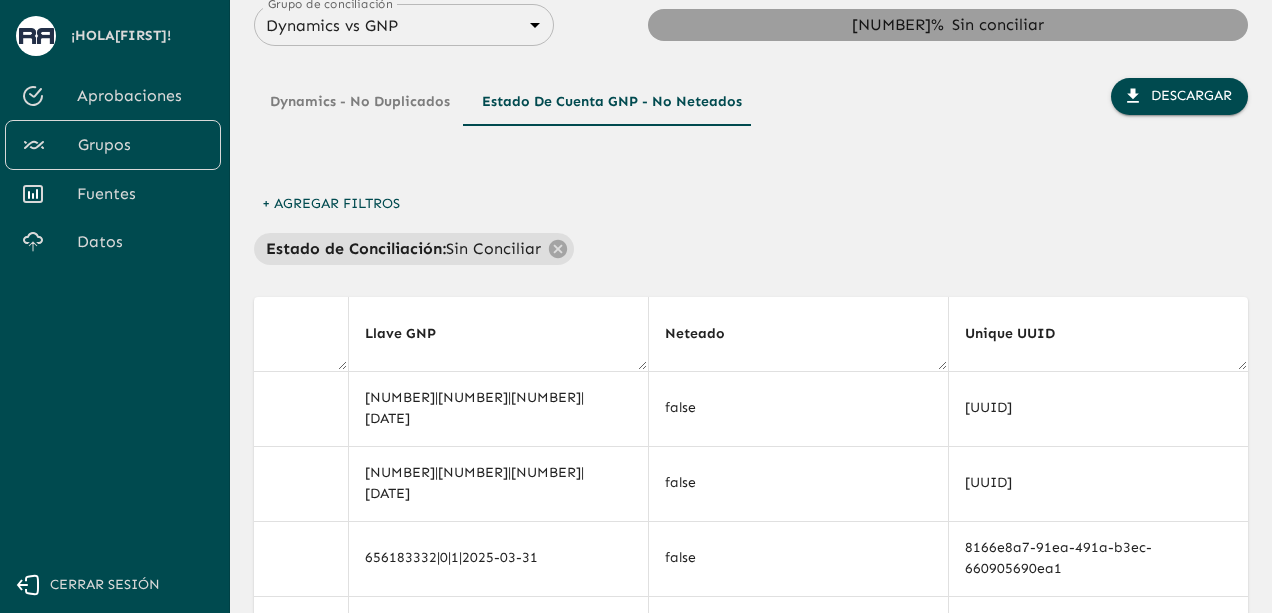 scroll, scrollTop: 0, scrollLeft: 0, axis: both 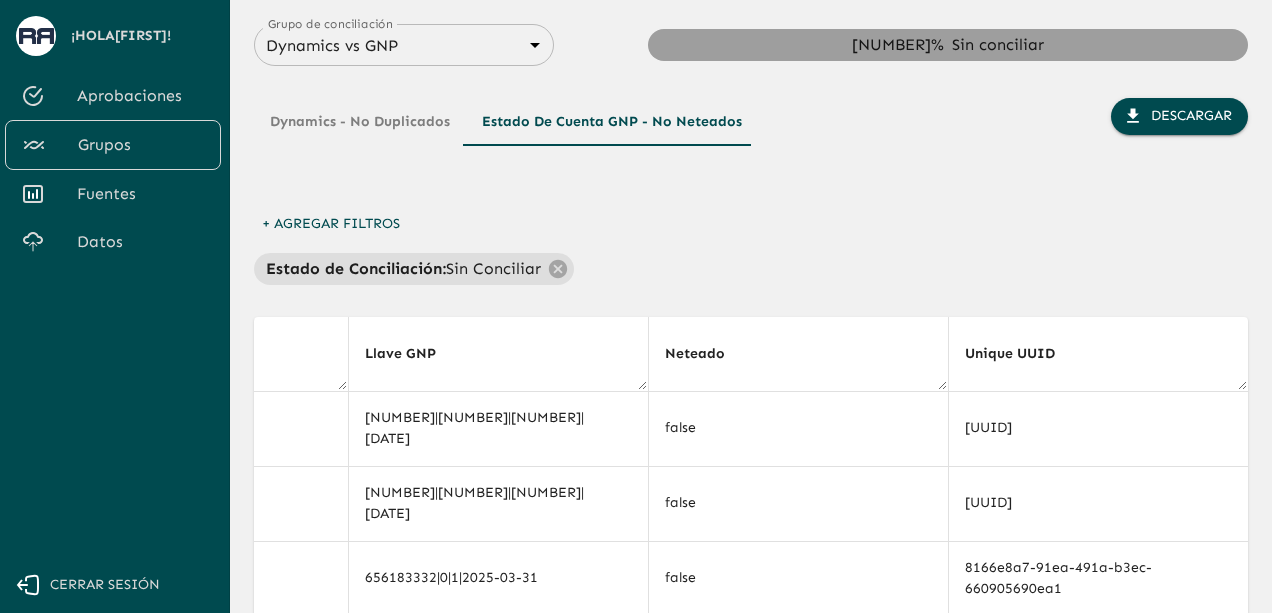 click on "Dynamics - No Duplicados" at bounding box center (360, 122) 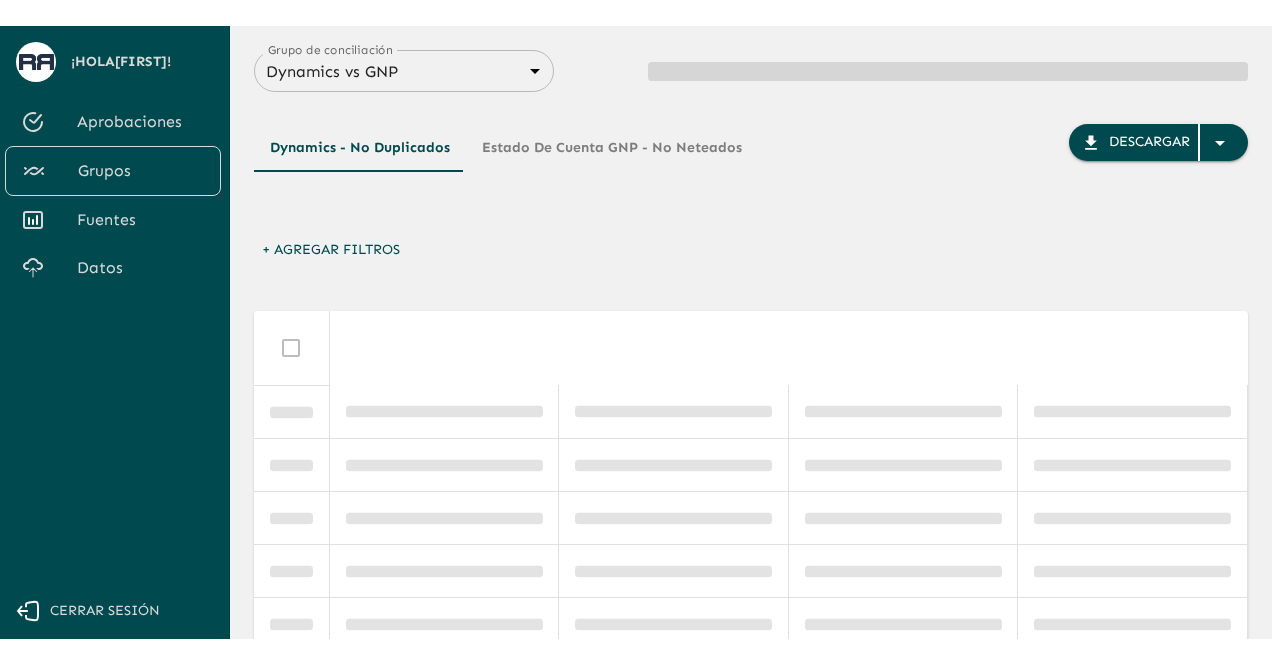 scroll, scrollTop: 0, scrollLeft: 0, axis: both 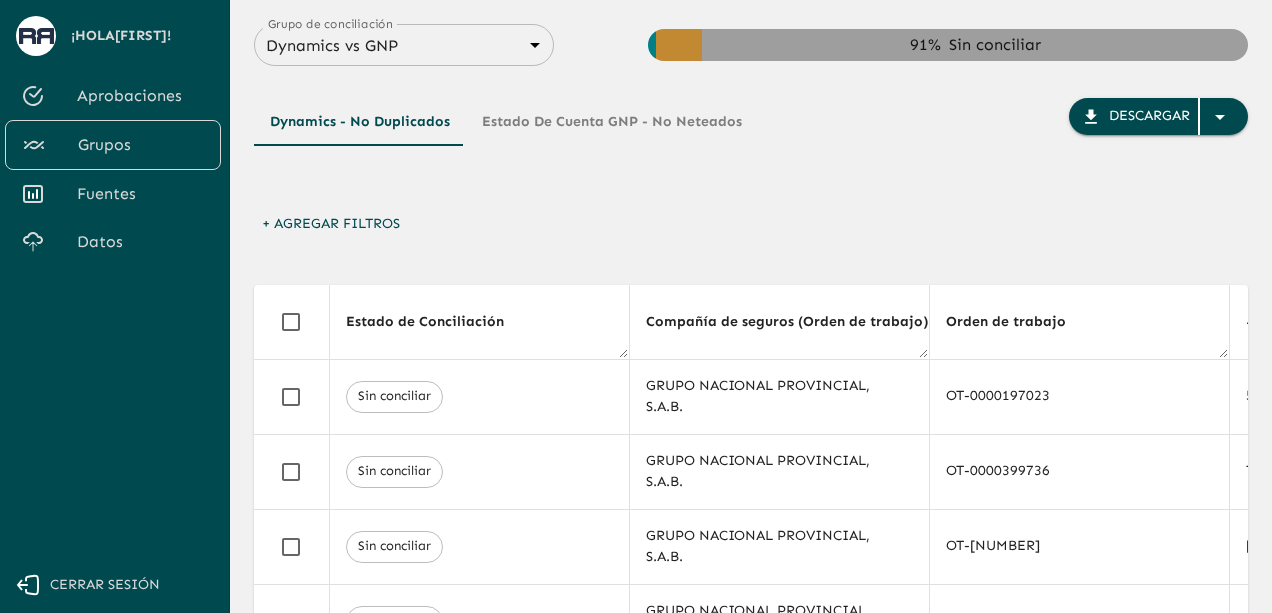 click on "+ Agregar Filtros" at bounding box center (331, 224) 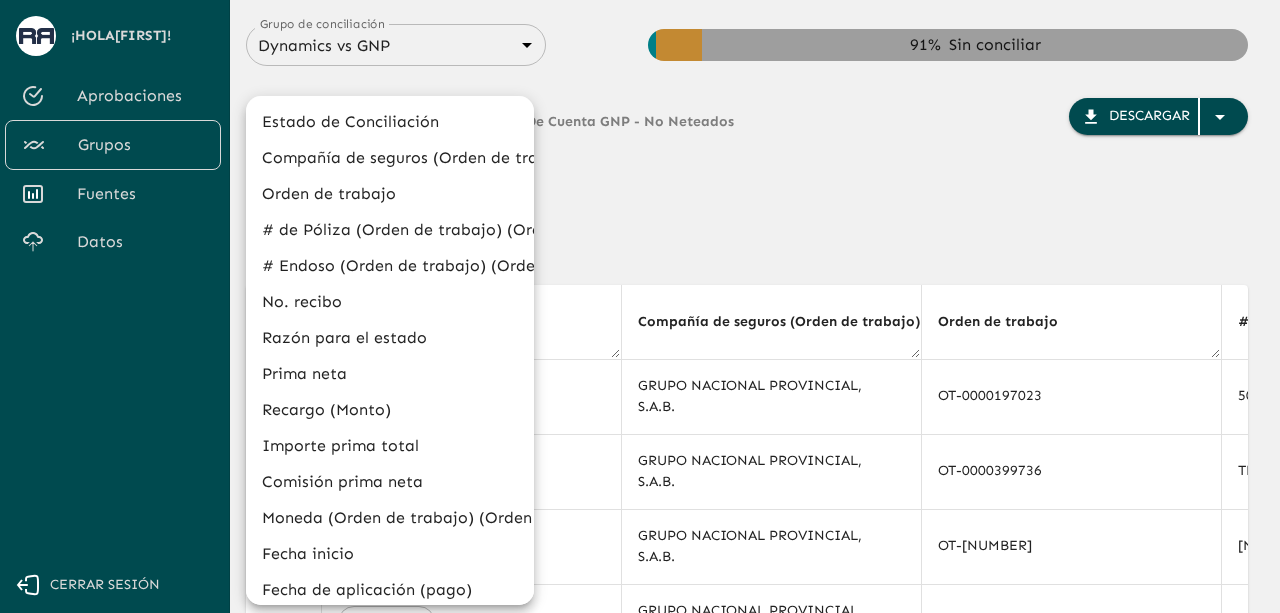 click on "Estado de Conciliación" at bounding box center (390, 122) 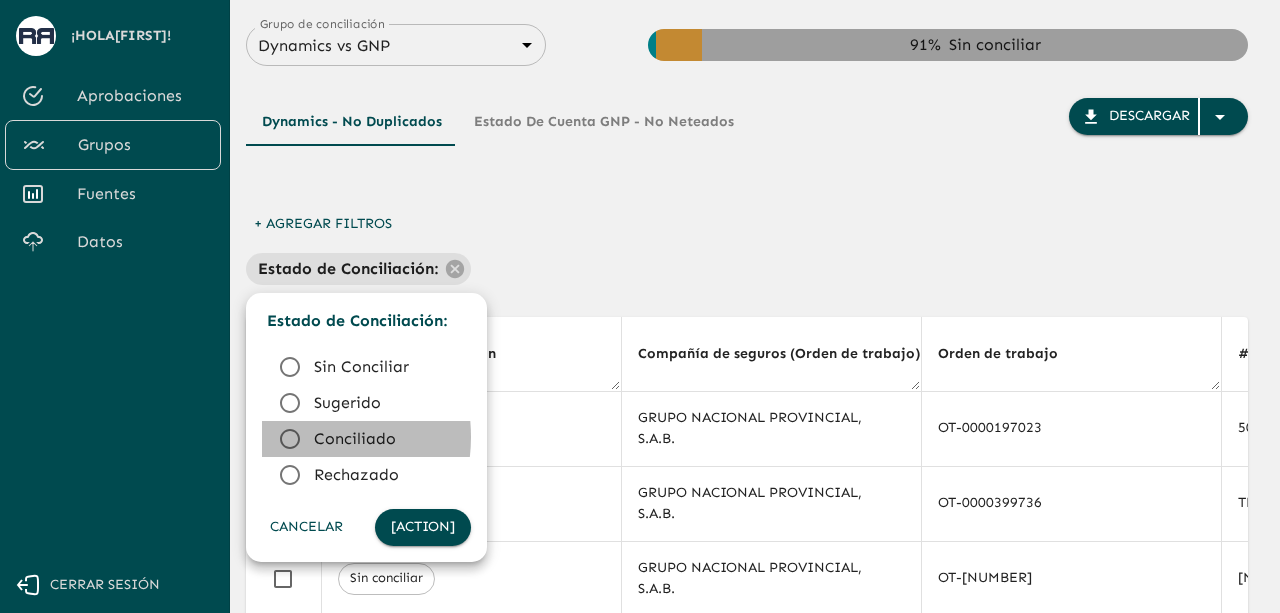 click 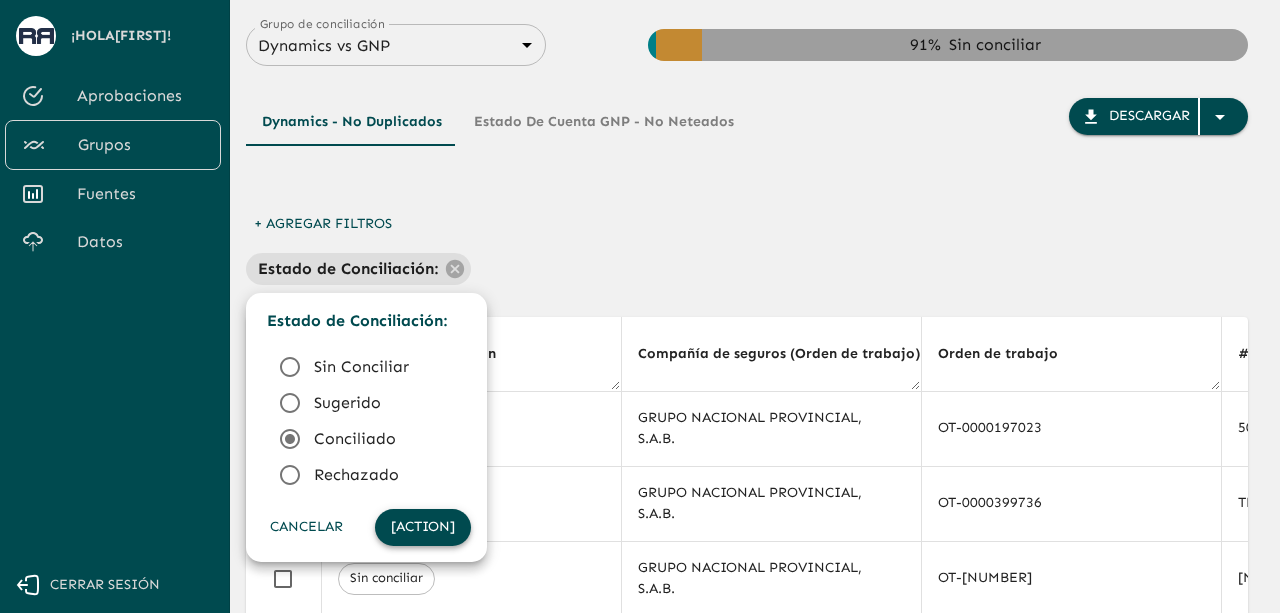 click on "[ACTION]" at bounding box center (423, 527) 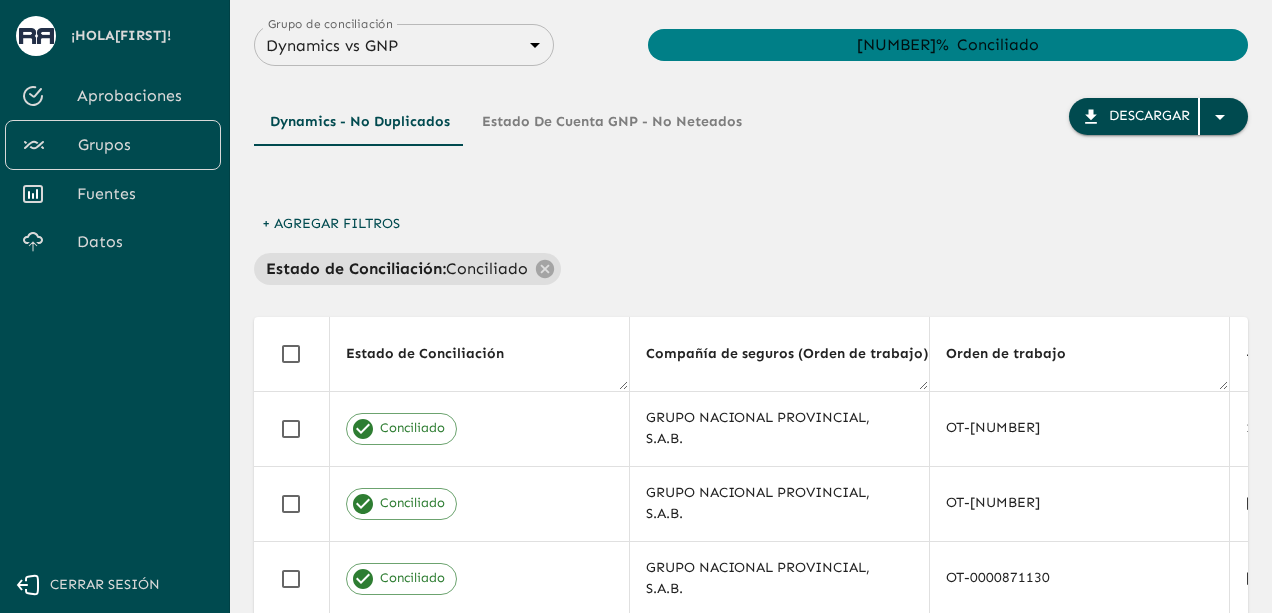 click on "Descargar" at bounding box center [1149, 116] 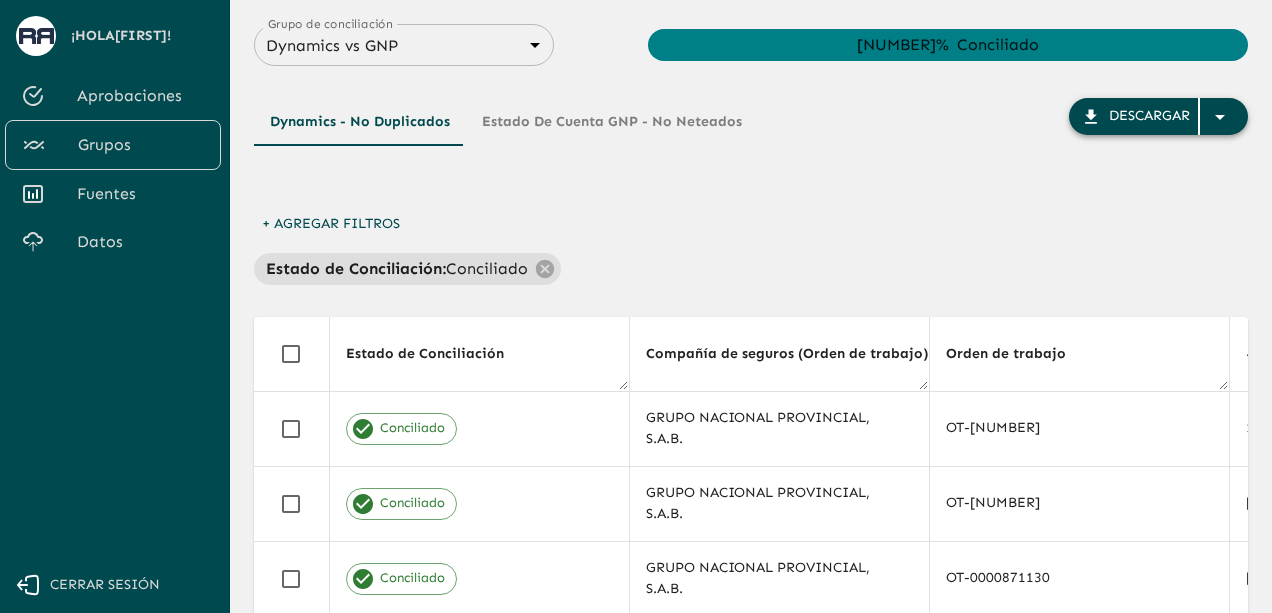 click 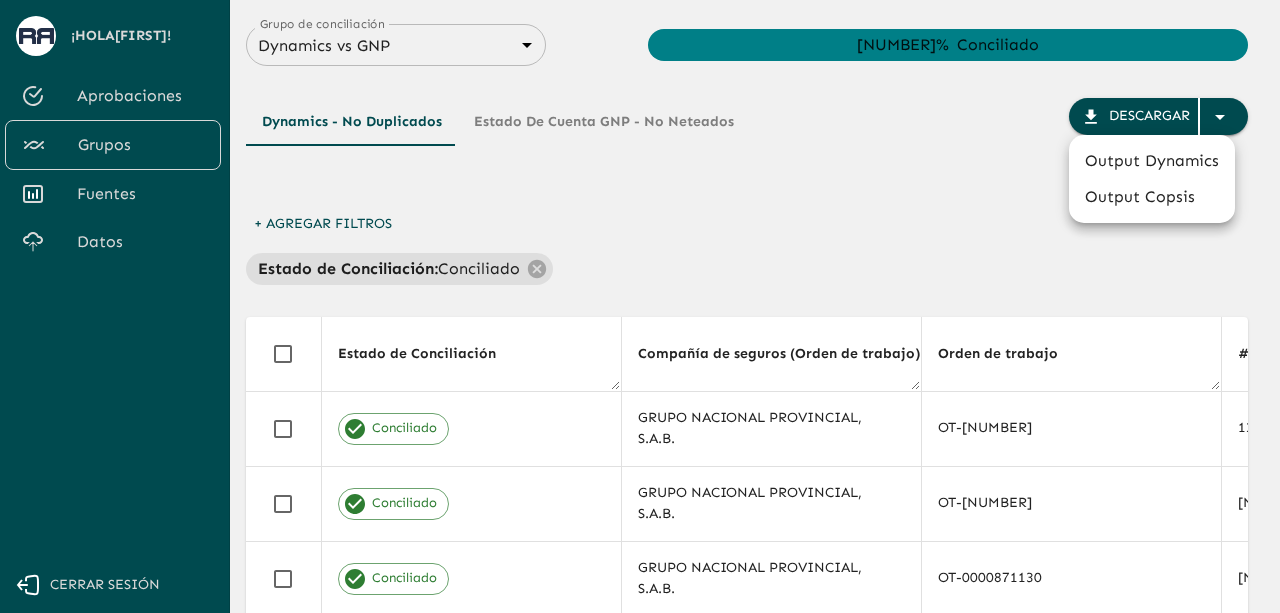 click at bounding box center [640, 306] 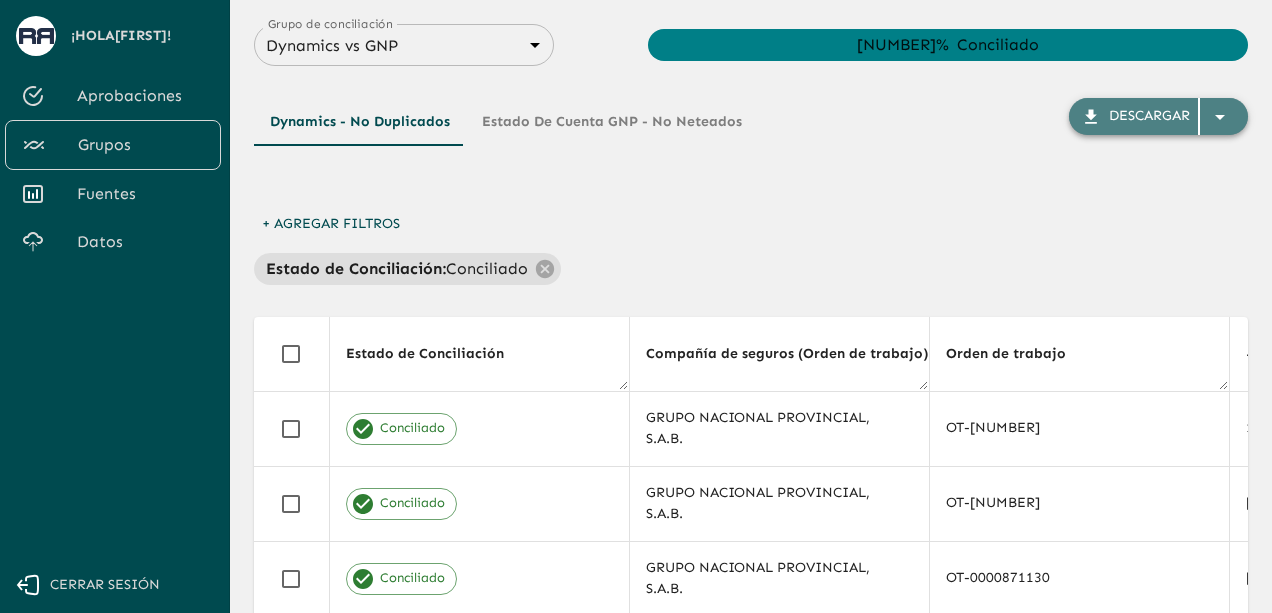 click 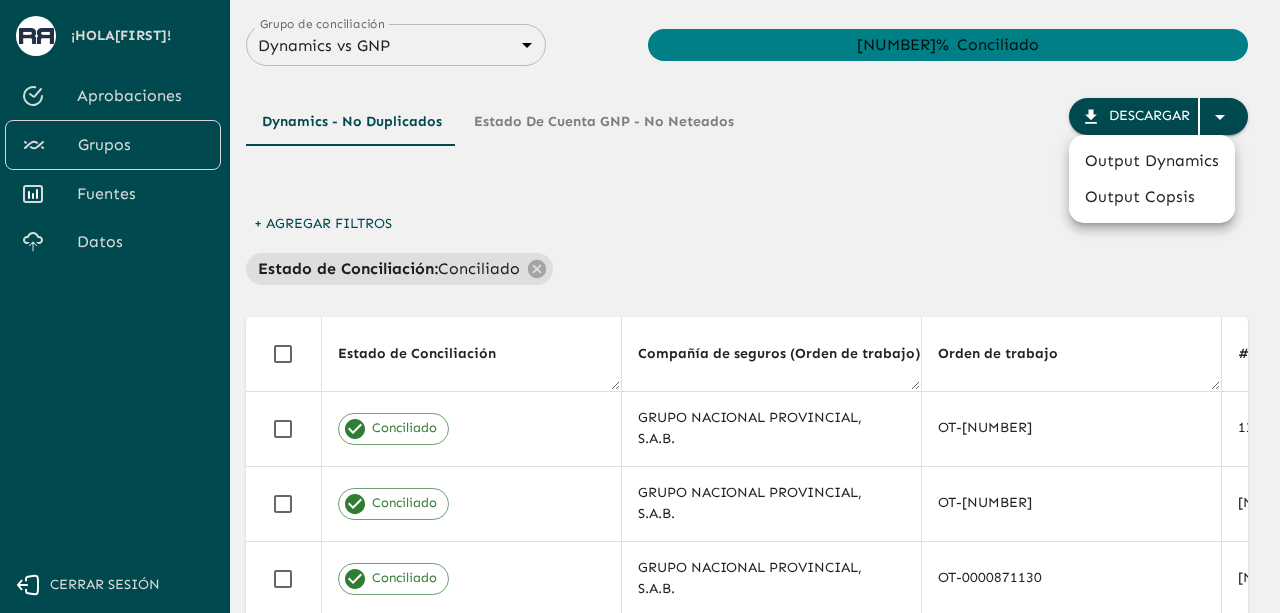 click on "Output Dynamics" at bounding box center (1152, 161) 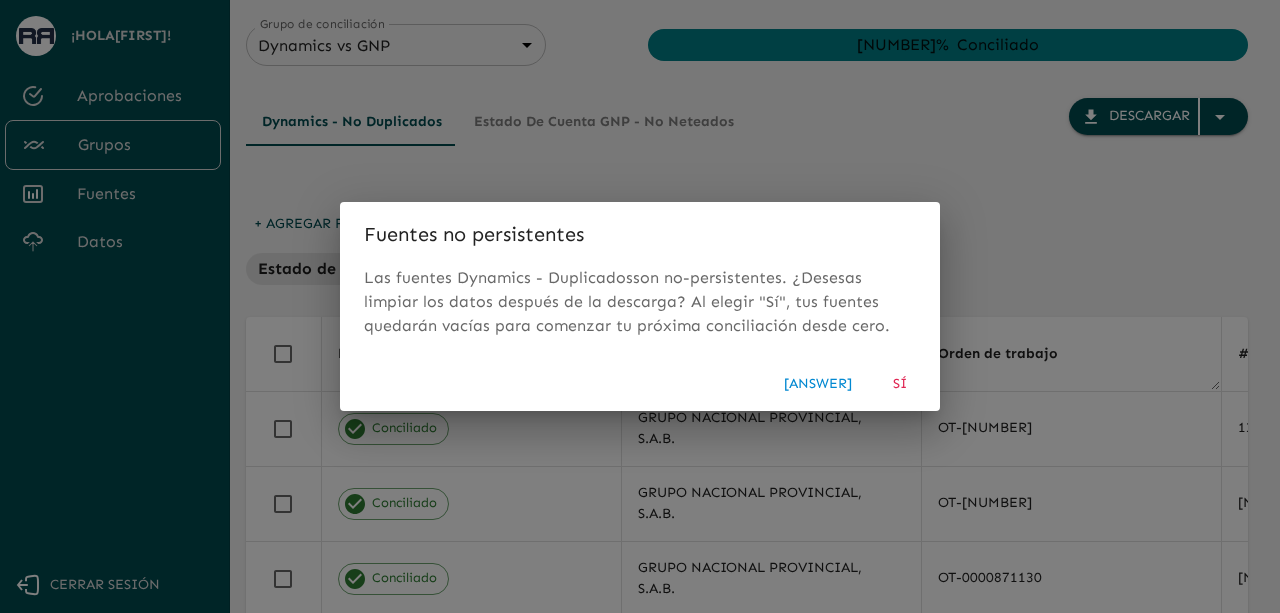 click on "[ANSWER]" at bounding box center (818, 384) 